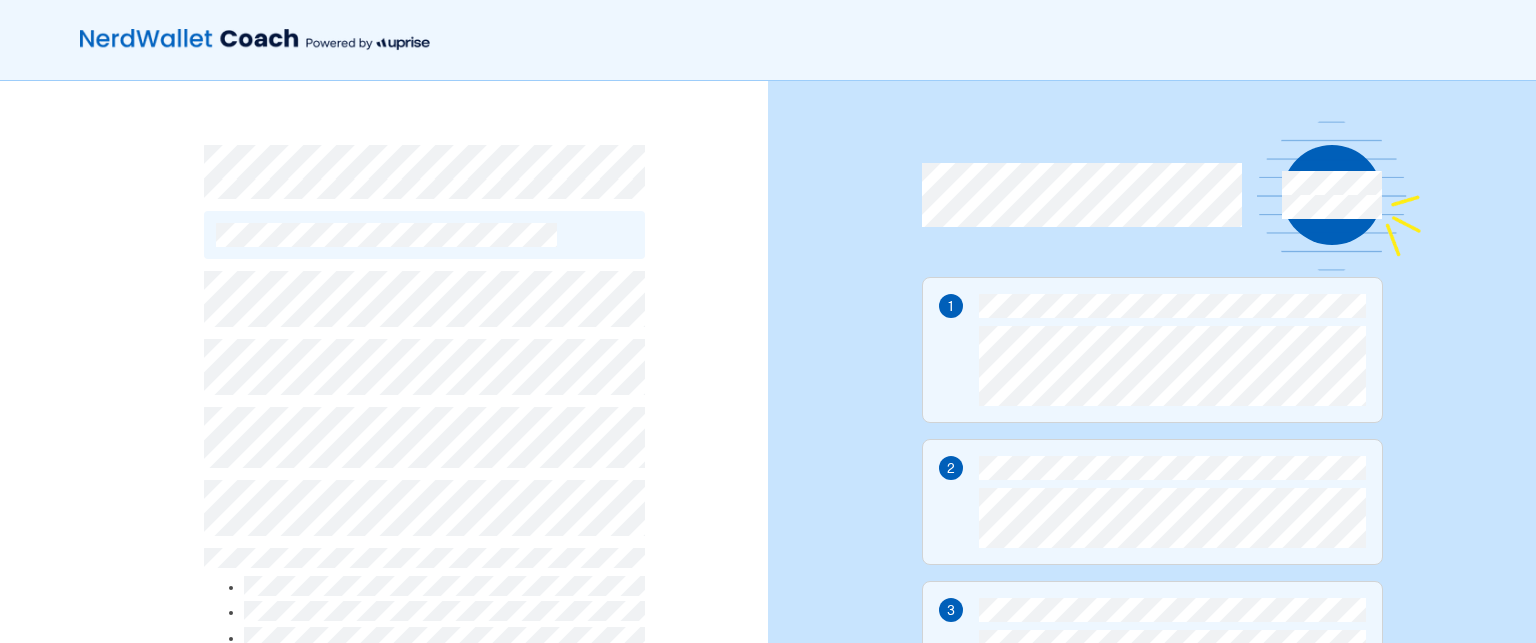 scroll, scrollTop: 0, scrollLeft: 0, axis: both 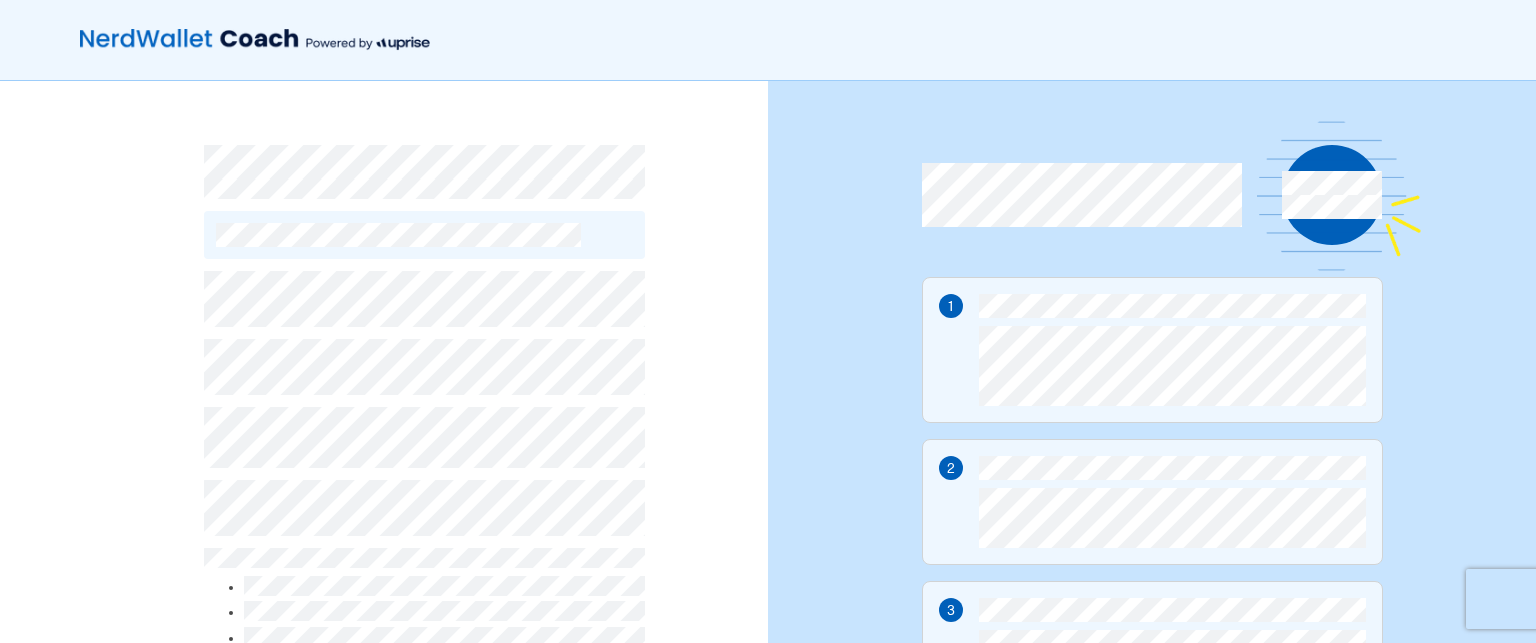 click on "By continuing, you accept NerdWallet’s  Terms of Use  and  Privacy Policy  and Uprise's  Terms of Use  and  Privacy Policy. Create account Already have an account?   Log in" at bounding box center [384, 469] 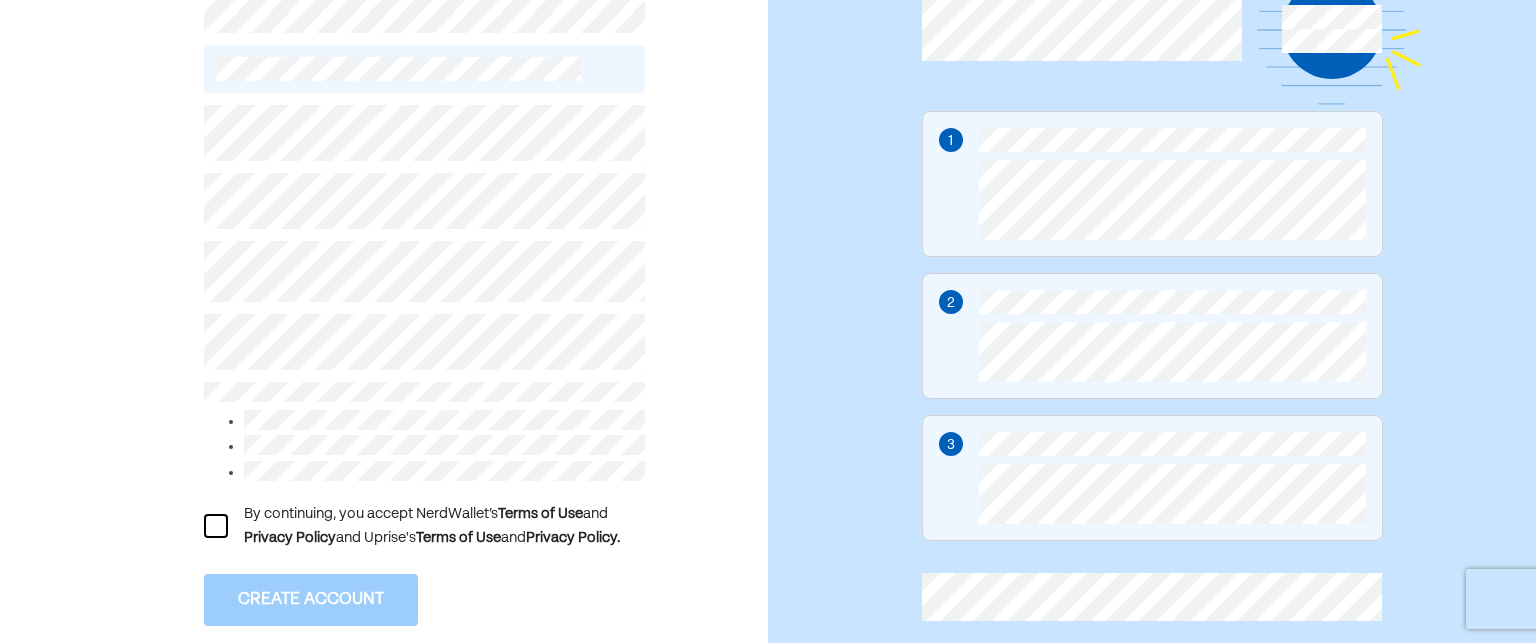 scroll, scrollTop: 126, scrollLeft: 0, axis: vertical 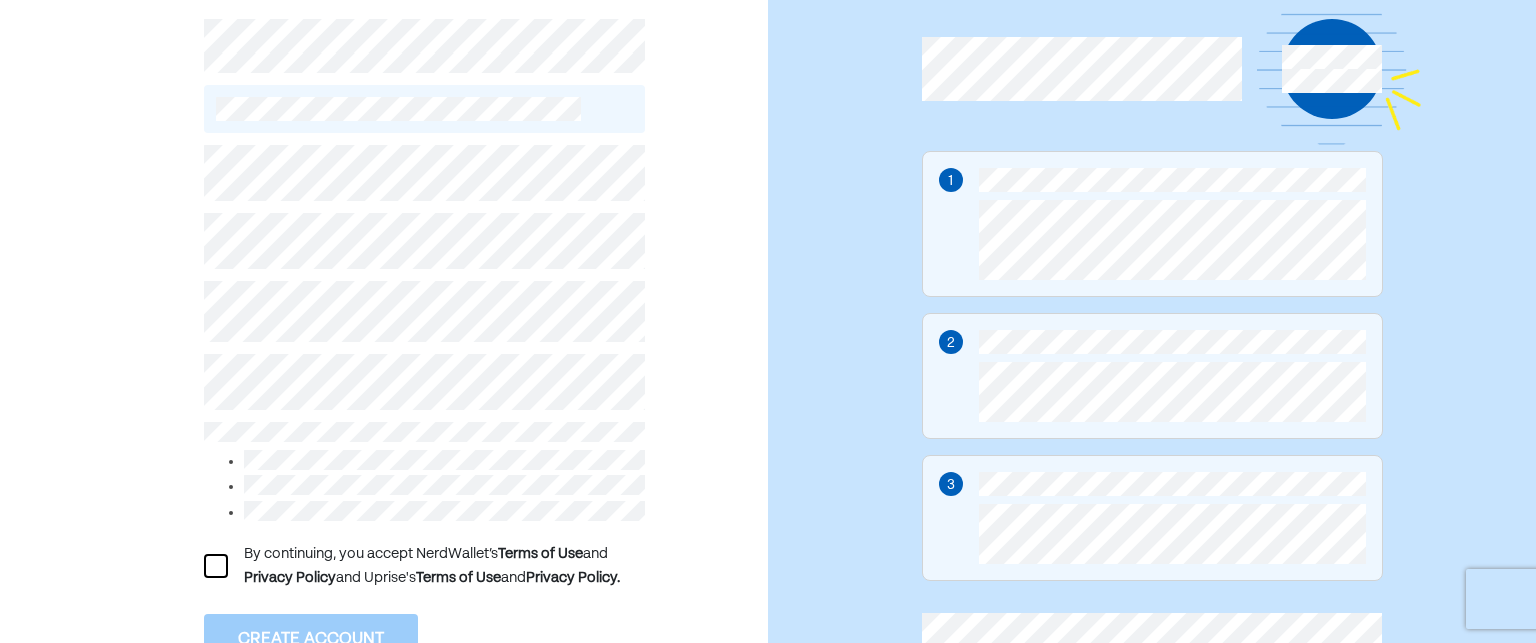 click at bounding box center (216, 566) 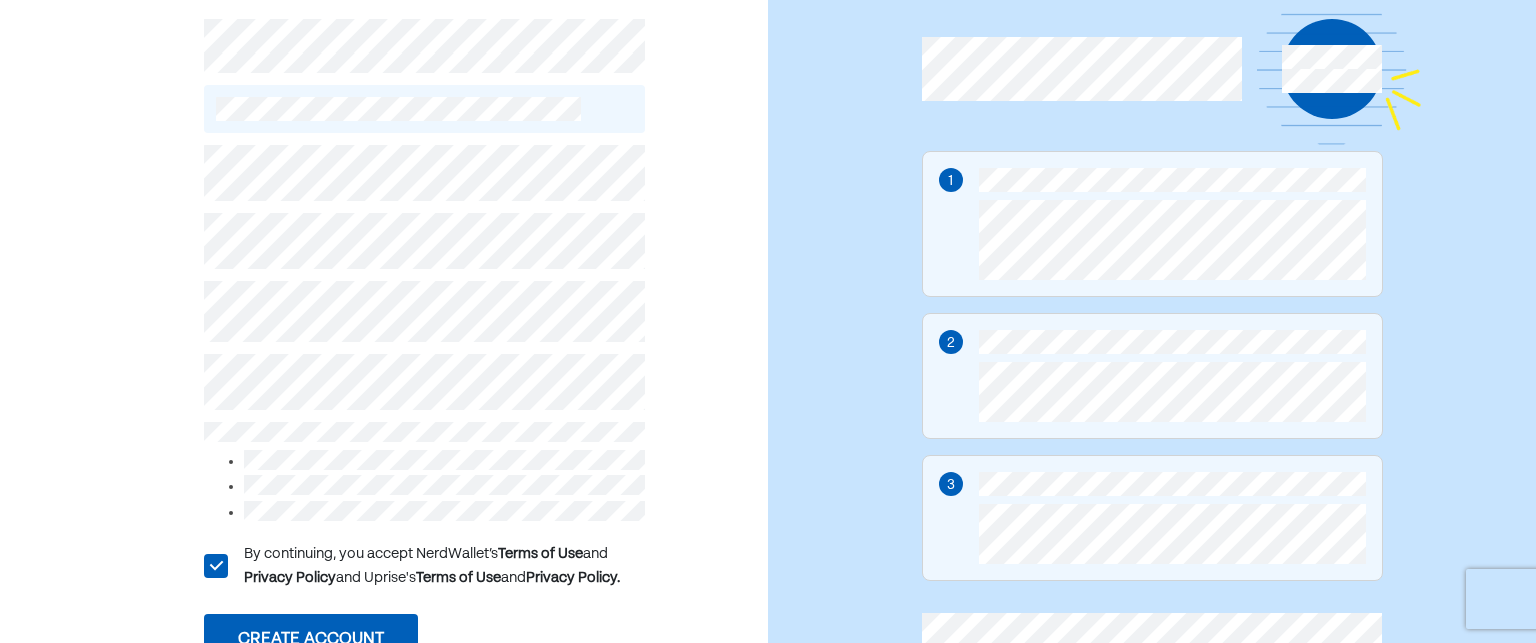 click on "L By continuing, you accept NerdWallet’s  Terms of Use  and  Privacy Policy  and Uprise's  Terms of Use  and  Privacy Policy. Create account Already have an account?   Log in" at bounding box center [384, 343] 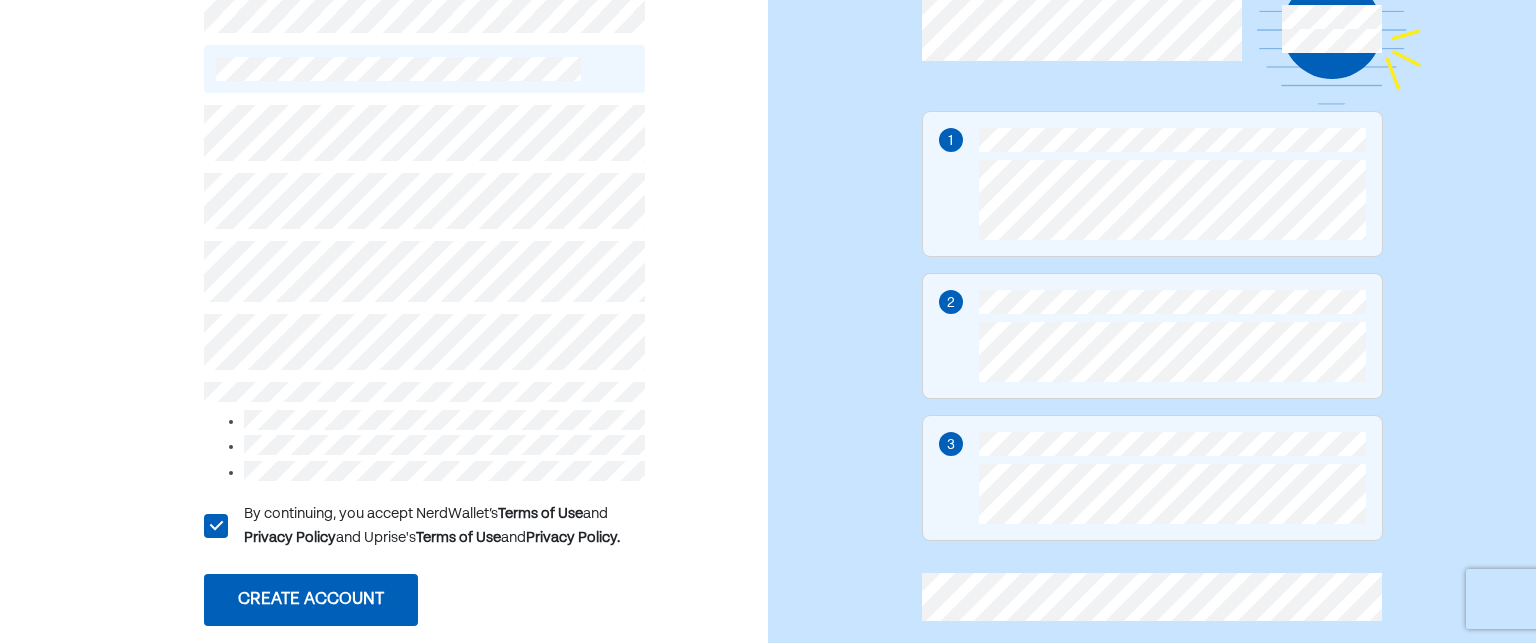 scroll, scrollTop: 206, scrollLeft: 0, axis: vertical 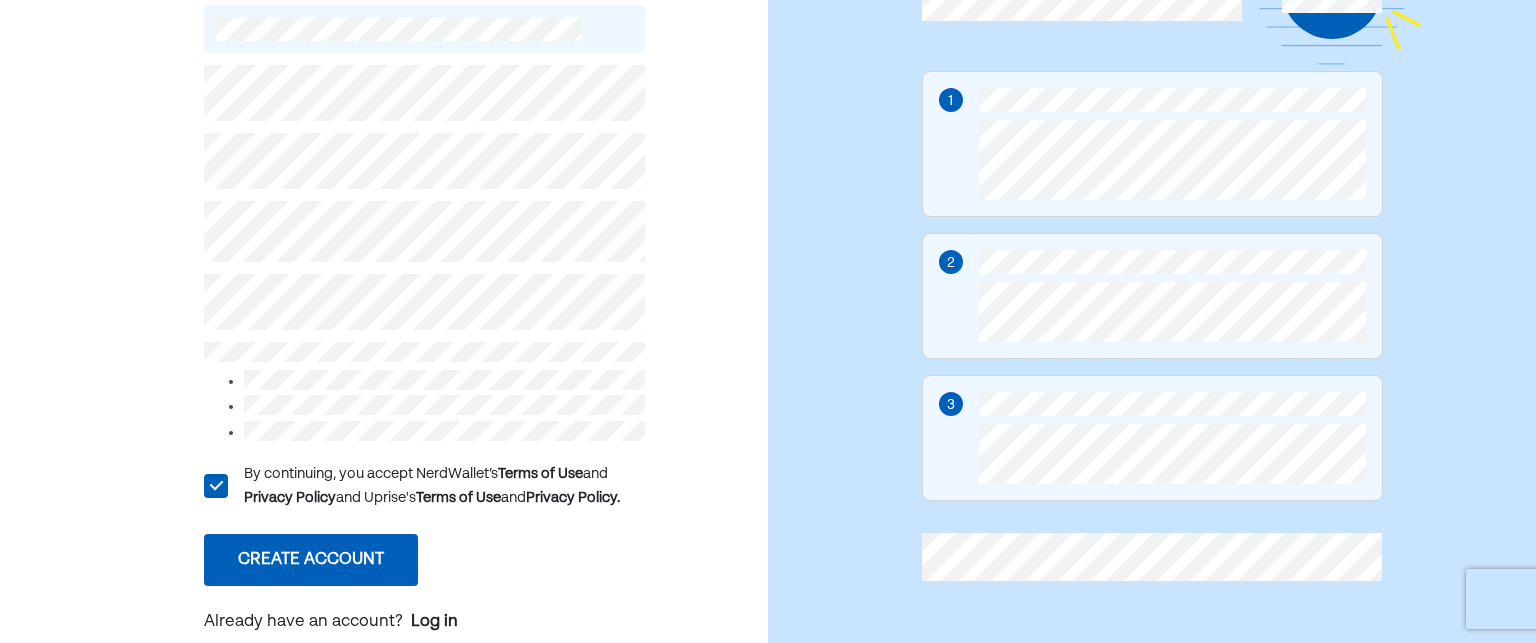 click on "Create account" at bounding box center [311, 560] 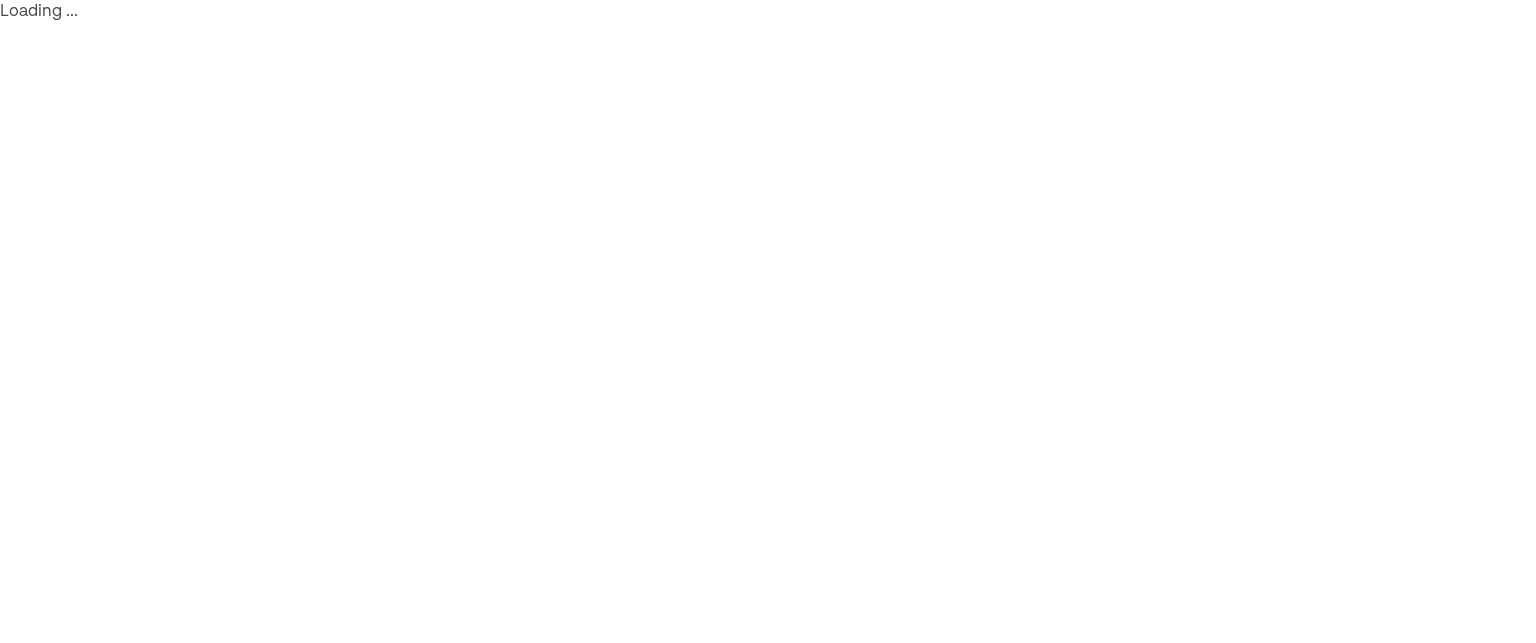 scroll, scrollTop: 0, scrollLeft: 0, axis: both 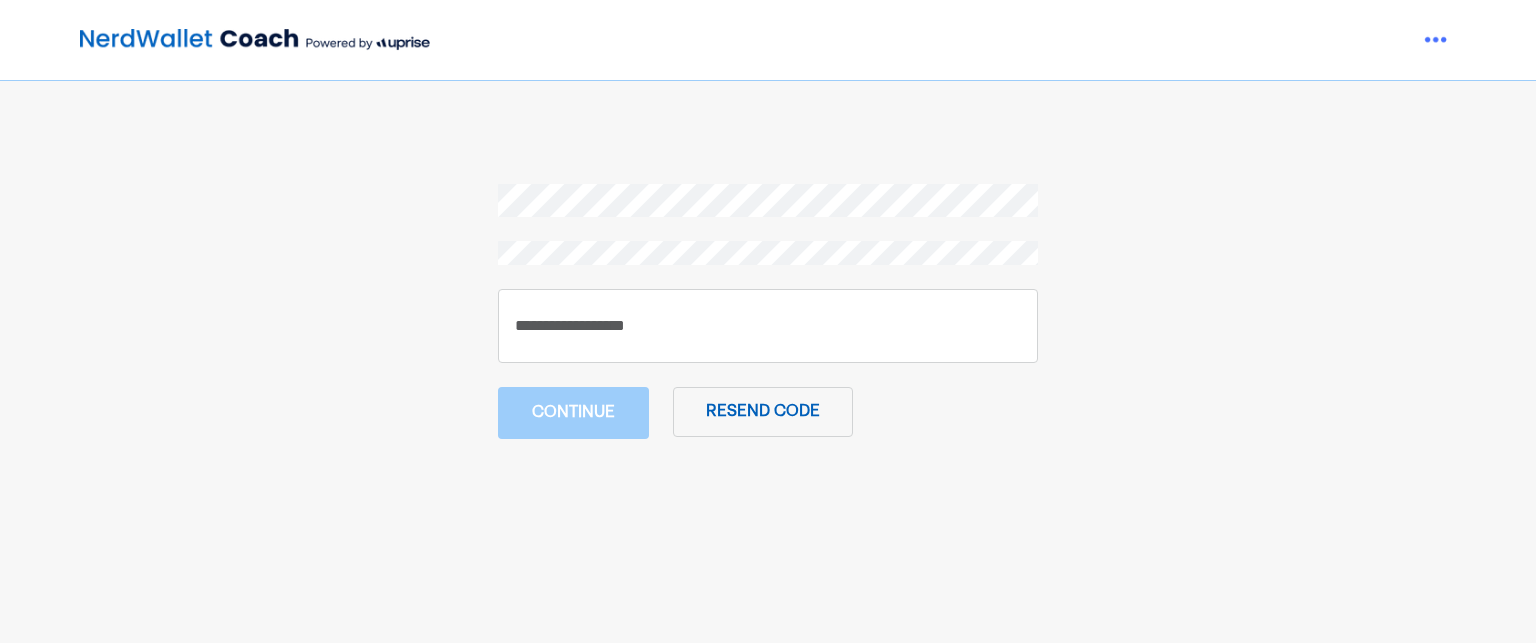 click on "Continue Resend code" at bounding box center [767, 471] 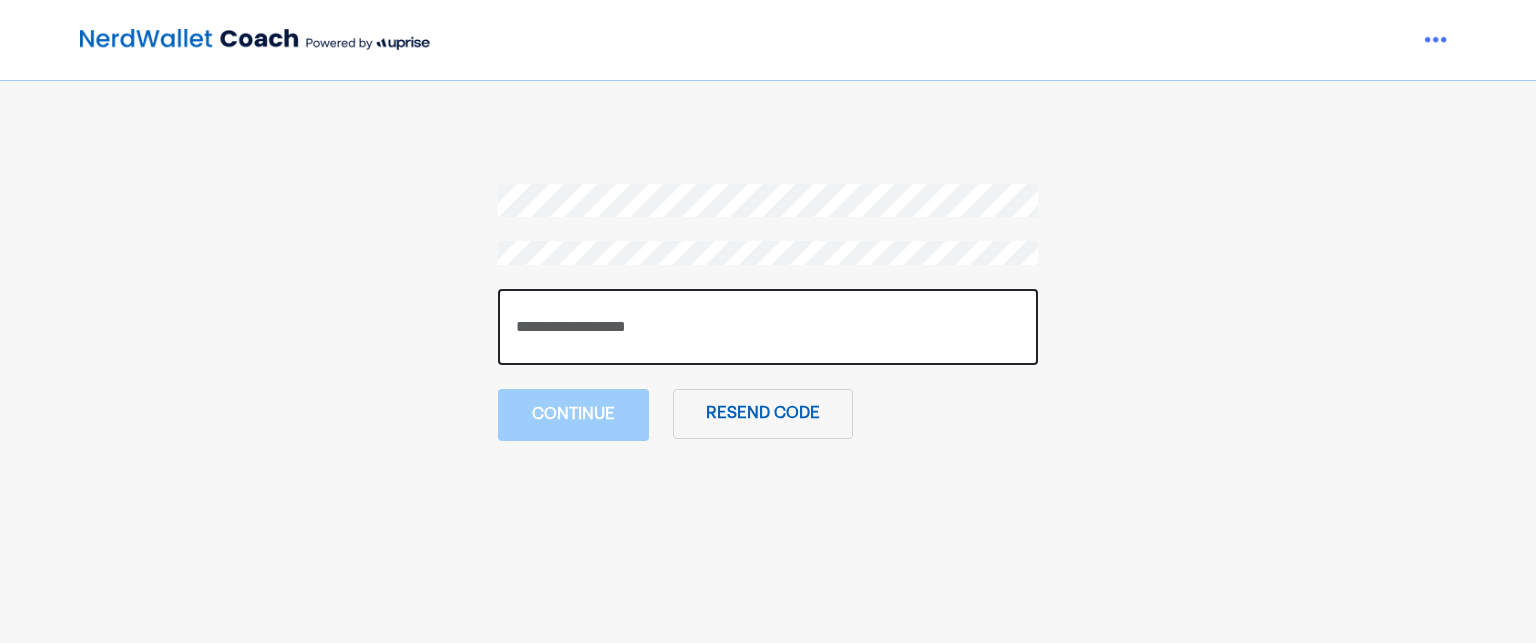 click at bounding box center [768, 327] 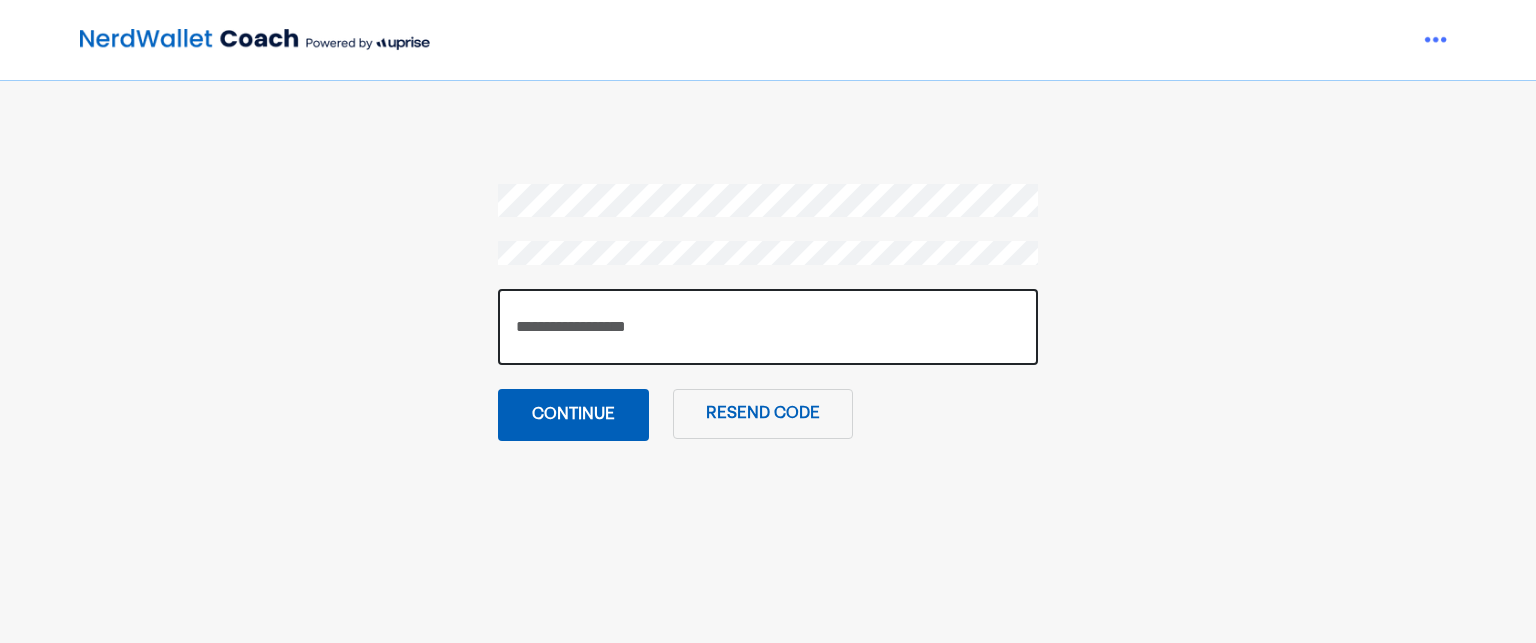 type on "******" 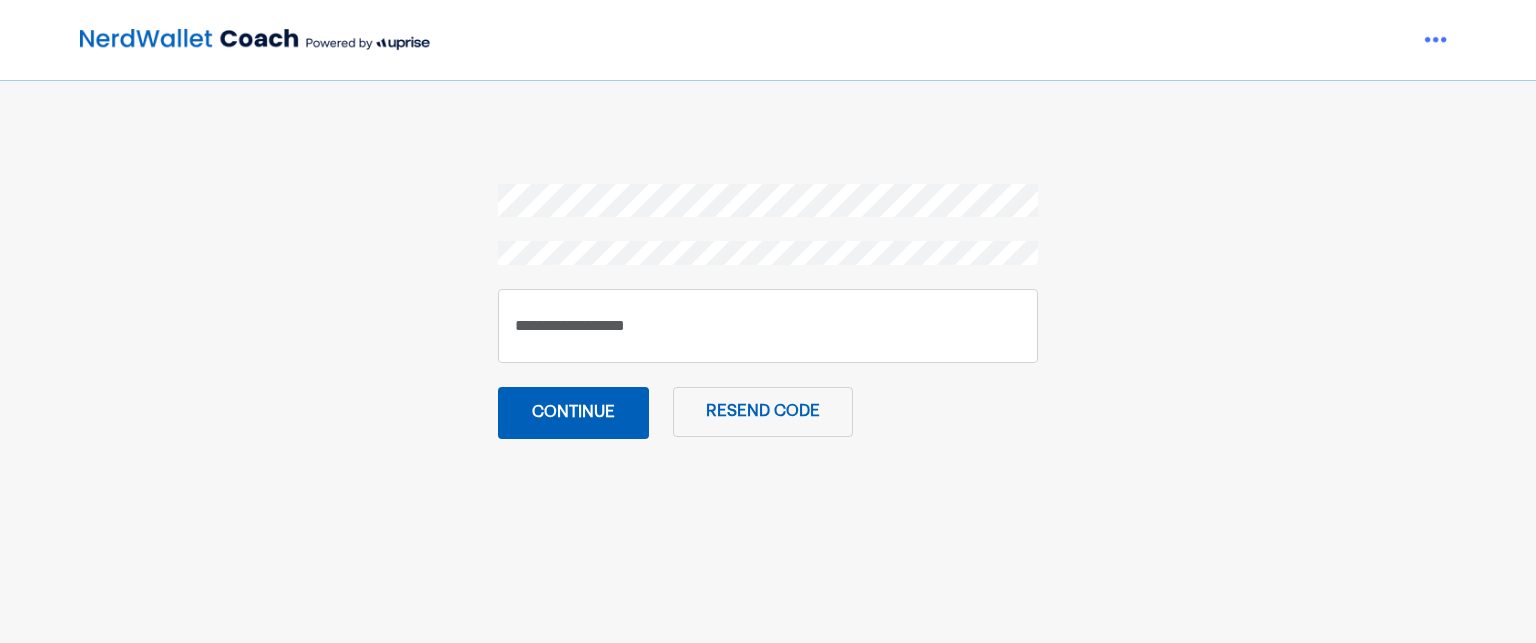 click on "Continue" at bounding box center [573, 413] 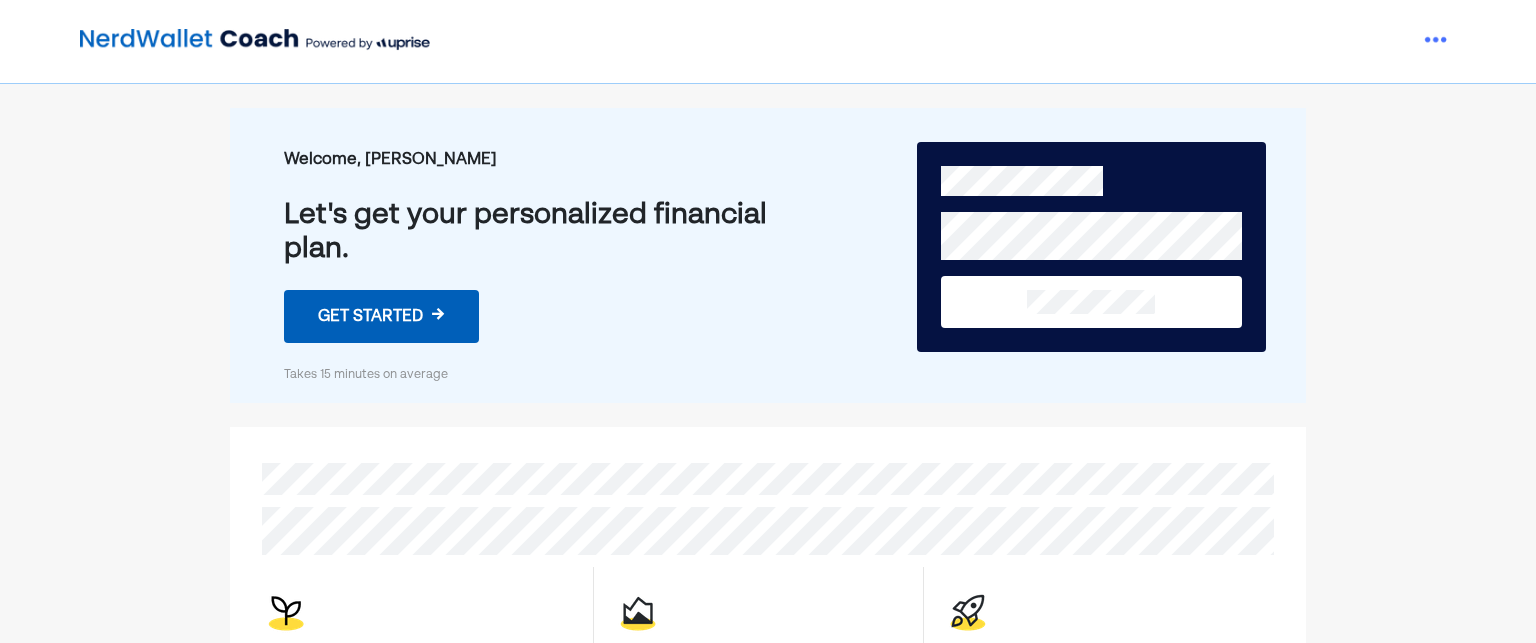 click on "Welcome, [PERSON_NAME] Let's get your personalized financial plan. Get started → Takes 15 minutes on average Premium plans include video / phone calls.  You'll schedule them as soon as you complete your intro survey." at bounding box center [768, 467] 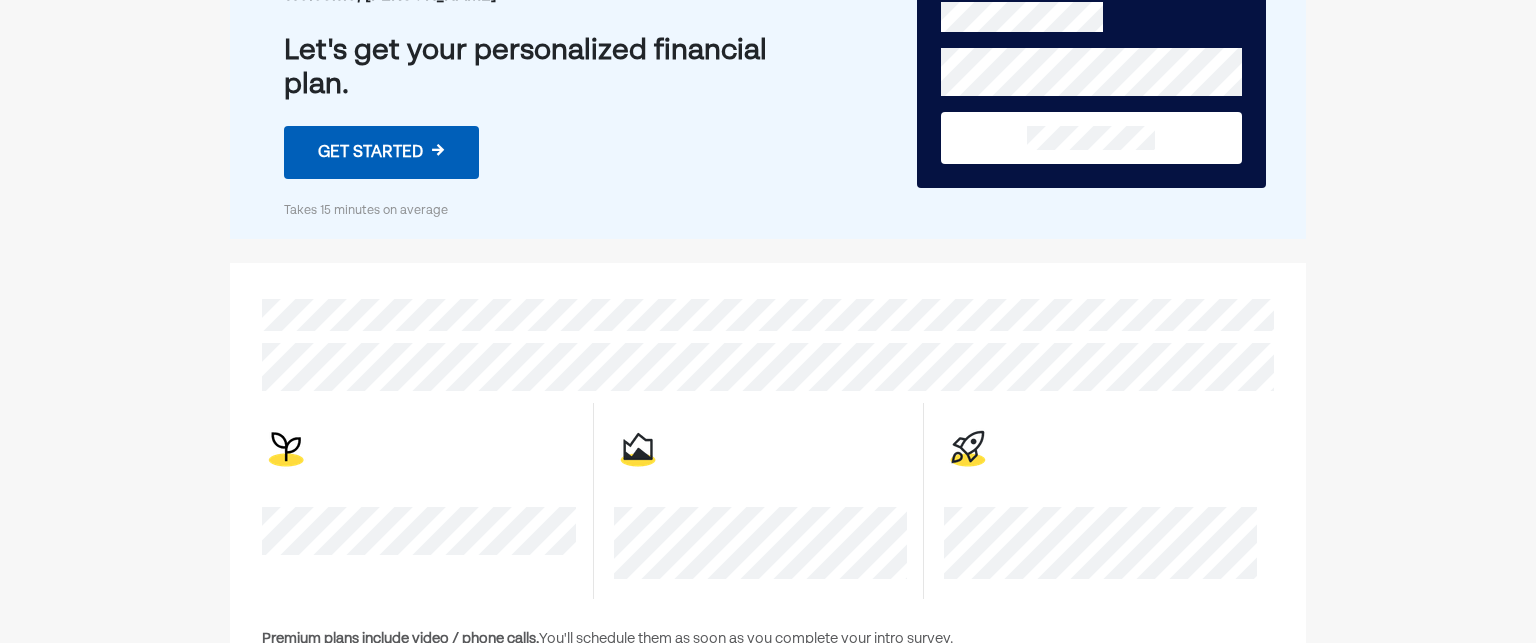 scroll, scrollTop: 160, scrollLeft: 0, axis: vertical 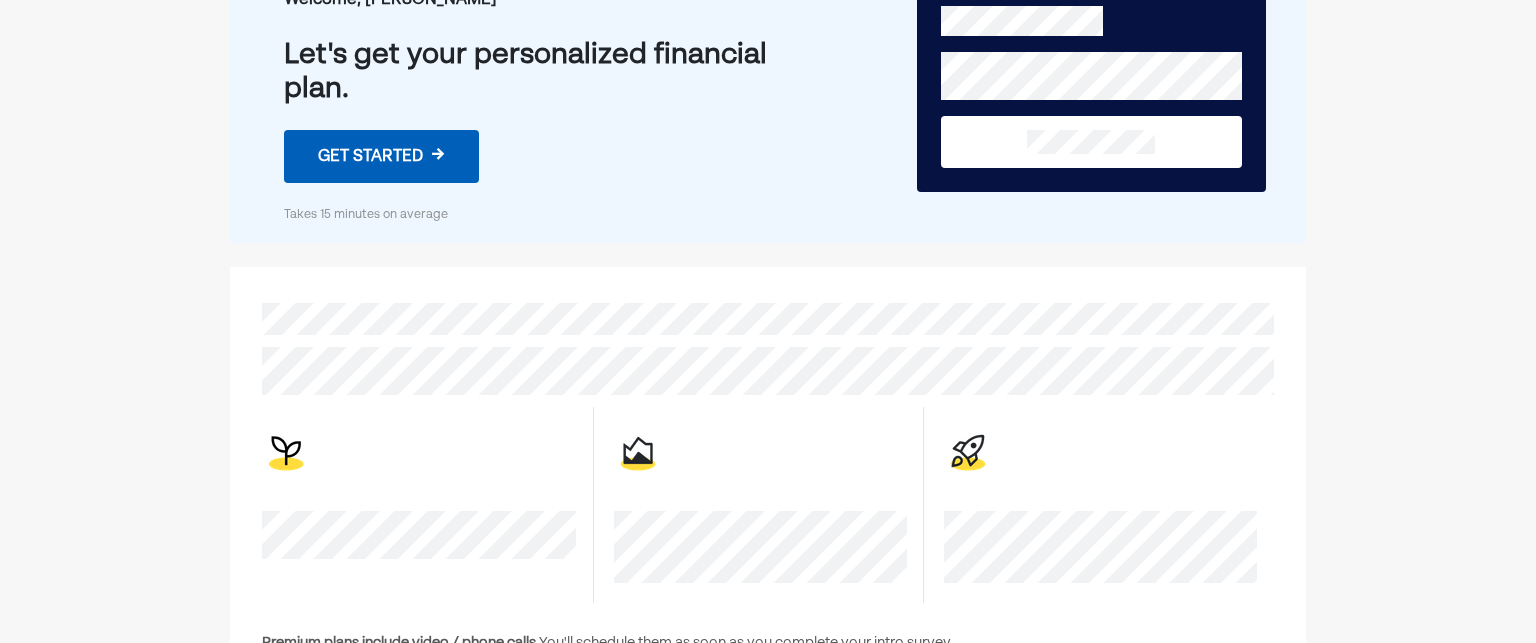 click on "Get started →" at bounding box center (381, 156) 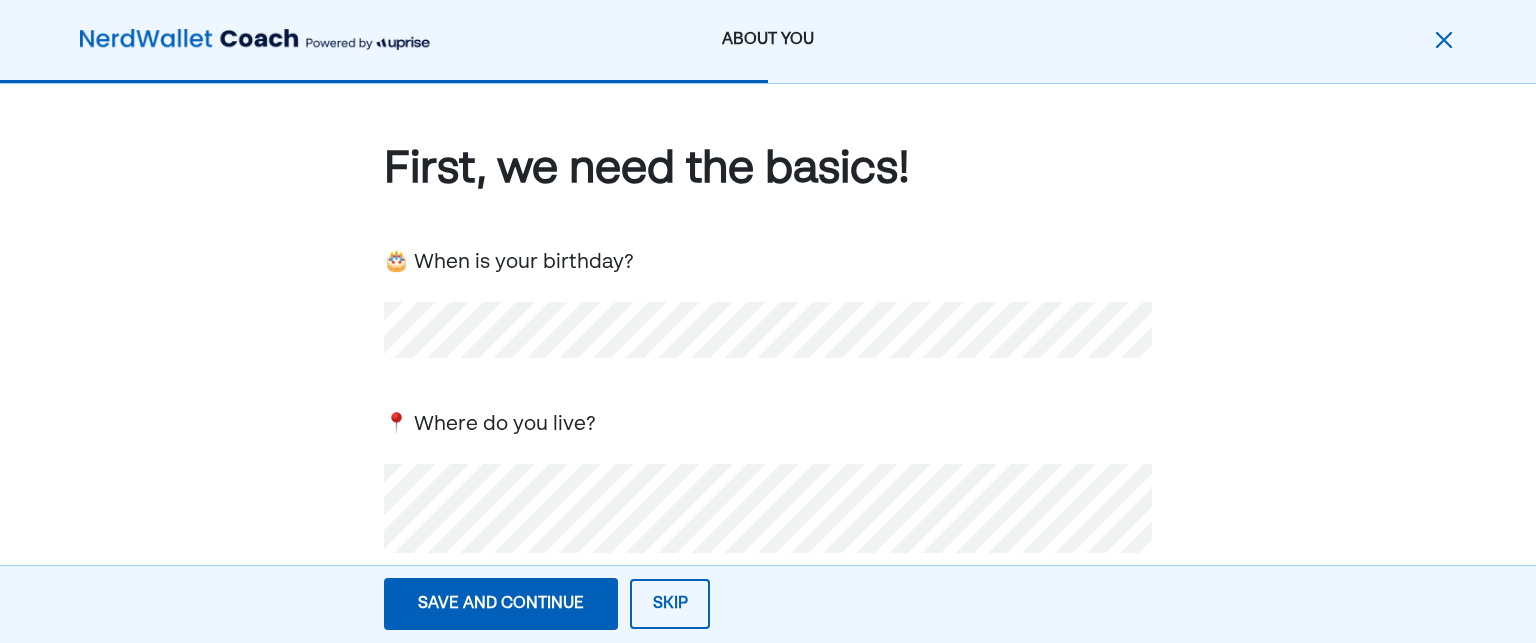 click on "First, we need the basics! 🎂 When is your birthday? 📍 Where do you live? 💕 Are you... Single In a relationship: we keep finances separate In a relationship: we do finances together Married Other 🐣 Any kids? Yes No" at bounding box center (768, 652) 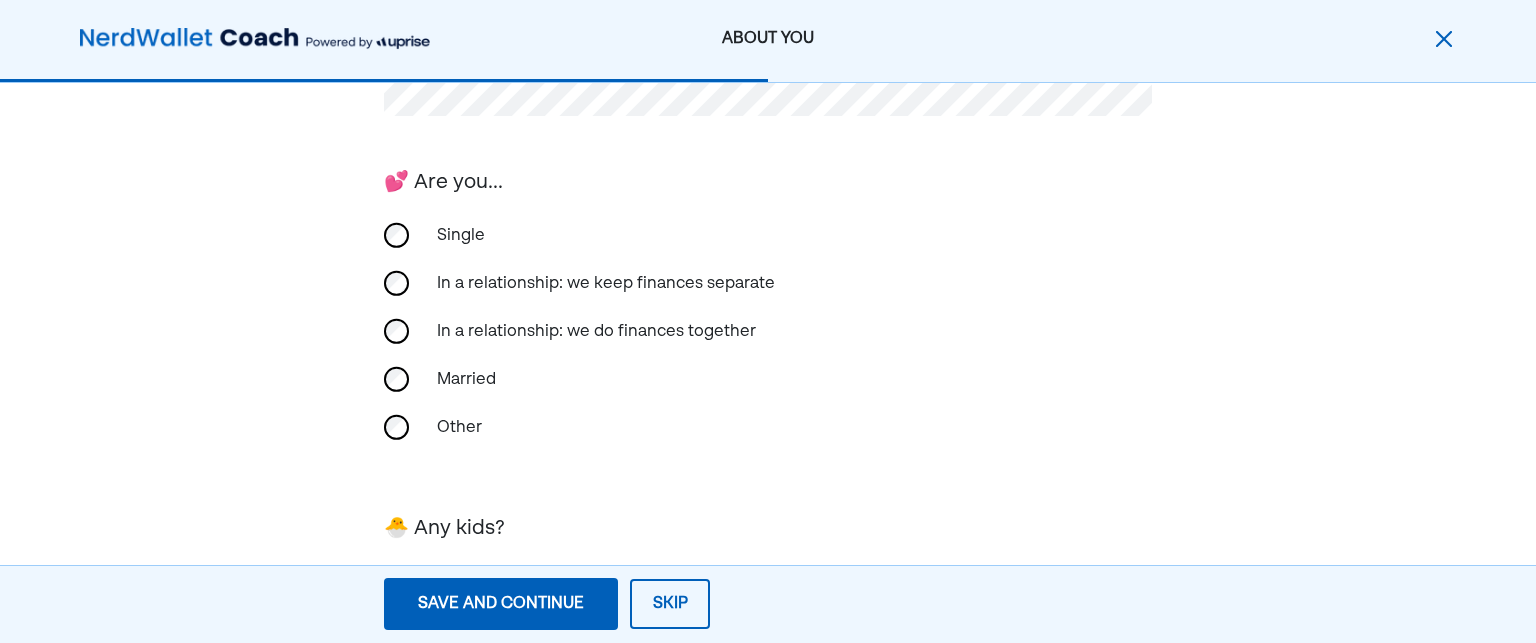 scroll, scrollTop: 440, scrollLeft: 0, axis: vertical 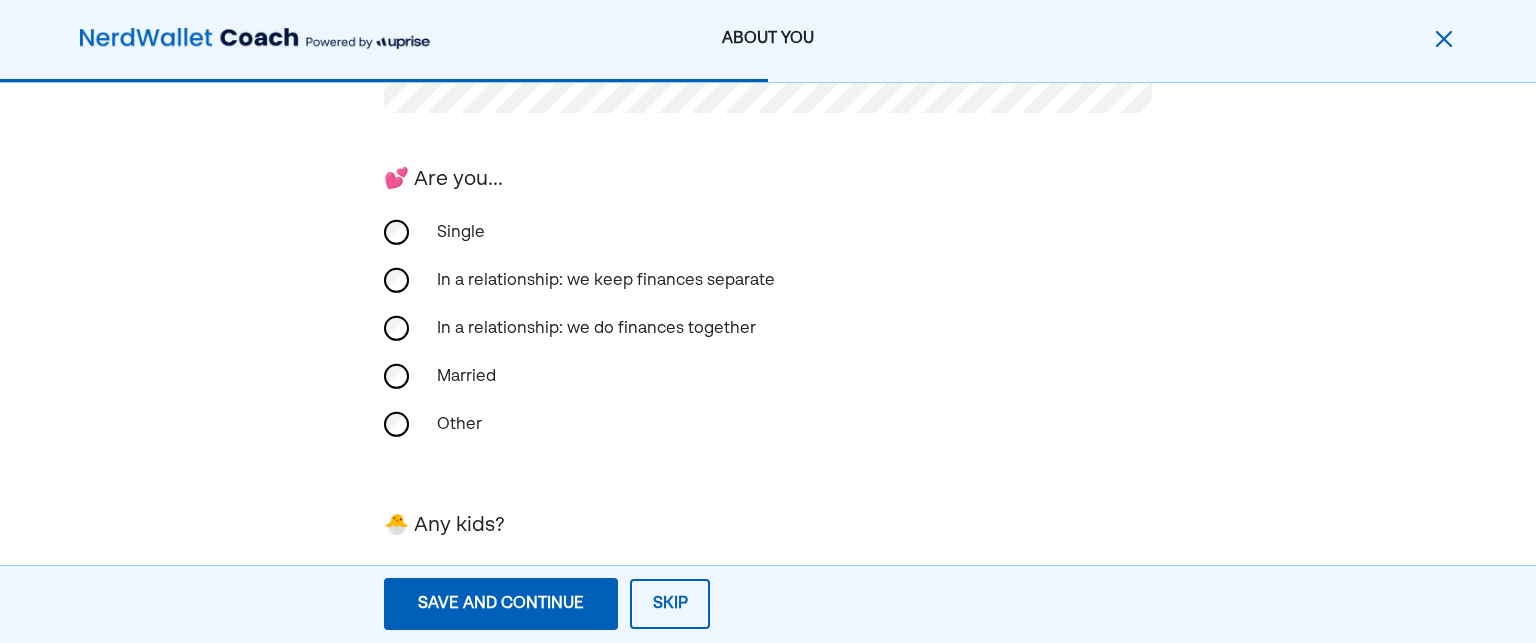 click on "First, we need the basics! 🎂 When is your birthday? 📍 Where do you live? 💕 Are you... Single In a relationship: we keep finances separate In a relationship: we do finances together Married Other 🐣 Any kids? Yes No" at bounding box center (768, 212) 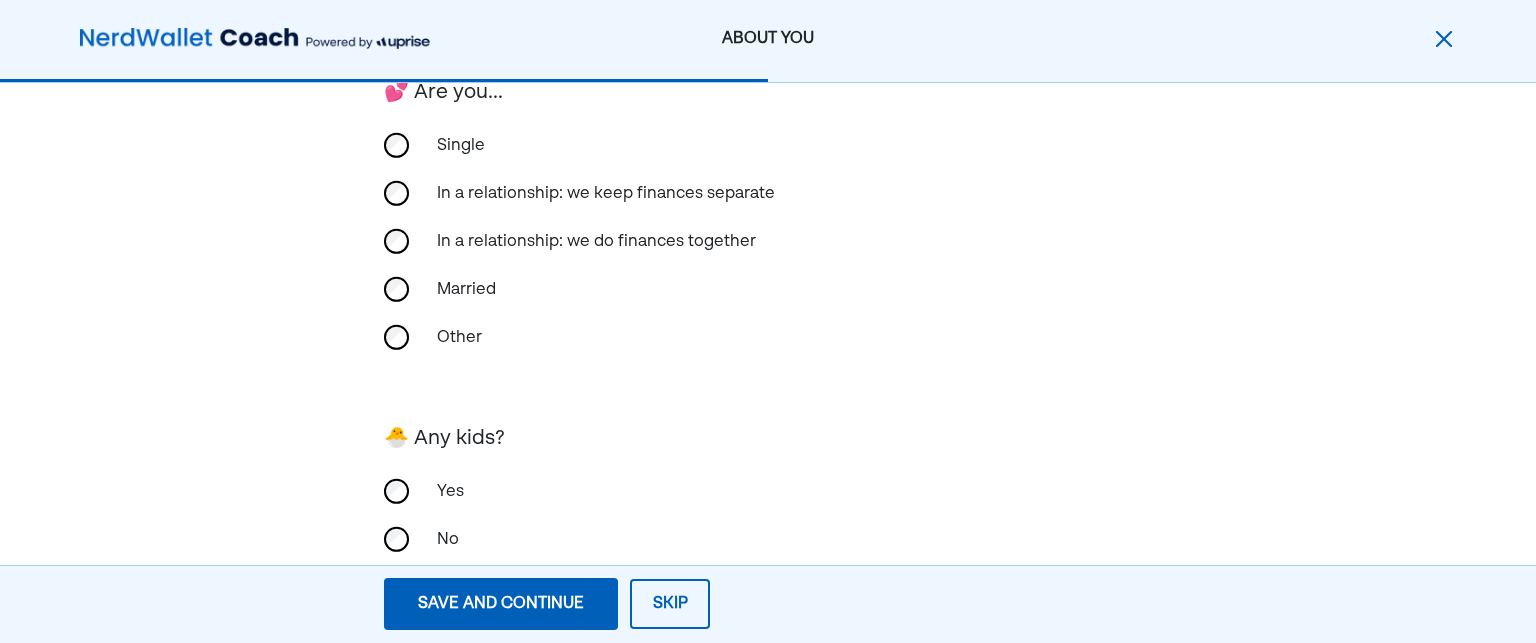 scroll, scrollTop: 577, scrollLeft: 0, axis: vertical 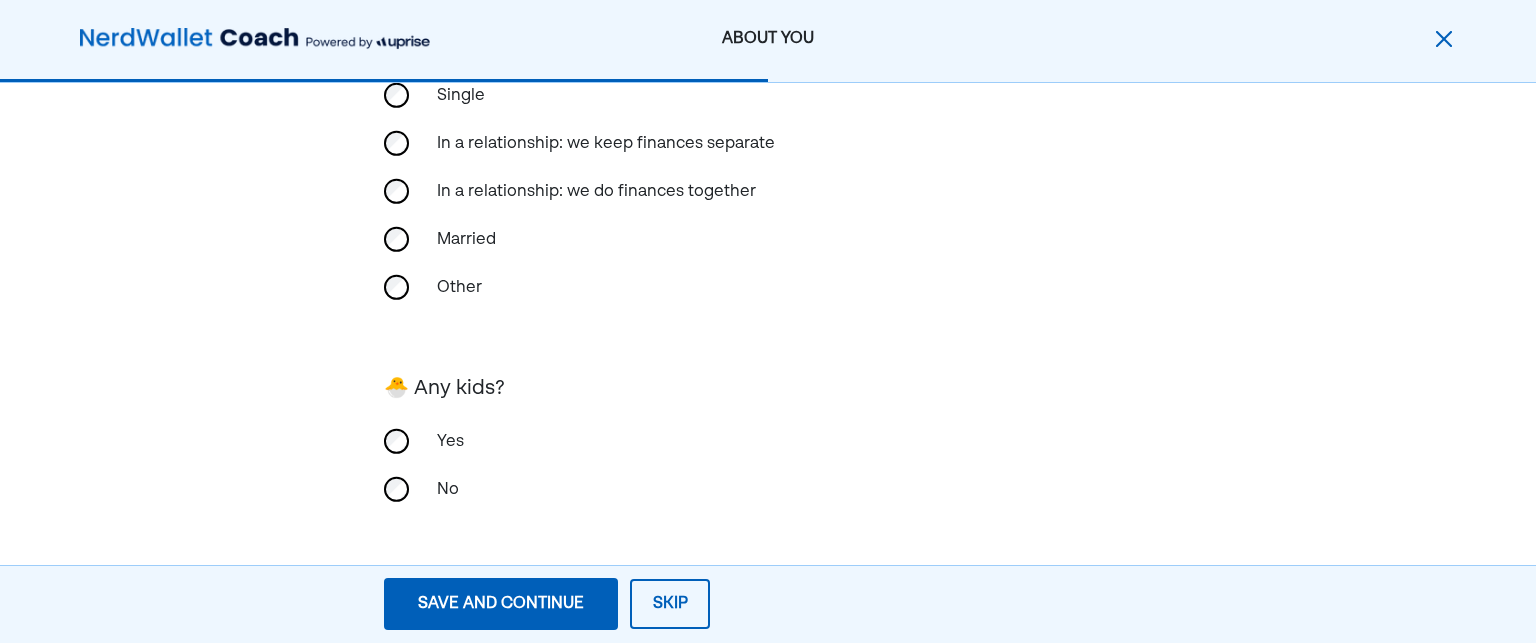 click on "First, we need the basics! 🎂 When is your birthday? 📍 Where do you live? 💕 Are you... Single In a relationship: we keep finances separate In a relationship: we do finances together Married Other 🐣 Any kids? Yes No" at bounding box center [768, 75] 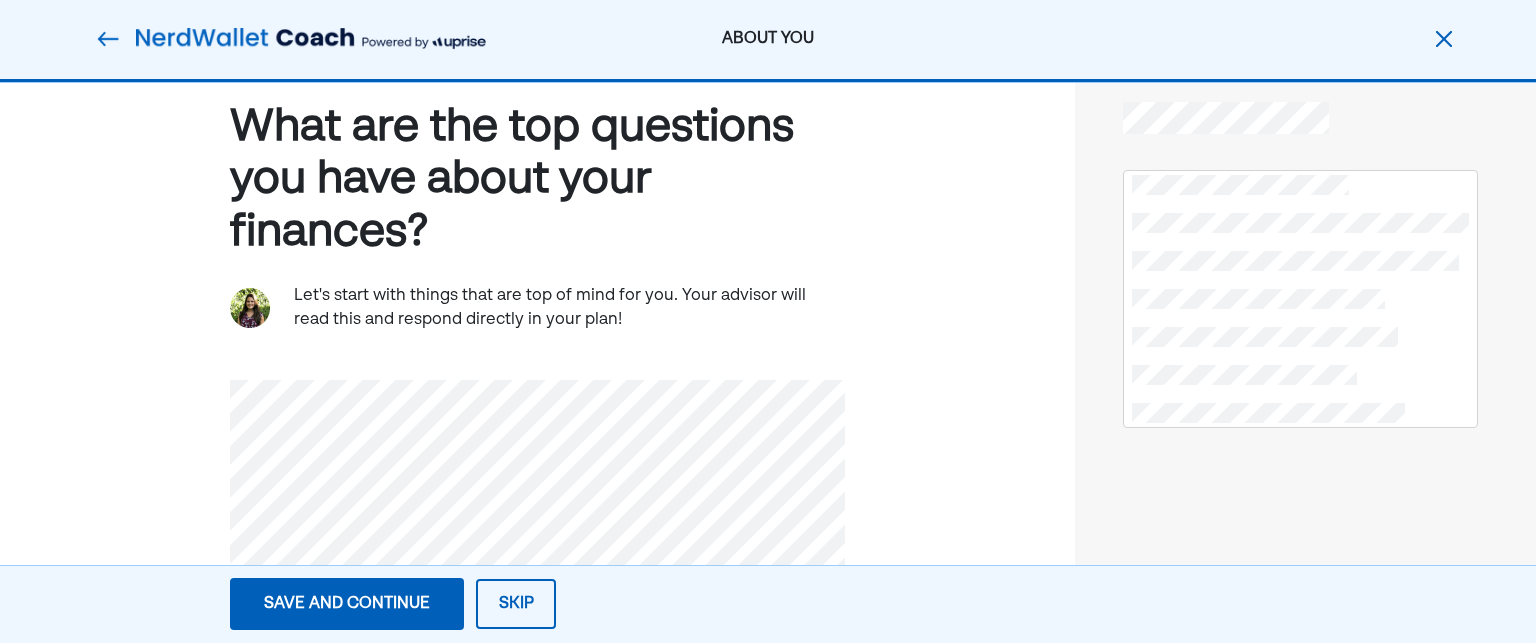 scroll, scrollTop: 0, scrollLeft: 0, axis: both 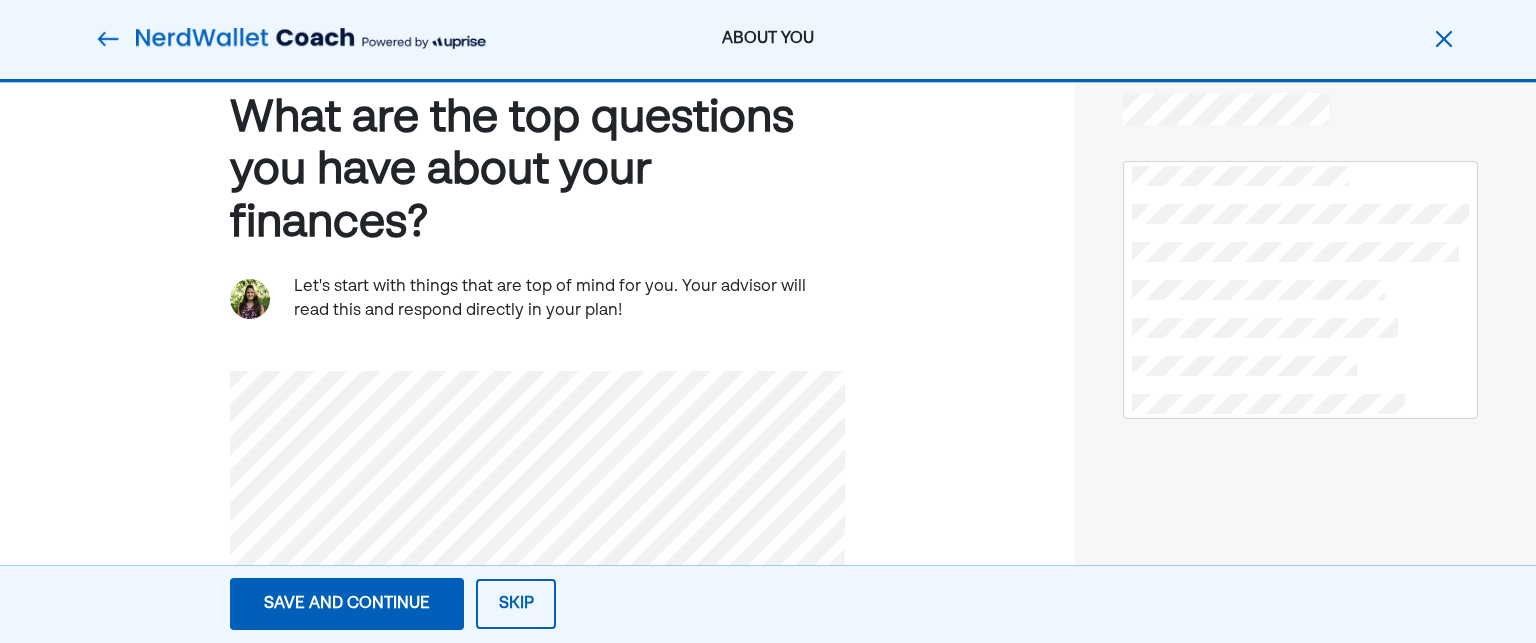 click on "What are the top questions you have about your finances? Let's start with things that are top of mind for you. Your advisor will read this and respond directly in your plan!" at bounding box center (537, 403) 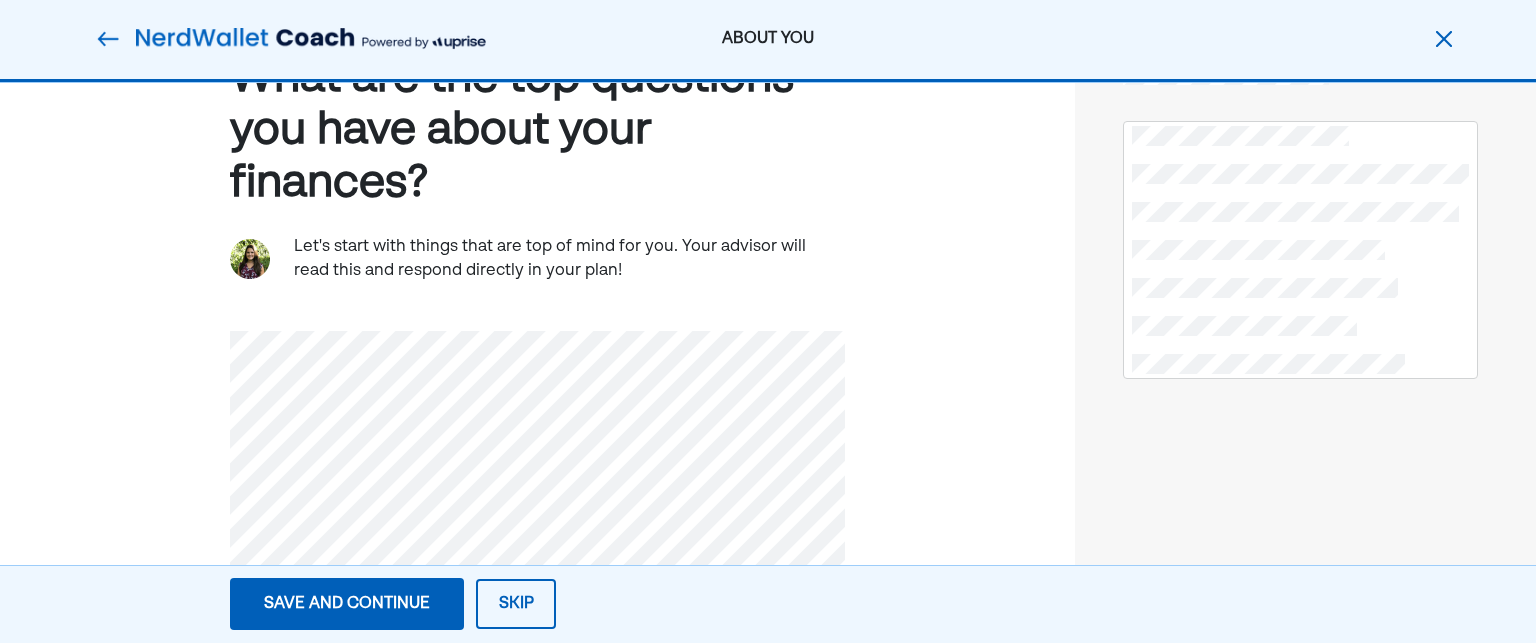 scroll, scrollTop: 180, scrollLeft: 0, axis: vertical 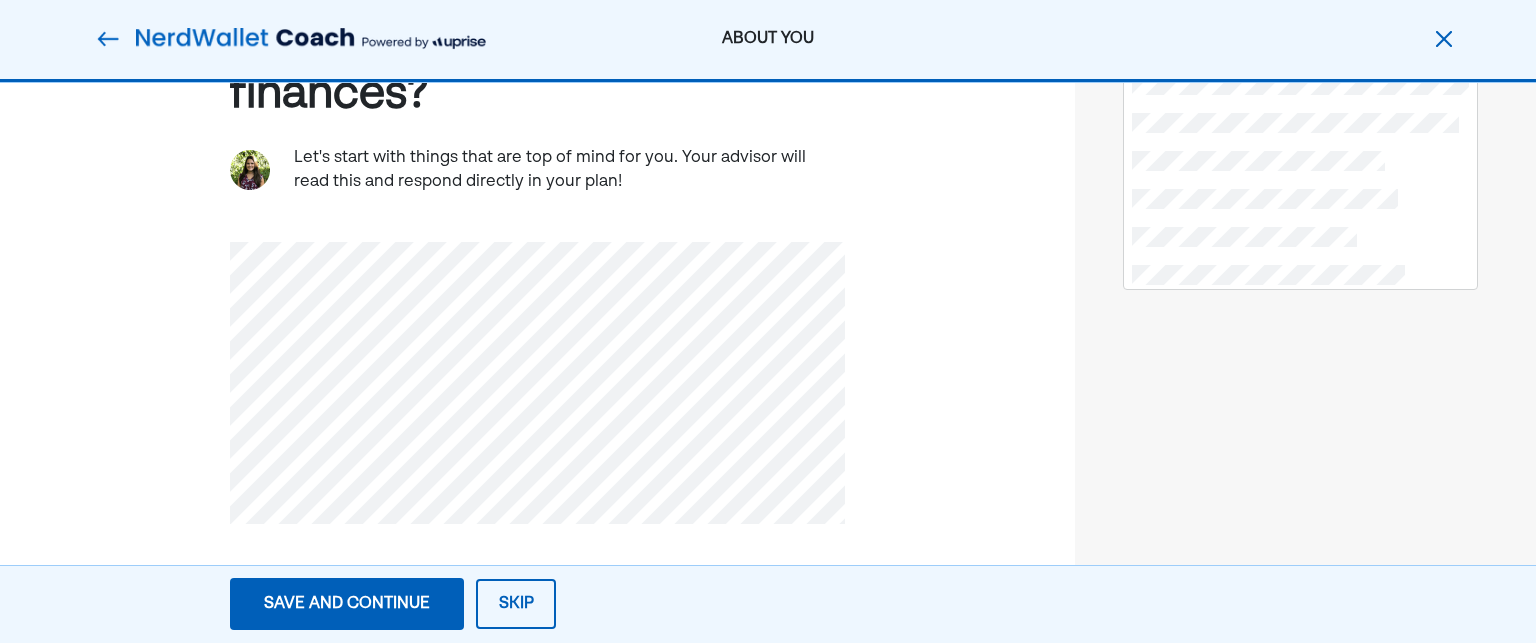 click on "Save and continue" at bounding box center [347, 604] 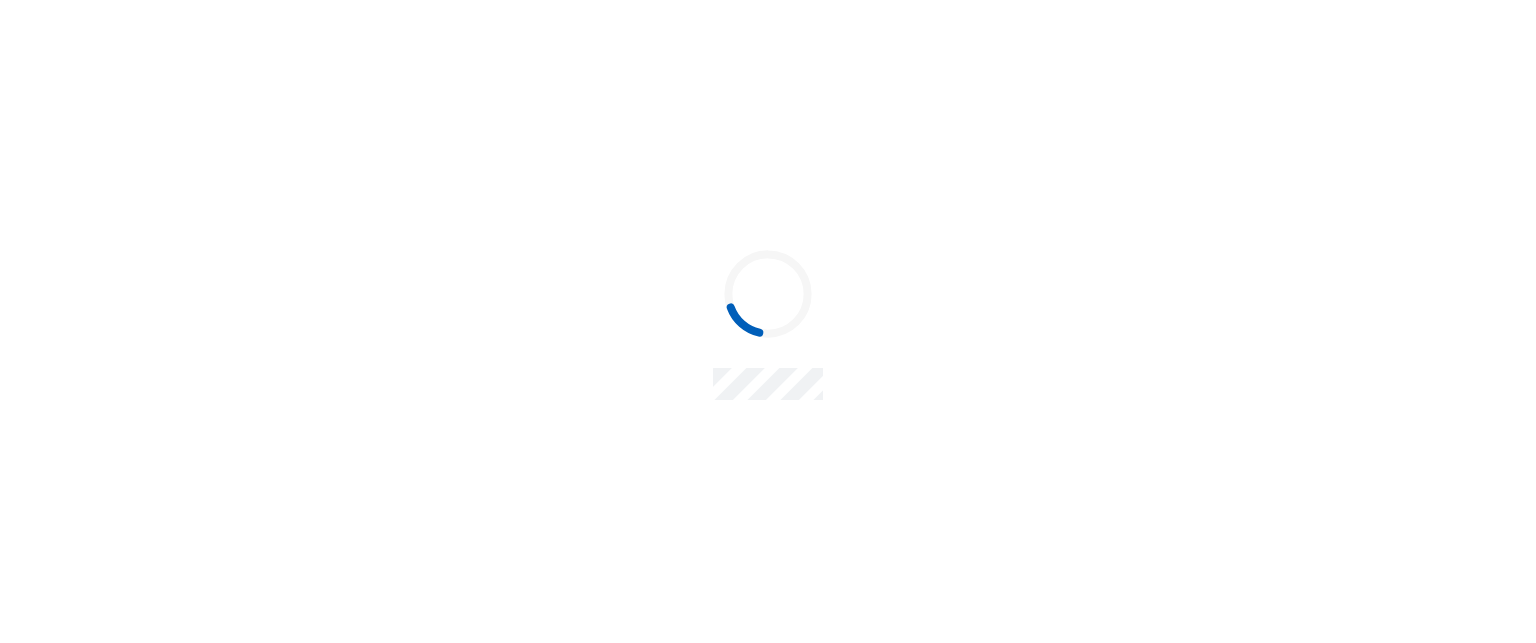 scroll, scrollTop: 0, scrollLeft: 0, axis: both 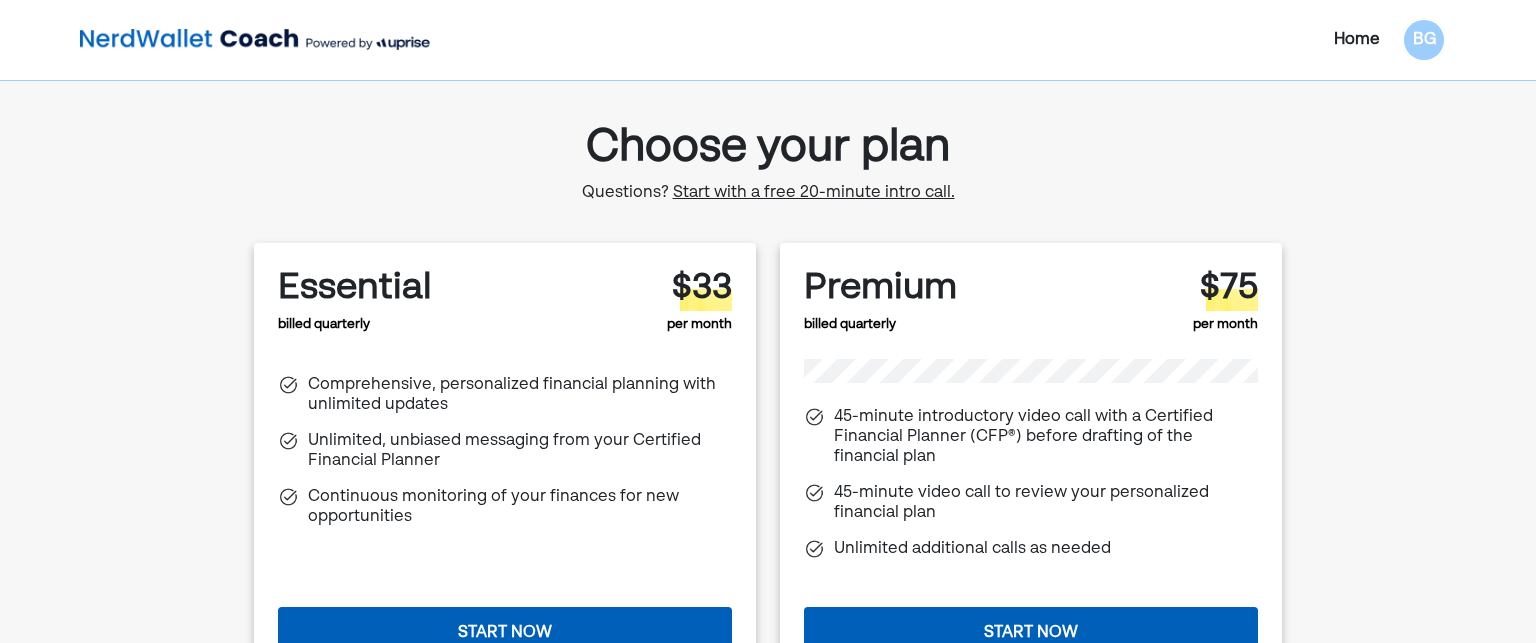 click on "Home BG Choose your plan Questions?   Start with a free 20-minute intro call. Essential billed quarterly $33 per month Comprehensive, personalized financial planning with unlimited updates Unlimited, unbiased messaging from your Certified Financial Planner Continuous monitoring of your finances for new opportunities Start now Premium billed quarterly $75 per month 45-minute introductory video call with a Certified Financial Planner (CFP®) before drafting of the financial plan 45-minute video call to review your personalized financial plan Unlimited additional calls as needed Start now" at bounding box center (768, 399) 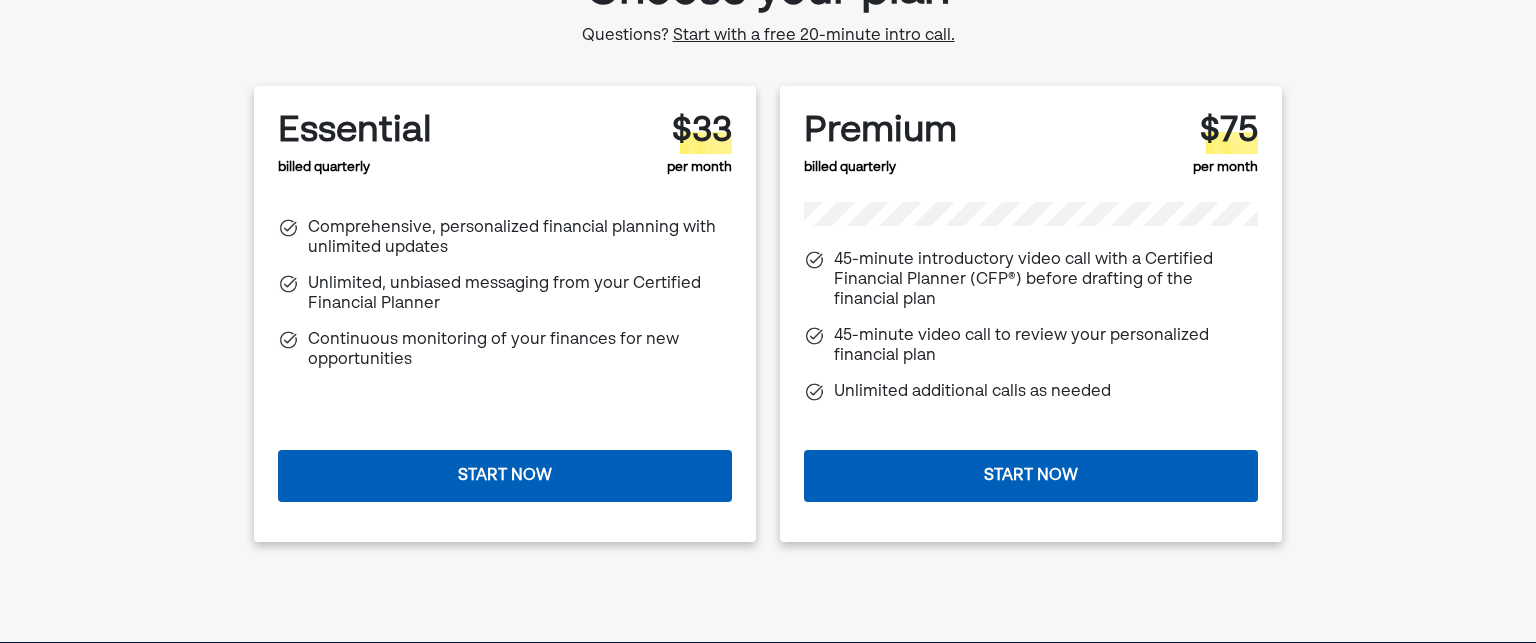 scroll, scrollTop: 155, scrollLeft: 0, axis: vertical 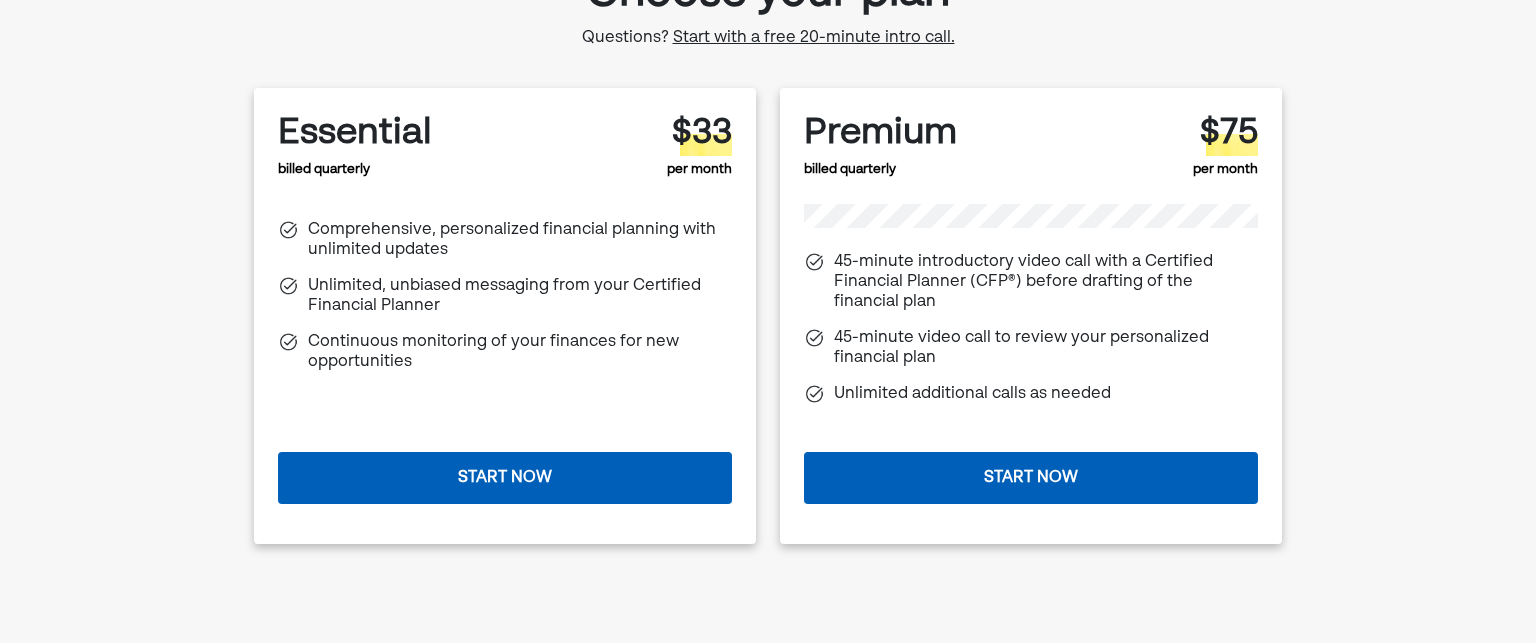 click on "Start now" at bounding box center (505, 478) 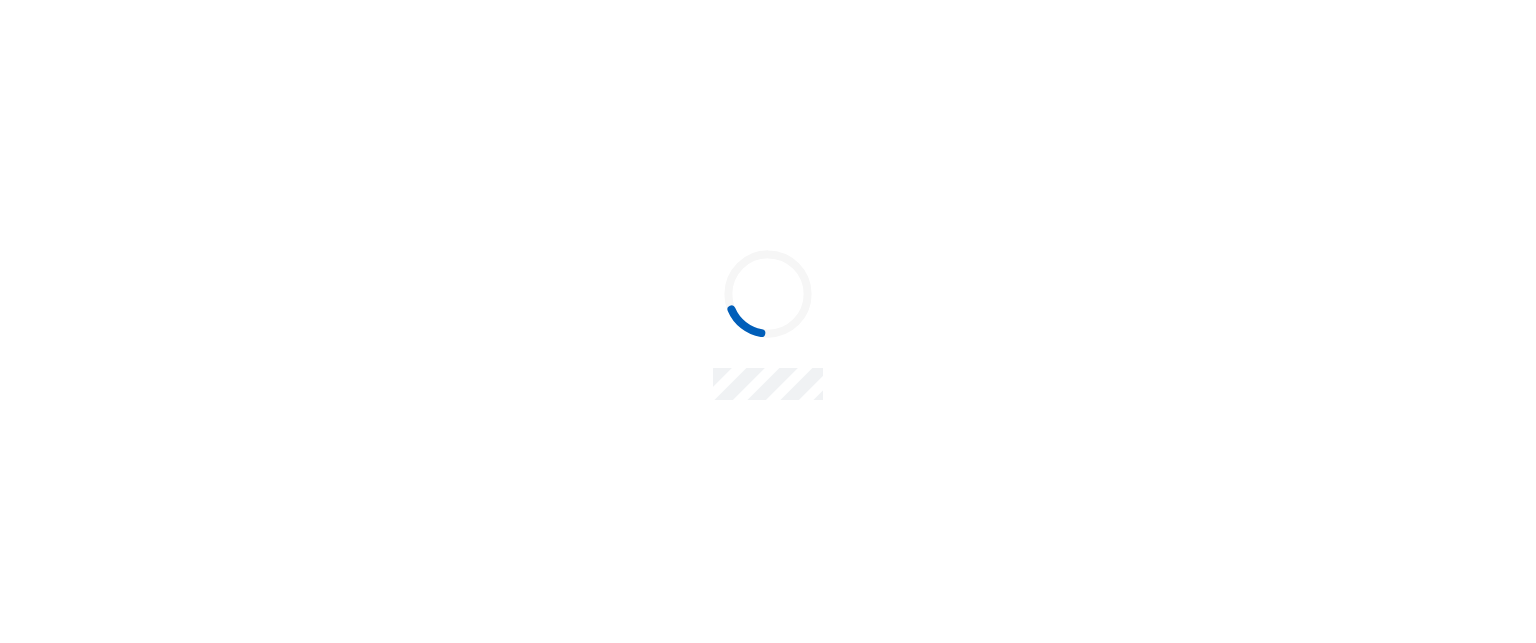 scroll, scrollTop: 0, scrollLeft: 0, axis: both 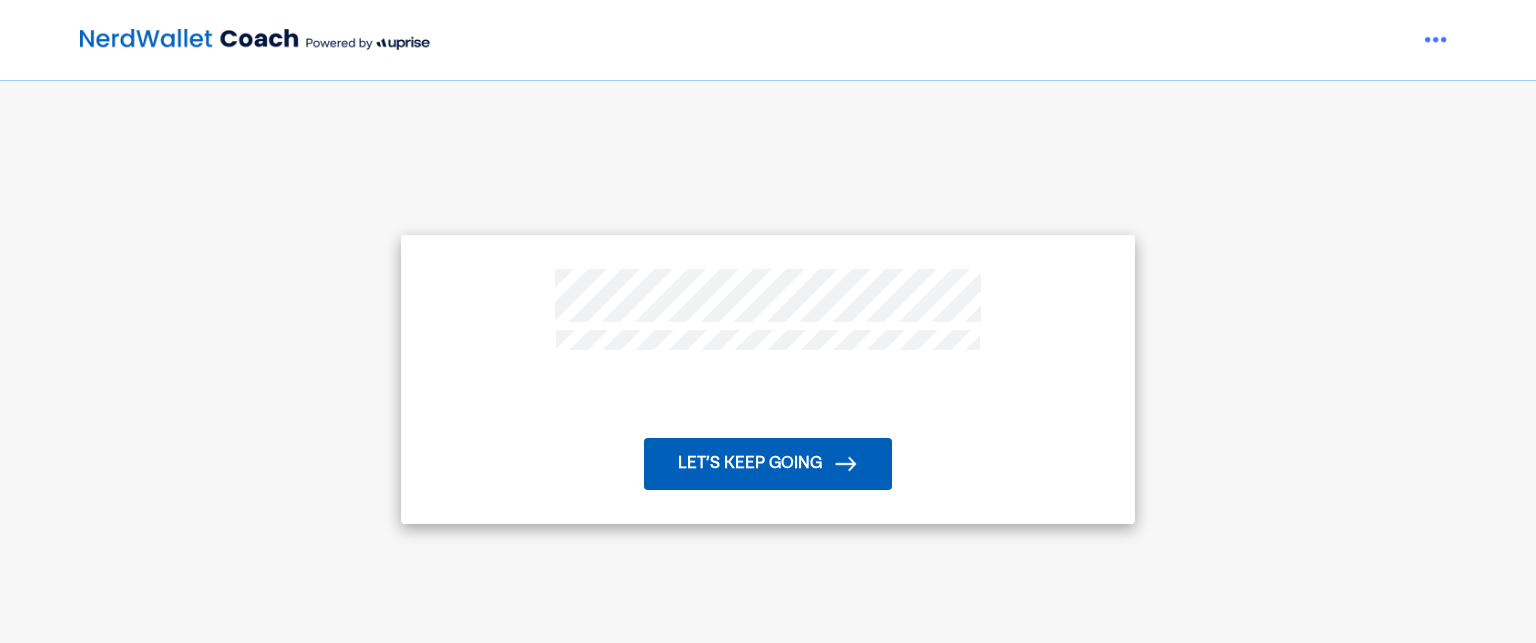 click on "Let’s keep going" at bounding box center [768, 464] 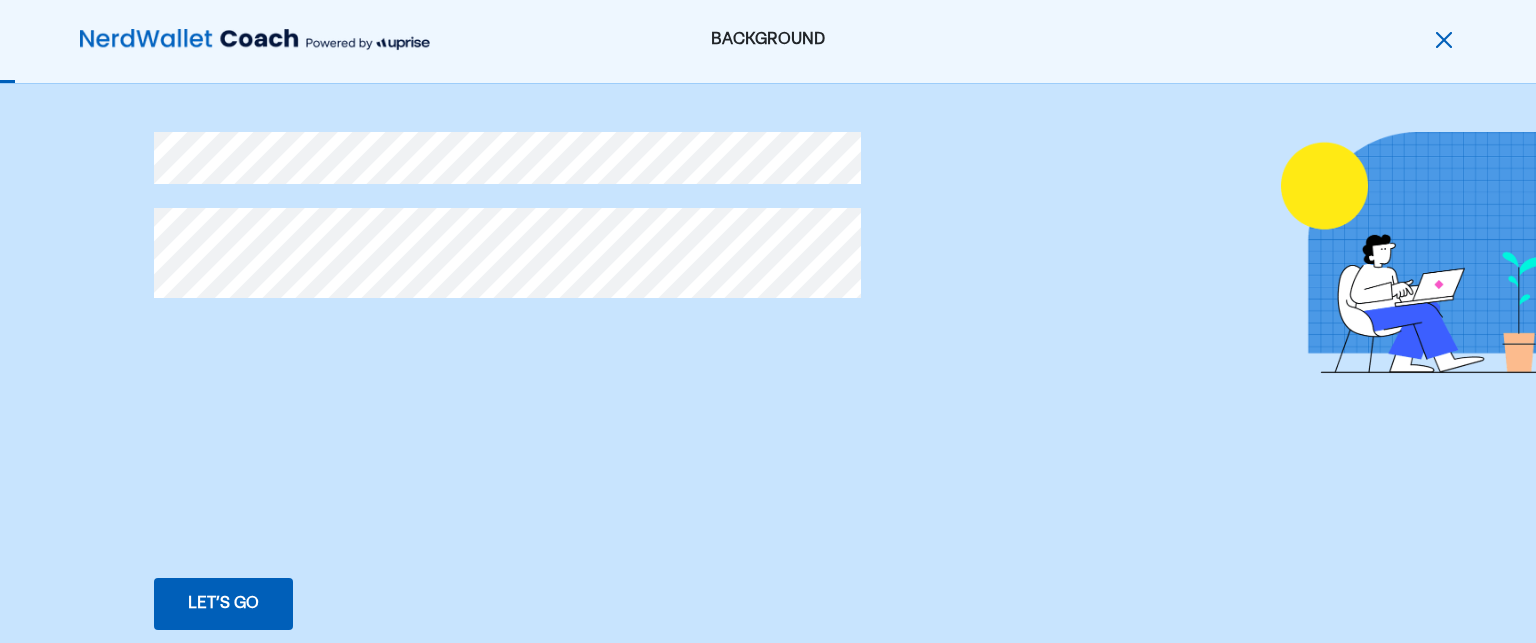 click on "Let’s go" at bounding box center (223, 604) 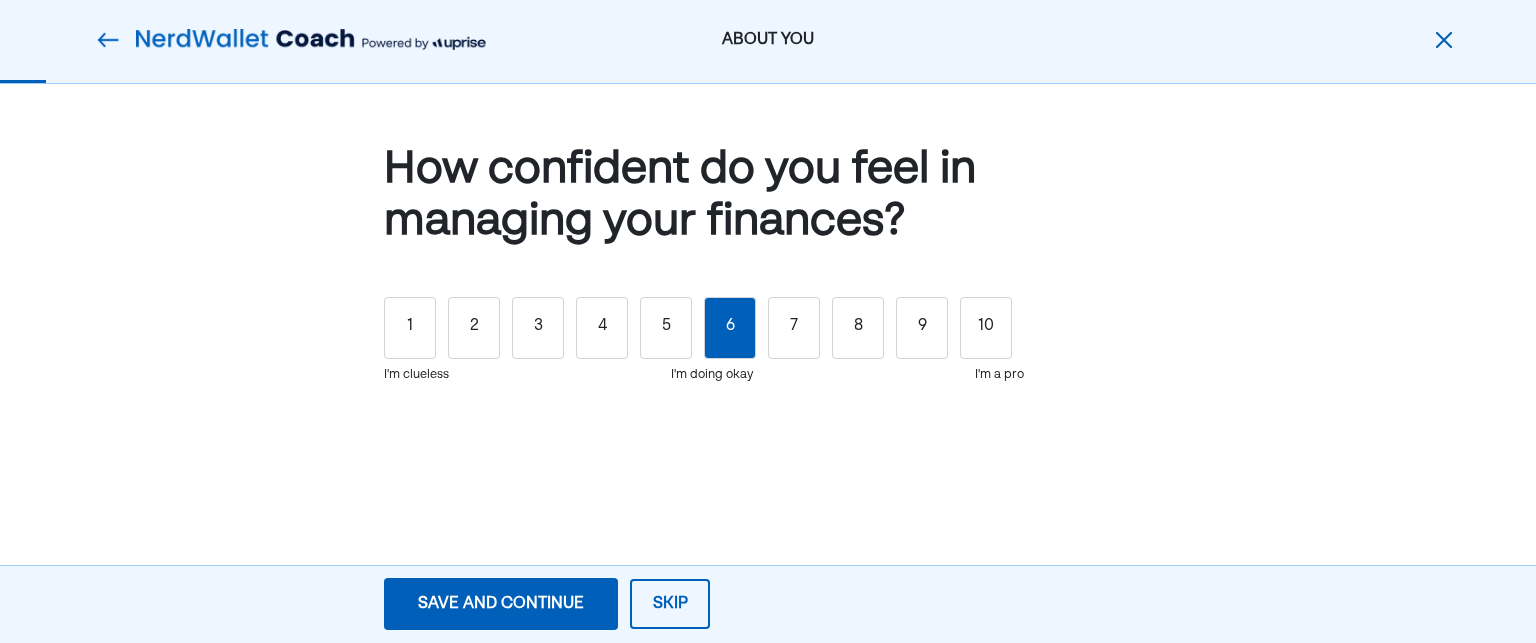 click on "6" at bounding box center (730, 328) 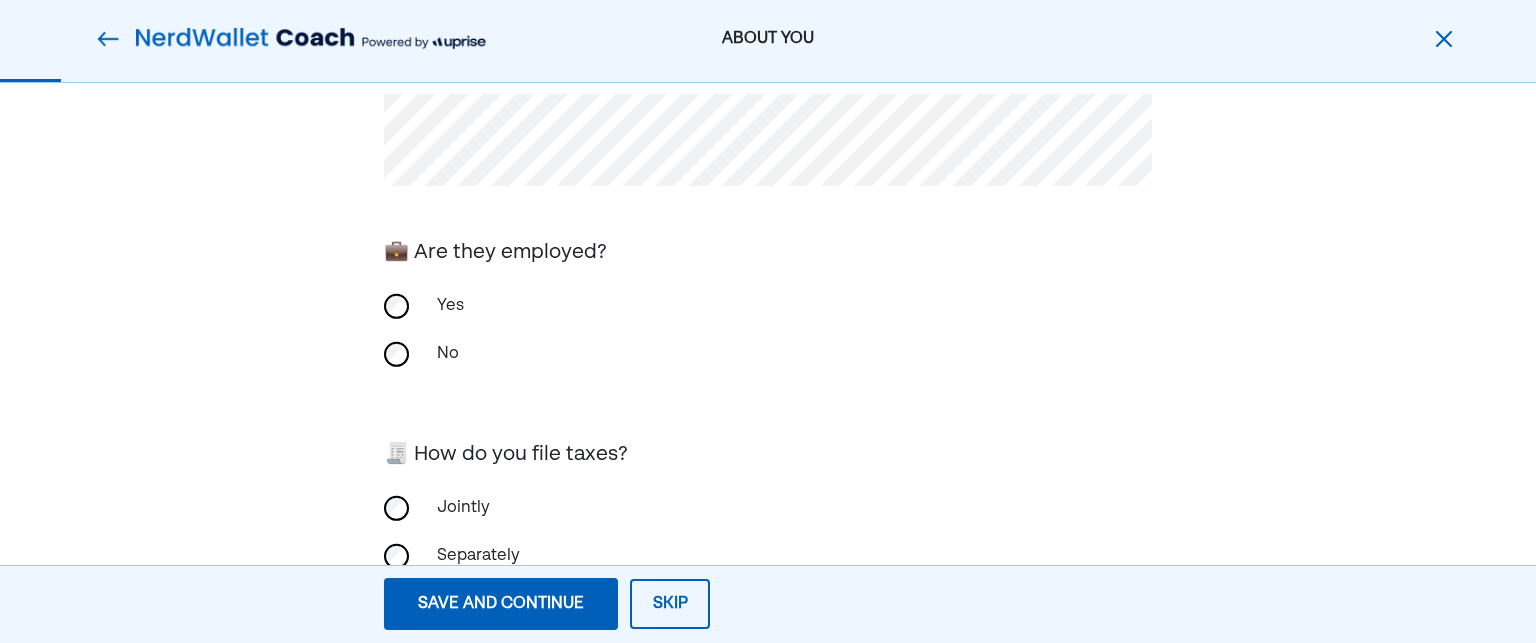 scroll, scrollTop: 363, scrollLeft: 0, axis: vertical 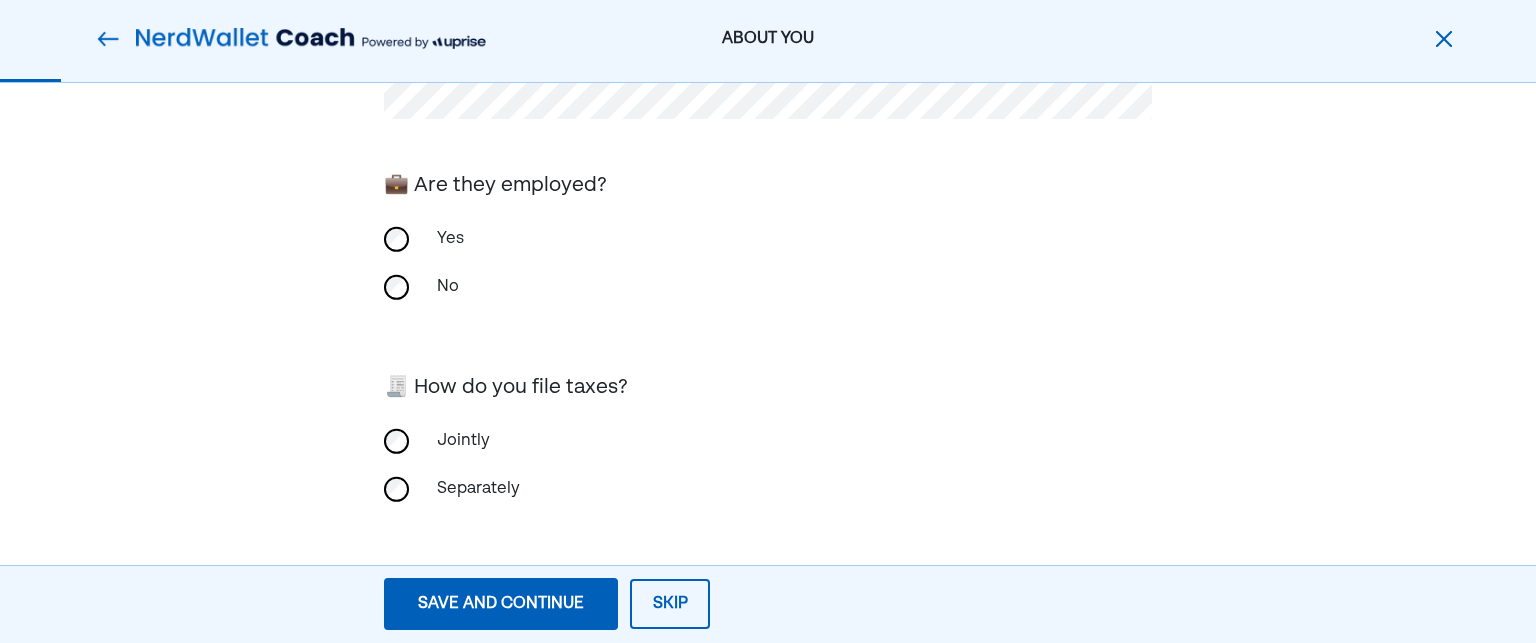 click on "Save and continue Save Save and continue" at bounding box center (501, 604) 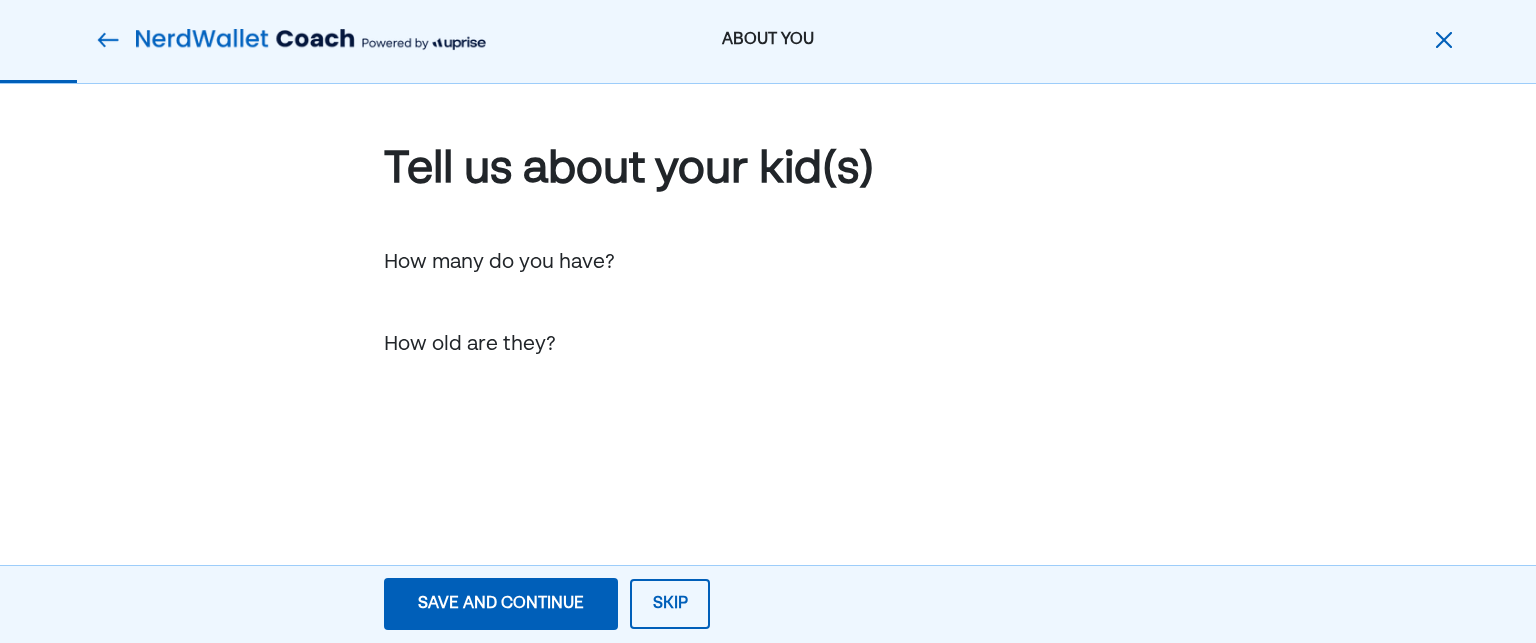 scroll, scrollTop: 0, scrollLeft: 0, axis: both 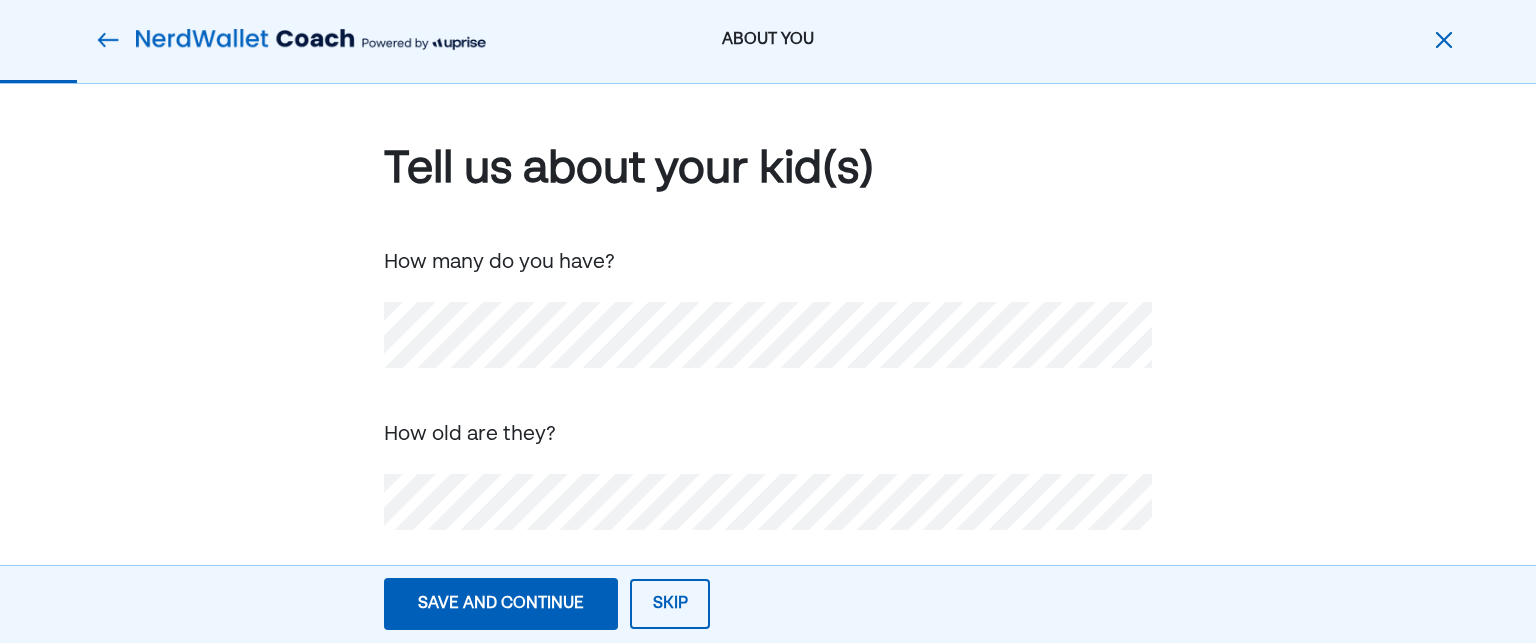 type 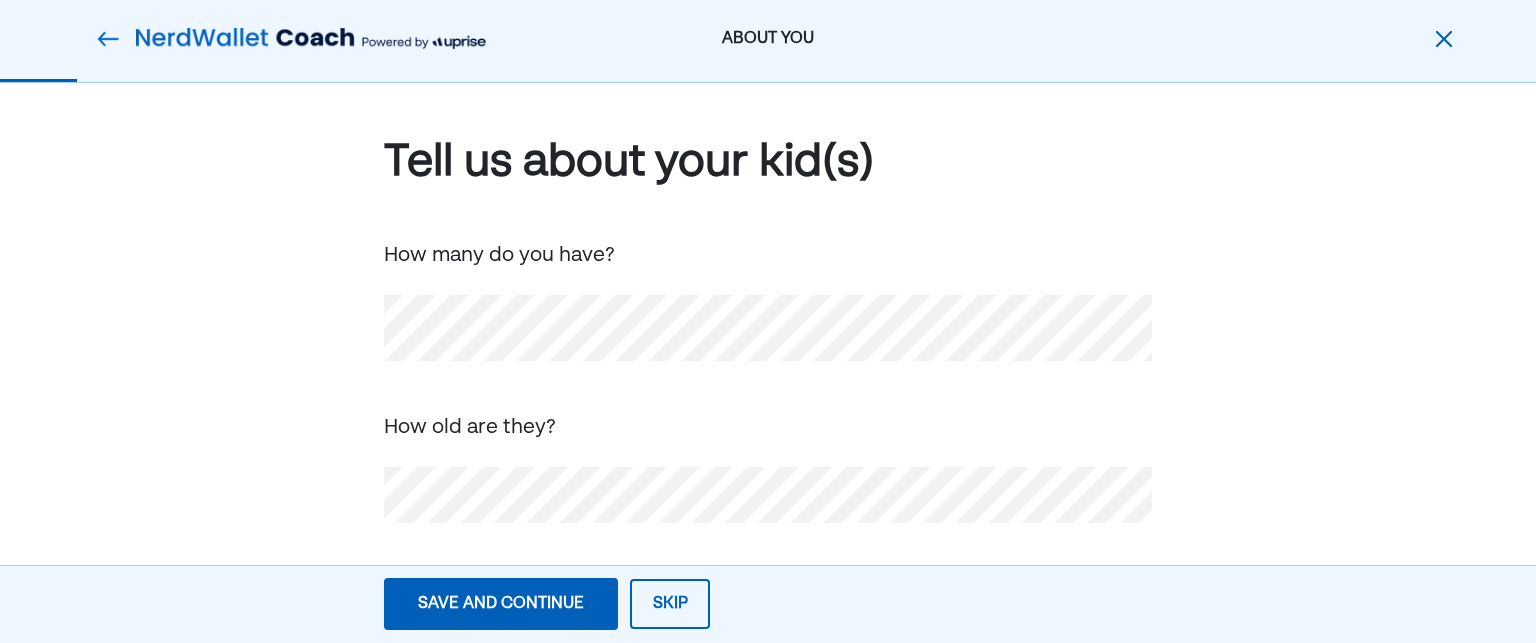 click on "Tell us about your kid(s) How many do you have? How old are they?" at bounding box center [768, 360] 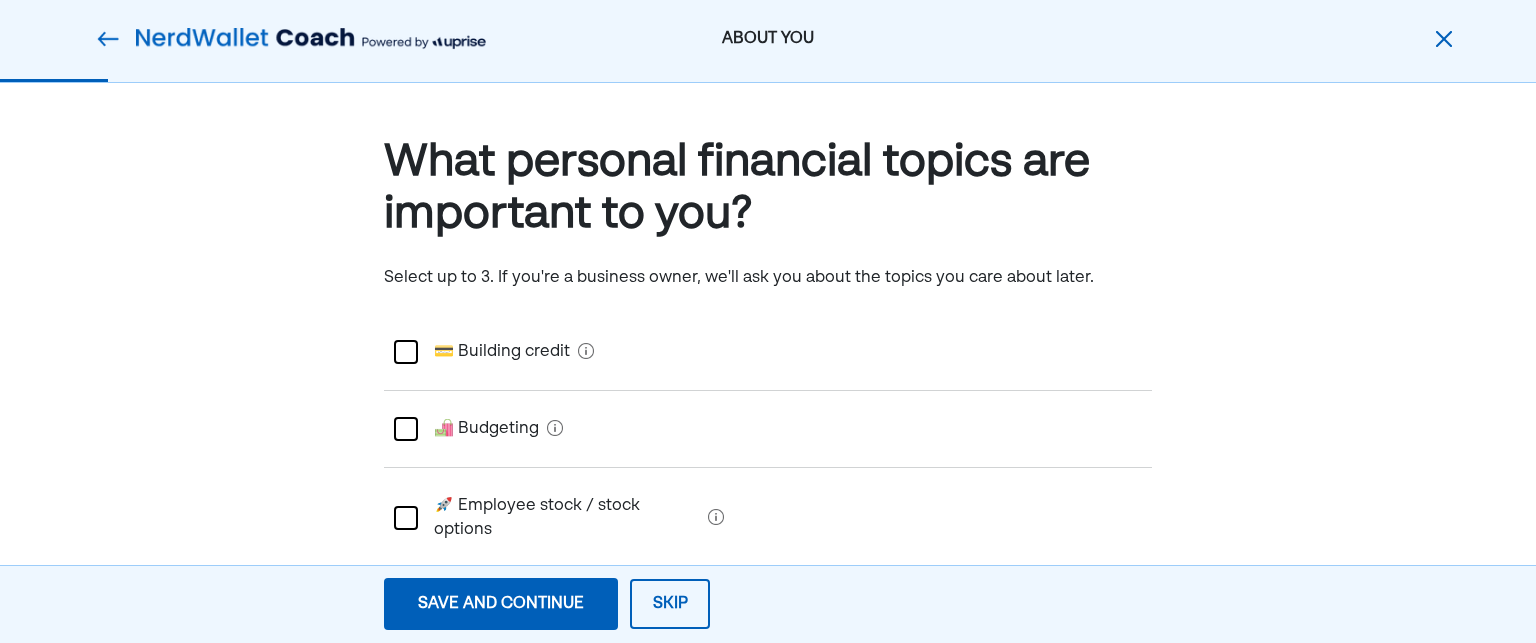 scroll, scrollTop: 0, scrollLeft: 0, axis: both 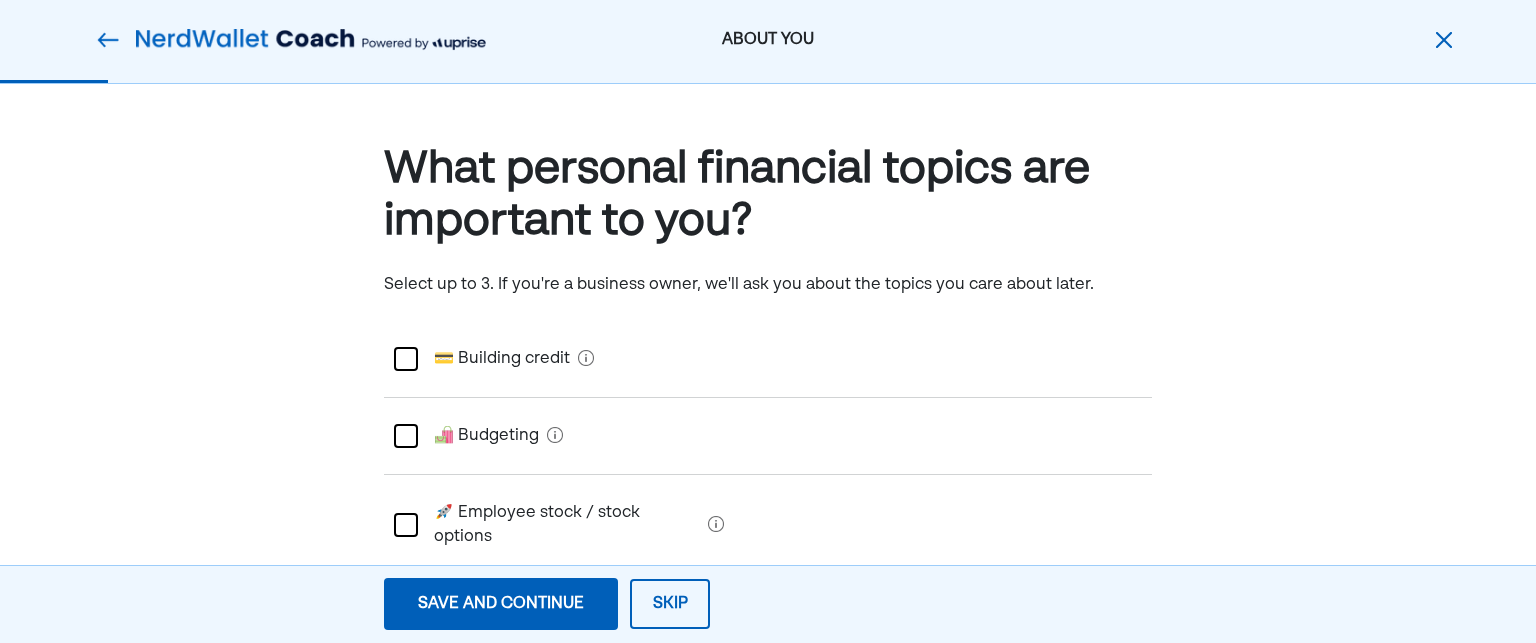 click on "What personal financial topics are important to you? Select up to 3. If you're a business owner, we'll ask you about the topics you care about later. 💳 Building credit 🛍️ Budgeting 🚀 Employee stock / stock options 📈 Investing 📉 Paying down debt 💵 Salary benchmarking 🧾 Taxes 🛡️ Comprehensive insurance review 📜 Estate planning 📝 Incapacitation planning Any specific questions about the above that you haven’t already mentioned?" at bounding box center (768, 752) 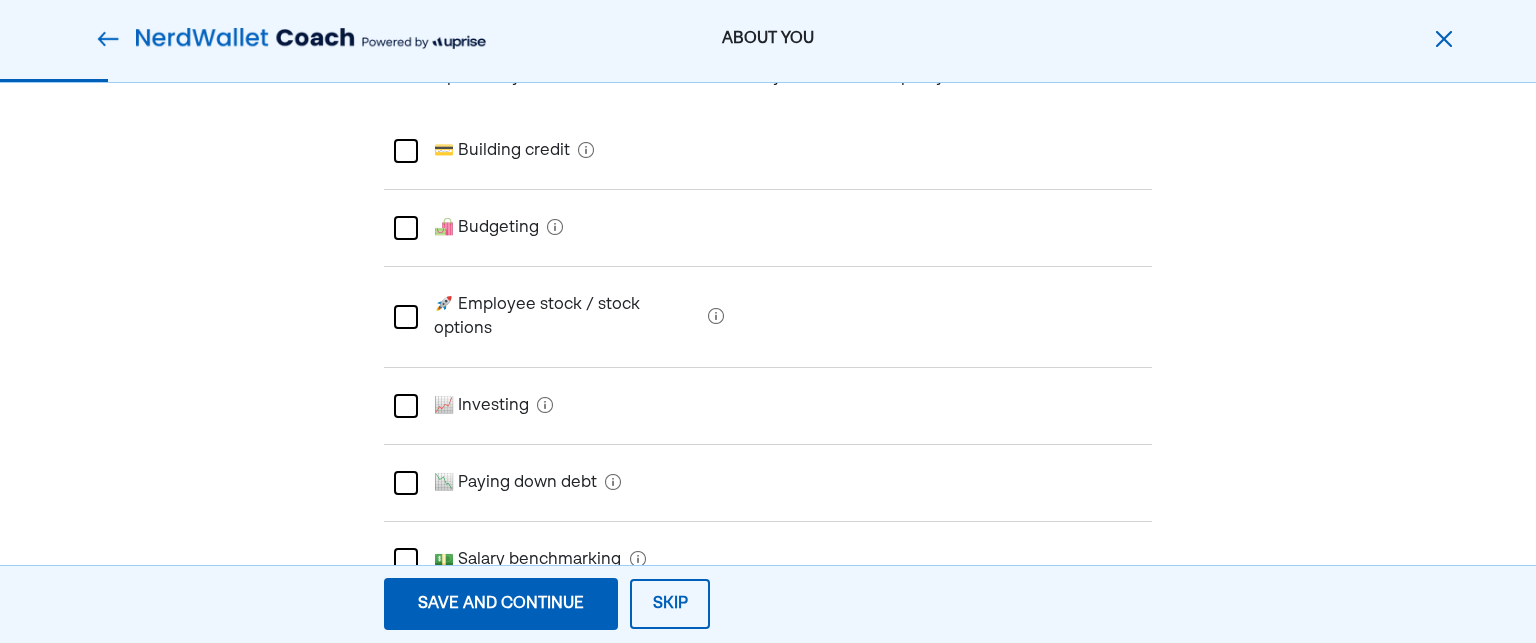 scroll, scrollTop: 168, scrollLeft: 0, axis: vertical 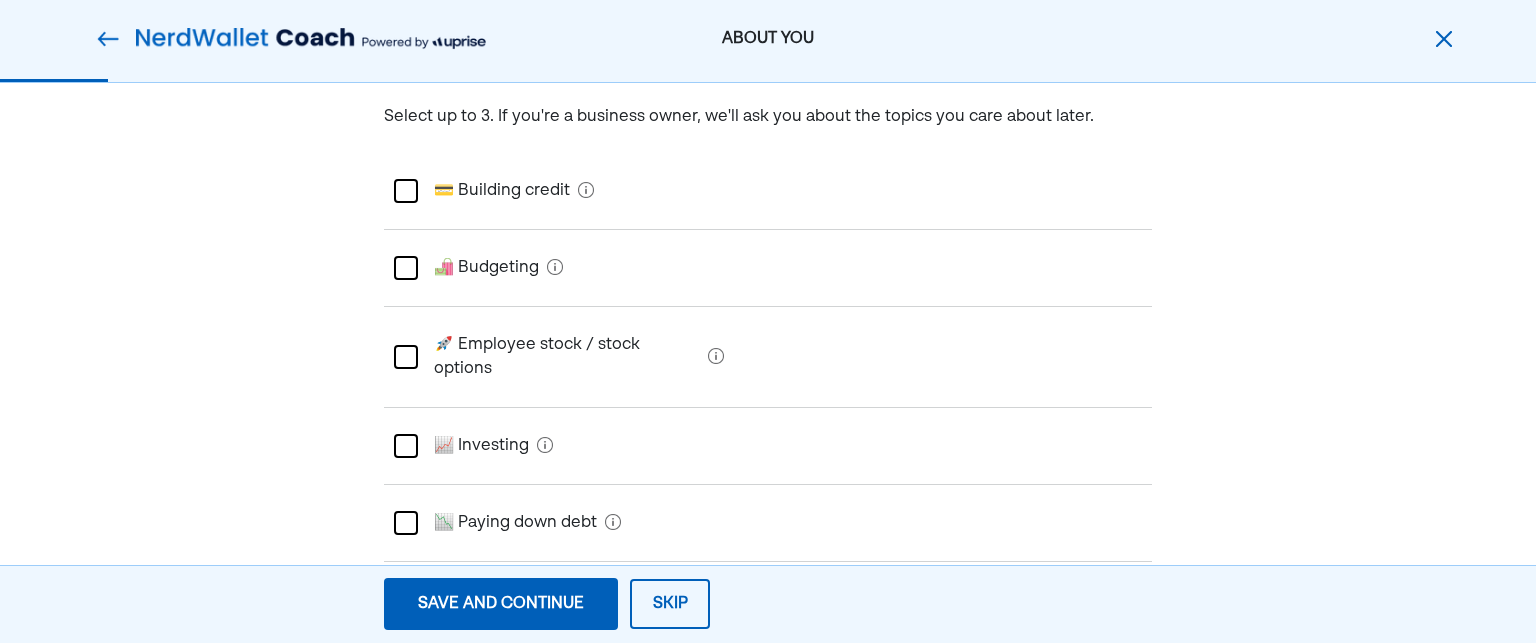 click on "🛍️ Budgeting" at bounding box center (768, 268) 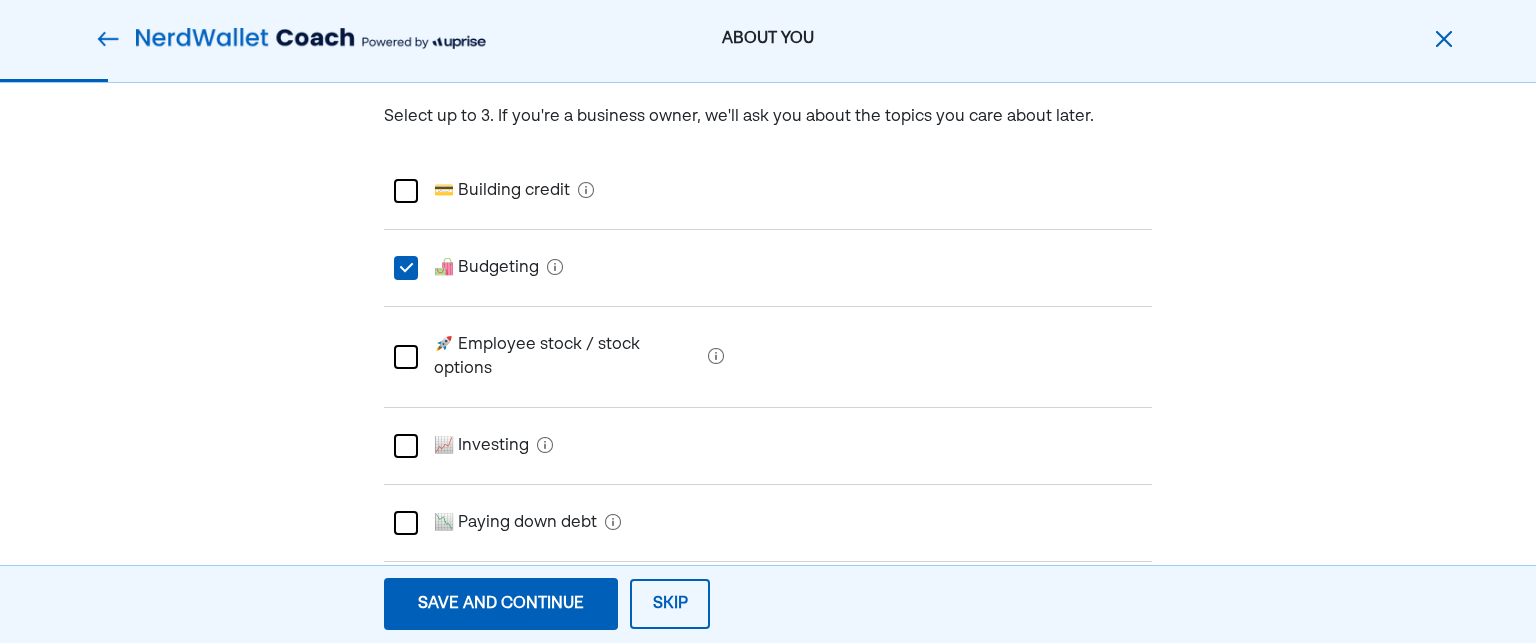 click on "What personal financial topics are important to you? Select up to 3. If you're a business owner, we'll ask you about the topics you care about later. 💳 Building credit L 🛍️ Budgeting 🚀 Employee stock / stock options 📈 Investing 📉 Paying down debt 💵 Salary benchmarking 🧾 Taxes 🛡️ Comprehensive insurance review 📜 Estate planning 📝 Incapacitation planning Any specific questions about the above that you haven’t already mentioned?" at bounding box center [768, 584] 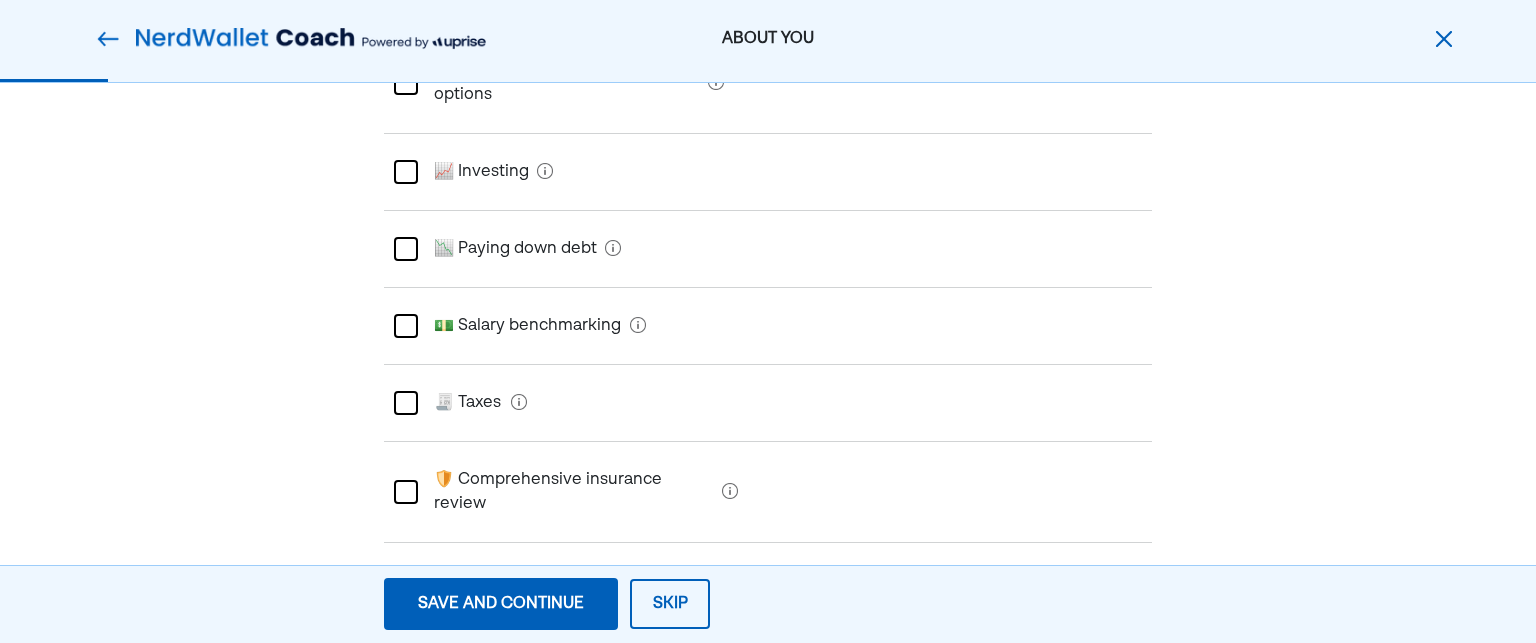scroll, scrollTop: 448, scrollLeft: 0, axis: vertical 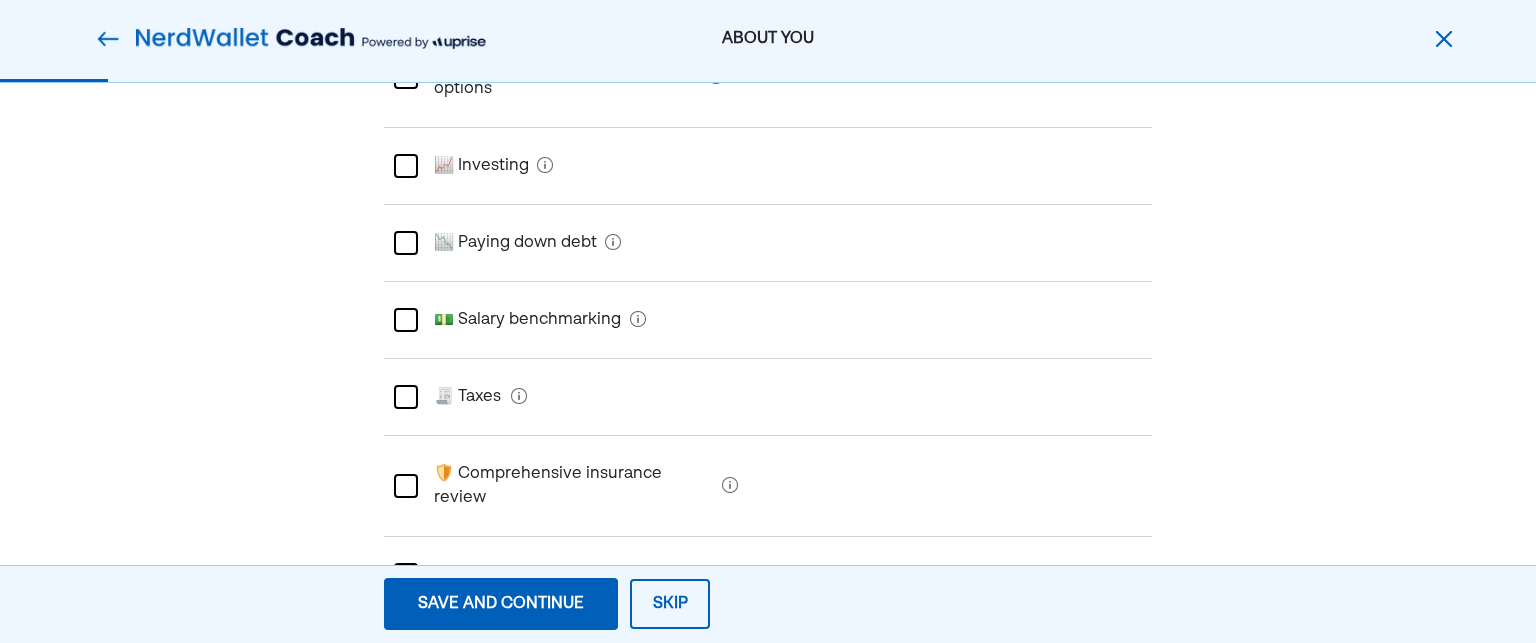 click on "🧾 Taxes" at bounding box center [768, 397] 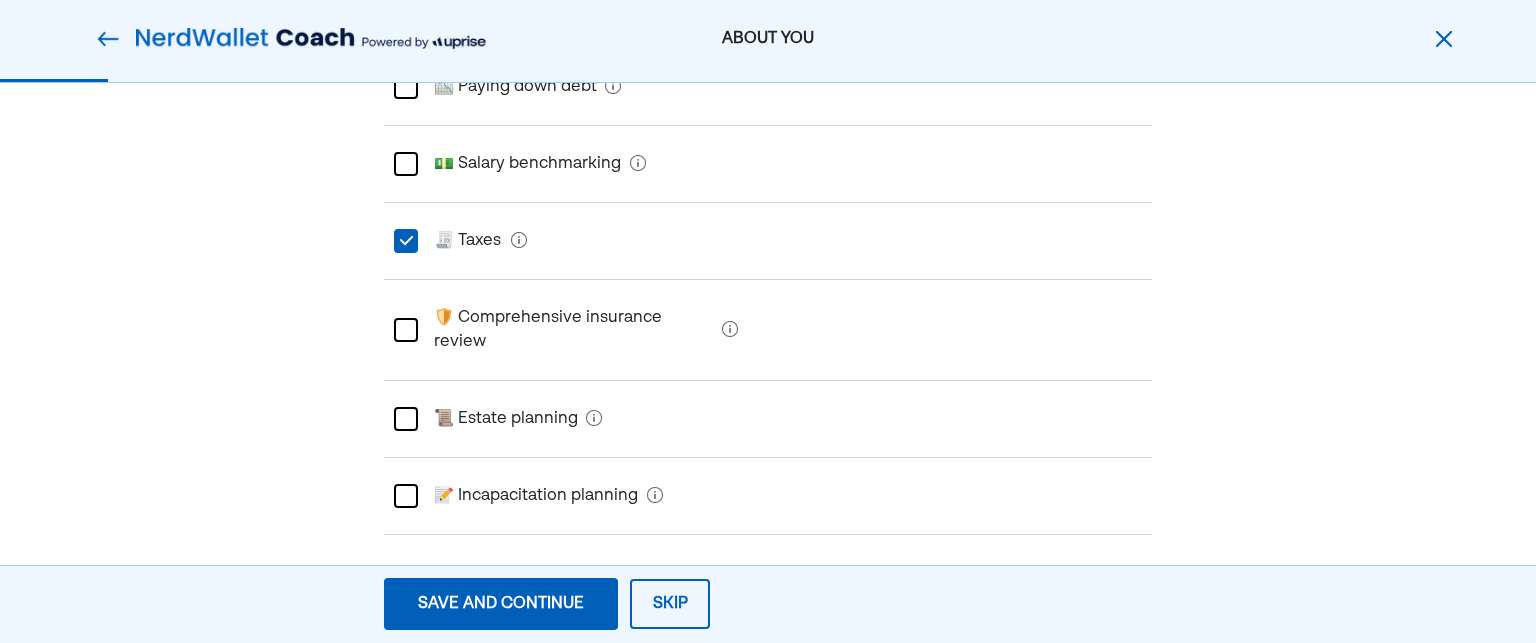 scroll, scrollTop: 608, scrollLeft: 0, axis: vertical 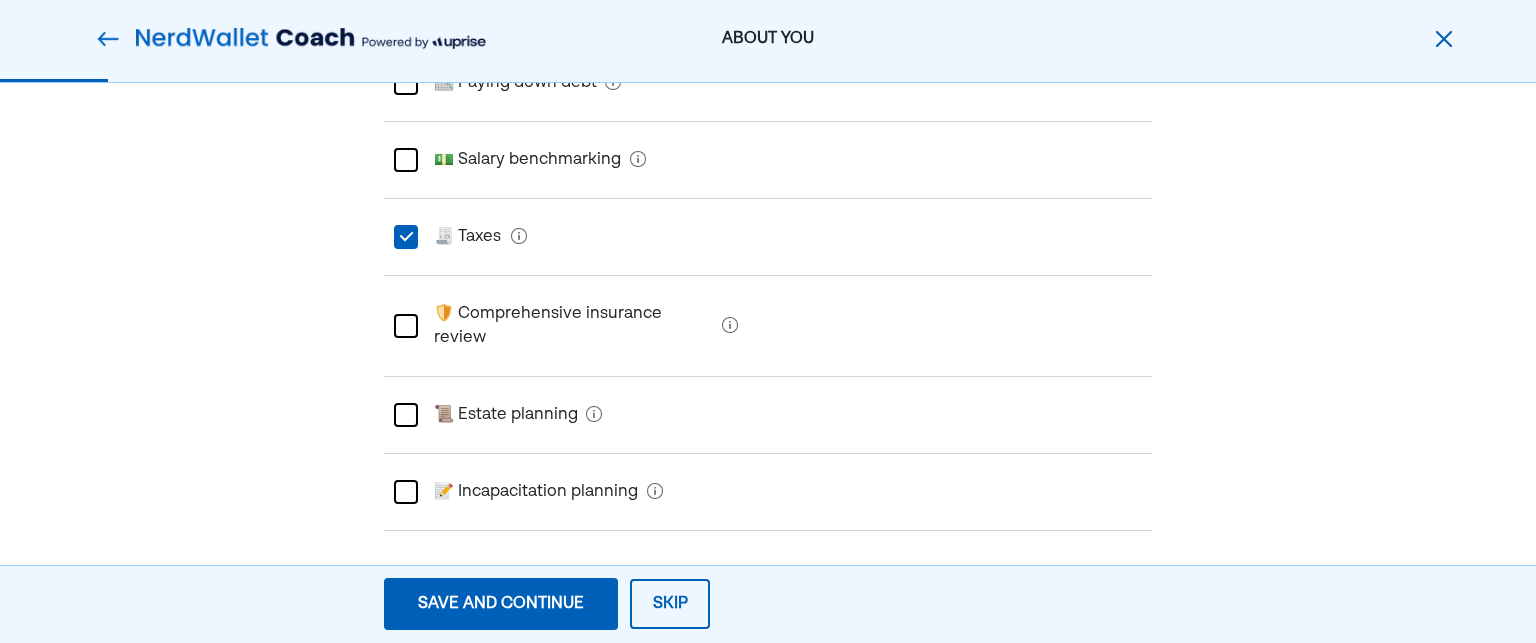 click at bounding box center (406, 326) 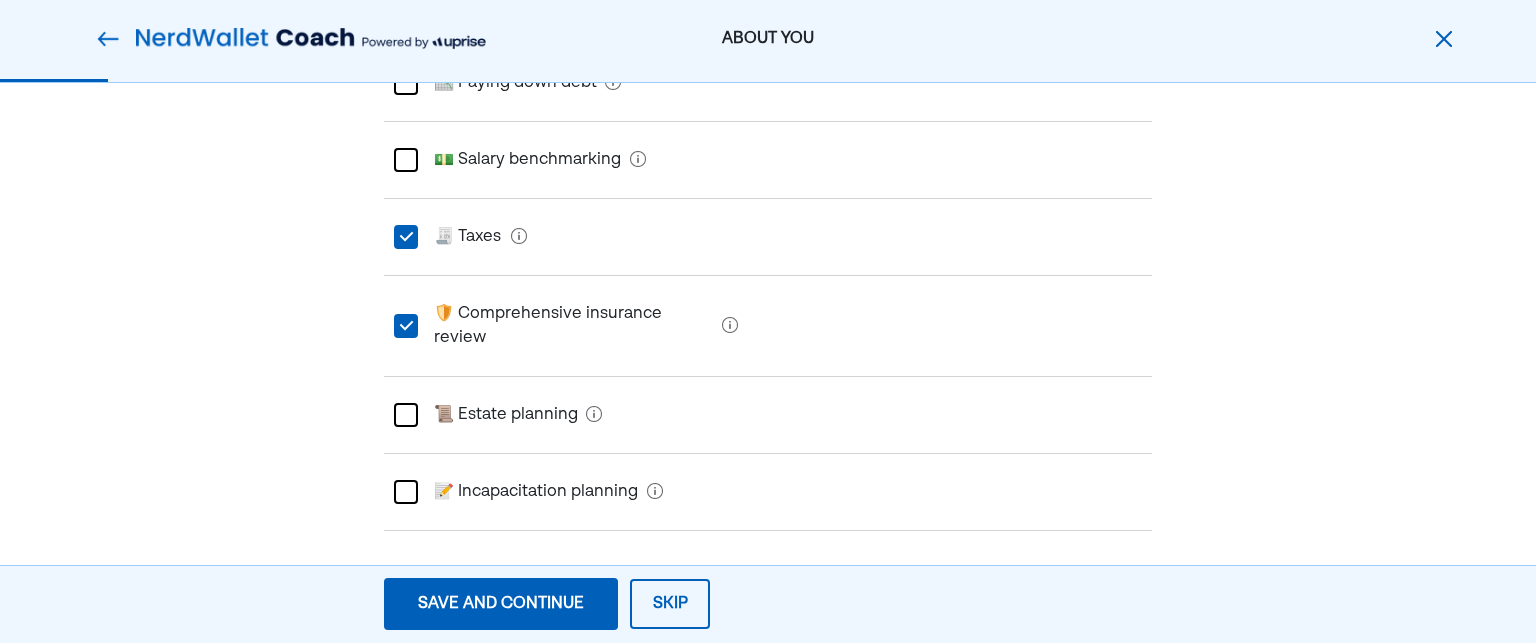 click on "What personal financial topics are important to you? Select up to 3. If you're a business owner, we'll ask you about the topics you care about later. 💳 Building credit L 🛍️ Budgeting 🚀 Employee stock / stock options 📈 Investing 📉 Paying down debt 💵 Salary benchmarking L 🧾 Taxes L 🛡️ Comprehensive insurance review 📜 Estate planning 📝 Incapacitation planning Any specific questions about the above that you haven’t already mentioned?" at bounding box center [768, 144] 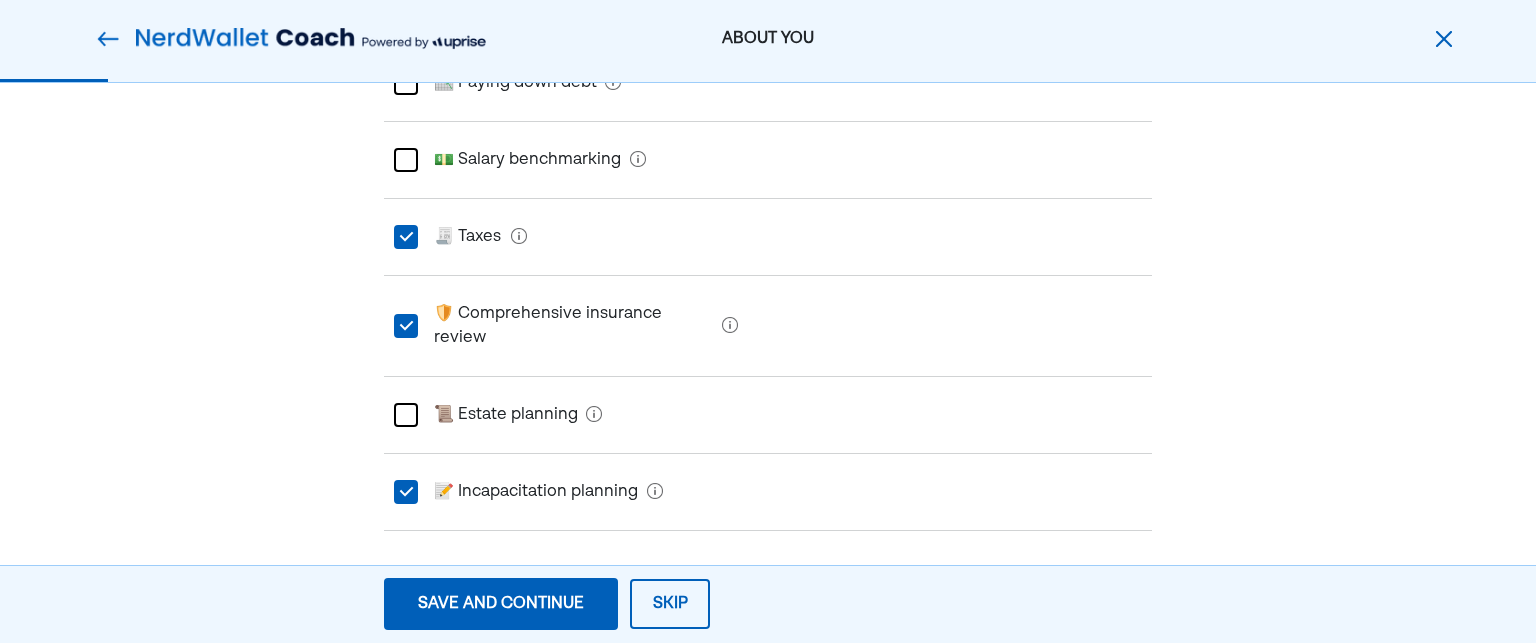 click on "What personal financial topics are important to you? Select up to 3. If you're a business owner, we'll ask you about the topics you care about later. 💳 Building credit L 🛍️ Budgeting 🚀 Employee stock / stock options 📈 Investing 📉 Paying down debt 💵 Salary benchmarking L 🧾 Taxes L 🛡️ Comprehensive insurance review 📜 Estate planning L 📝 Incapacitation planning Any specific questions about the above that you haven’t already mentioned?" at bounding box center (768, 144) 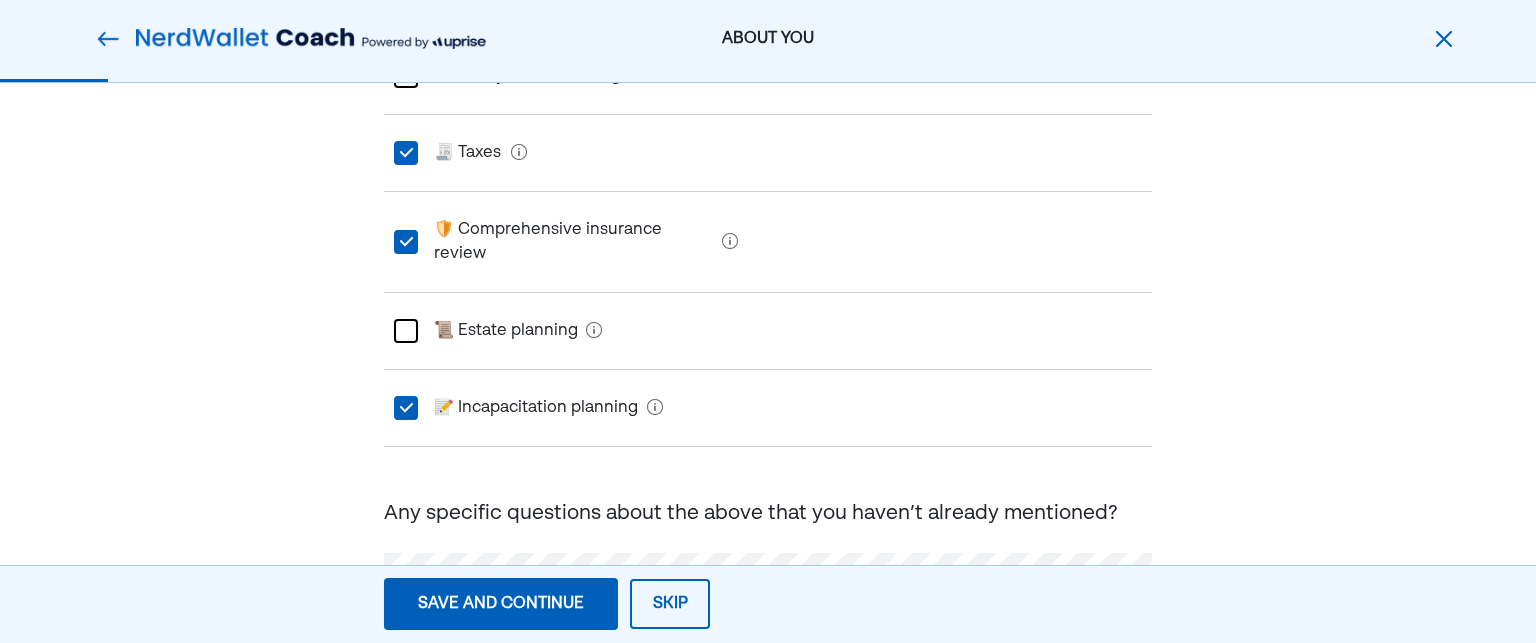 scroll, scrollTop: 728, scrollLeft: 0, axis: vertical 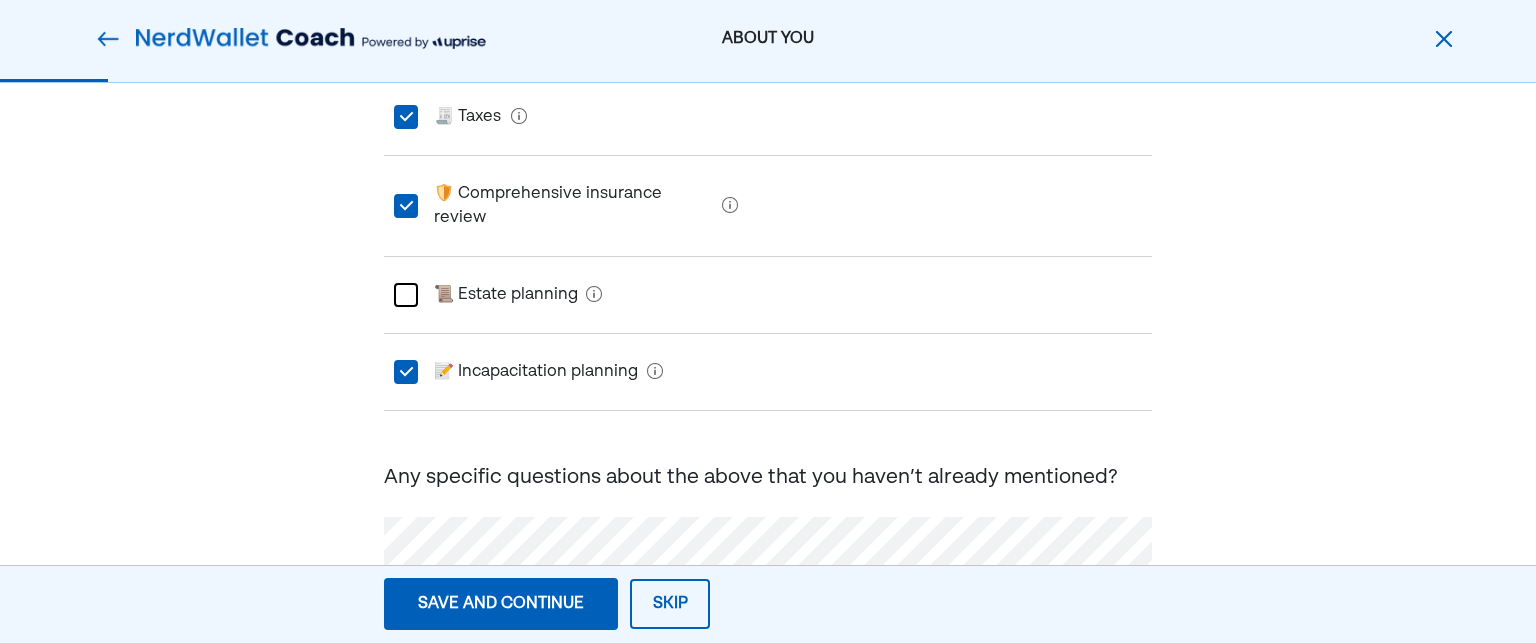 click on "Save and continue" at bounding box center [501, 604] 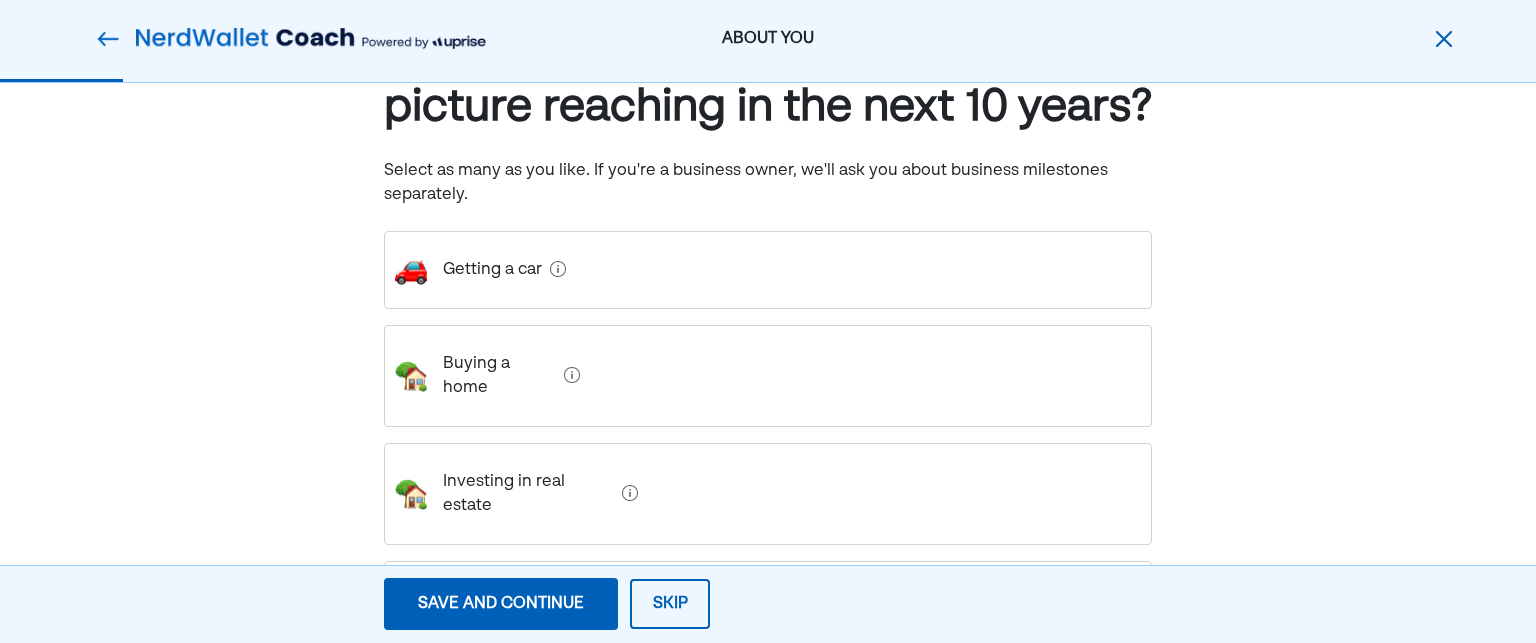 scroll, scrollTop: 0, scrollLeft: 0, axis: both 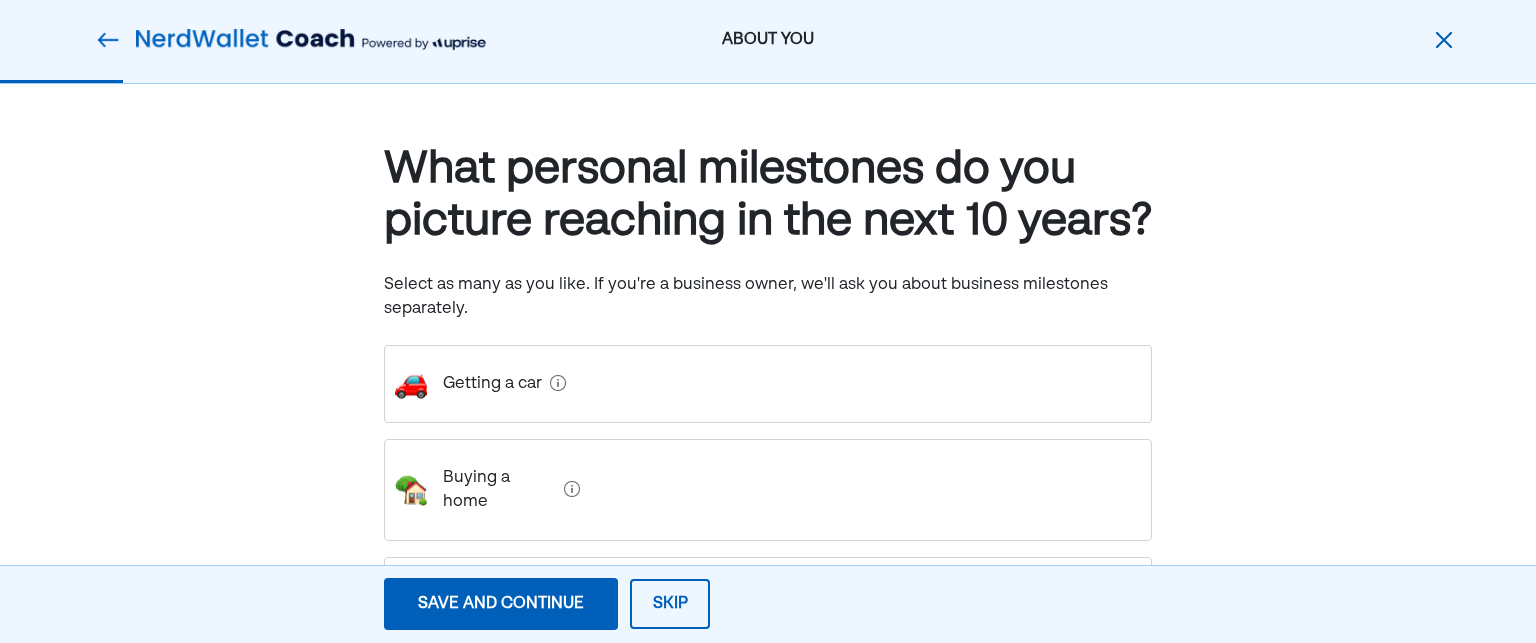 click on "What personal milestones do you picture reaching in the next 10 years? Select as many as you like. If you're a business owner, we'll ask you about business milestones separately. Getting a car Buying a home Investing in real estate Starting a company Having more kids College fund for kid(s) Retiring early Paying off debt" at bounding box center (768, 766) 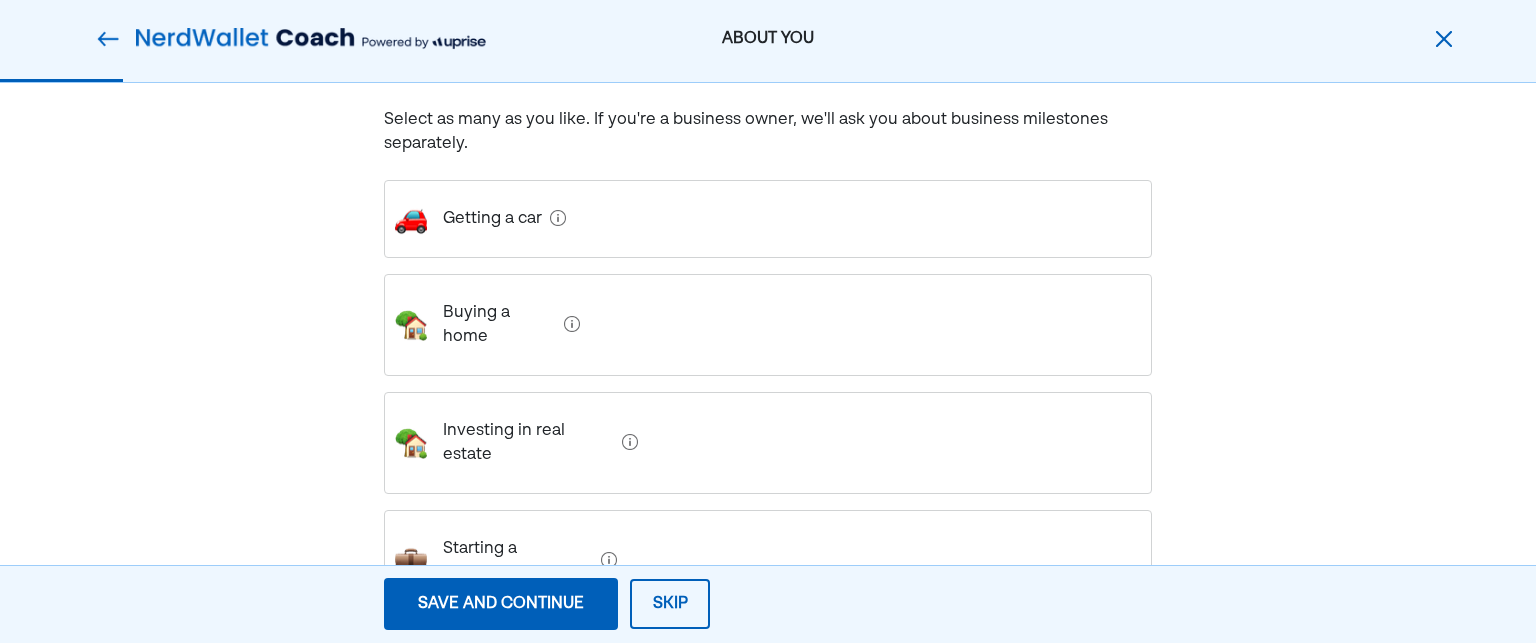 scroll, scrollTop: 167, scrollLeft: 0, axis: vertical 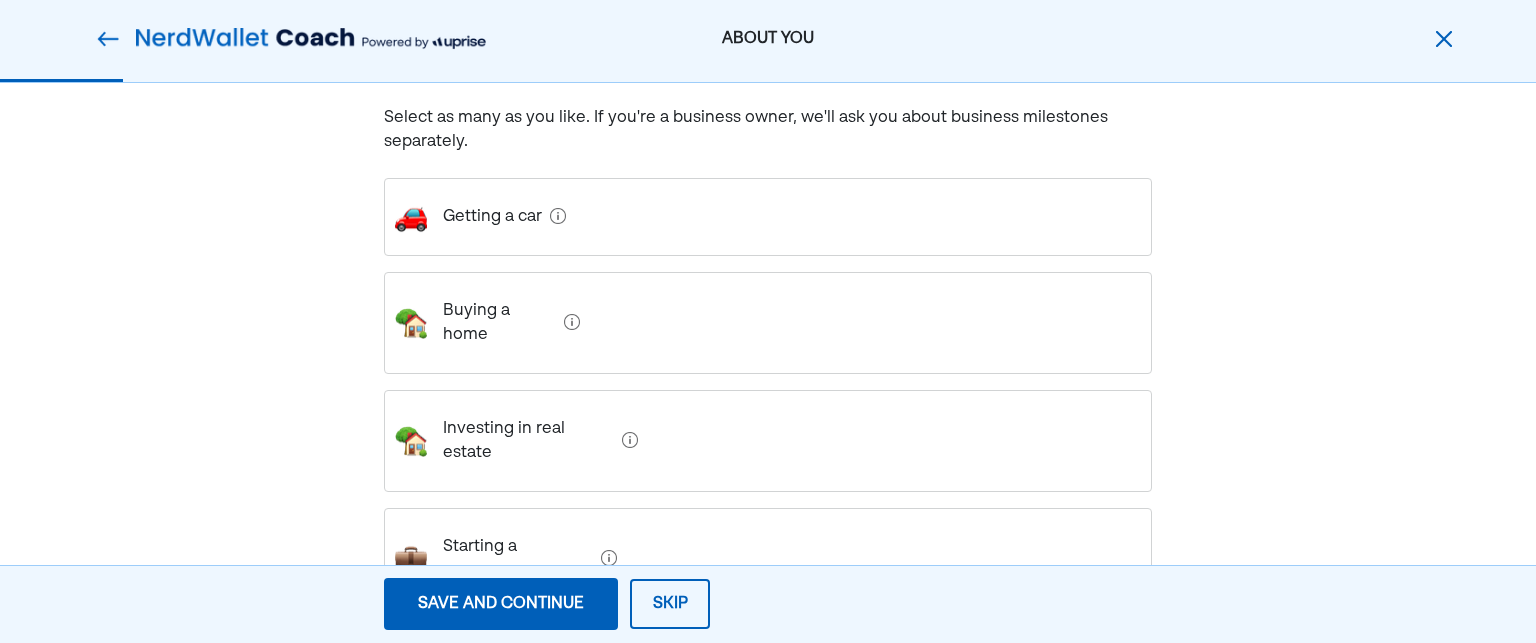 click on "Buying a home" at bounding box center (491, 323) 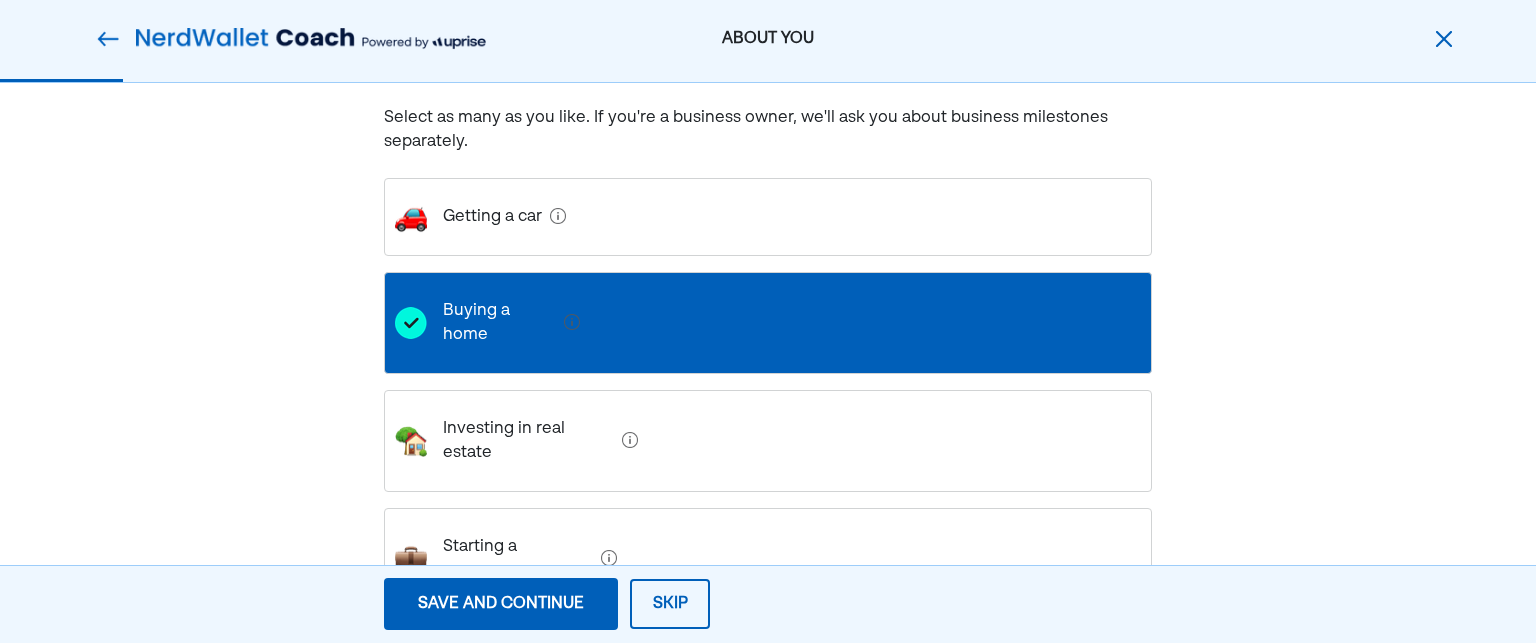 click on "What personal milestones do you picture reaching in the next 10 years? Select as many as you like. If you're a business owner, we'll ask you about business milestones separately. Getting a car Buying a home Investing in real estate Starting a company Having more kids College fund for kid(s) Retiring early Paying off debt" at bounding box center (768, 599) 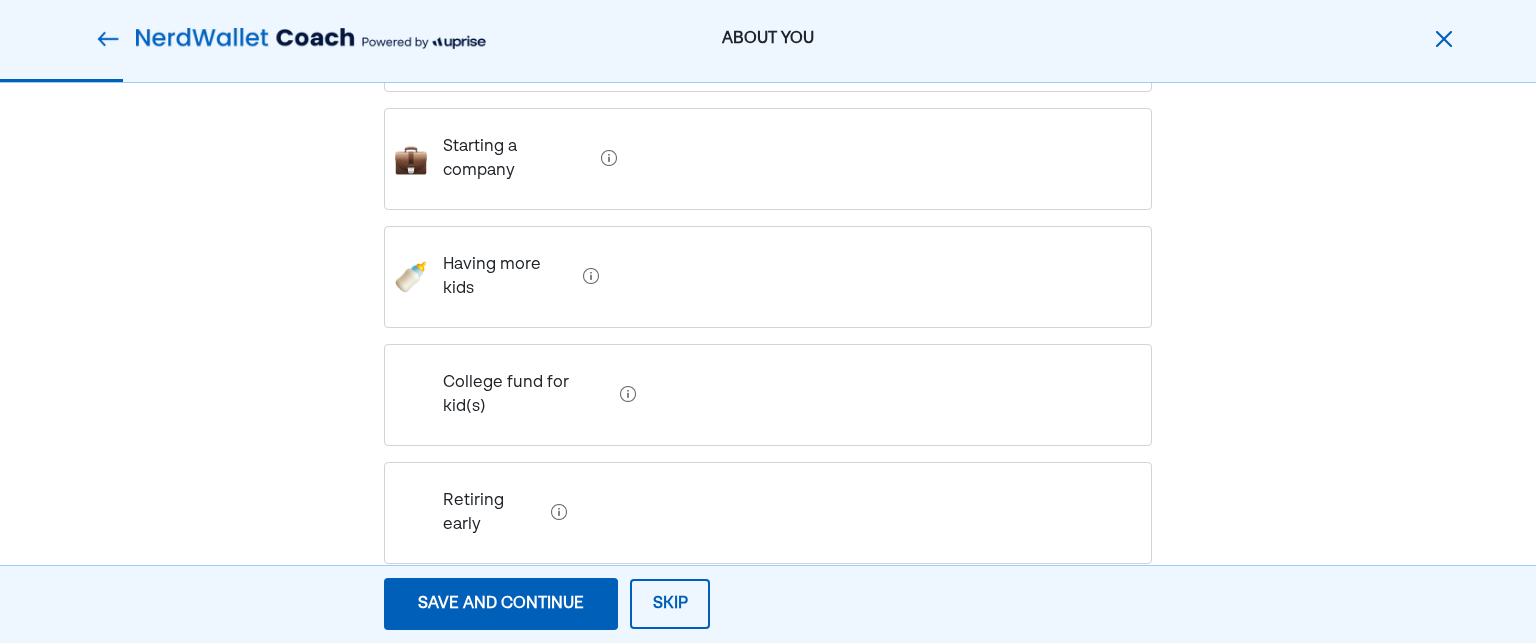 scroll, scrollTop: 607, scrollLeft: 0, axis: vertical 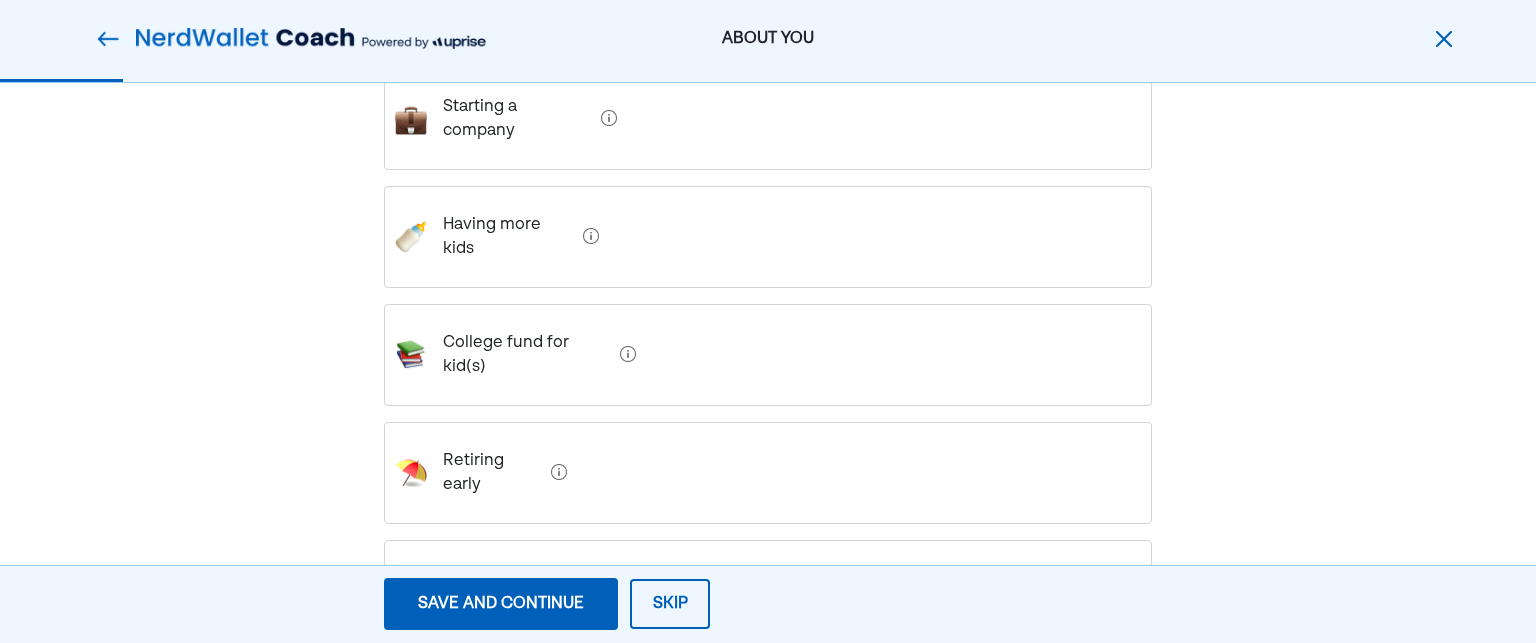 click on "Having more kids" at bounding box center [501, 237] 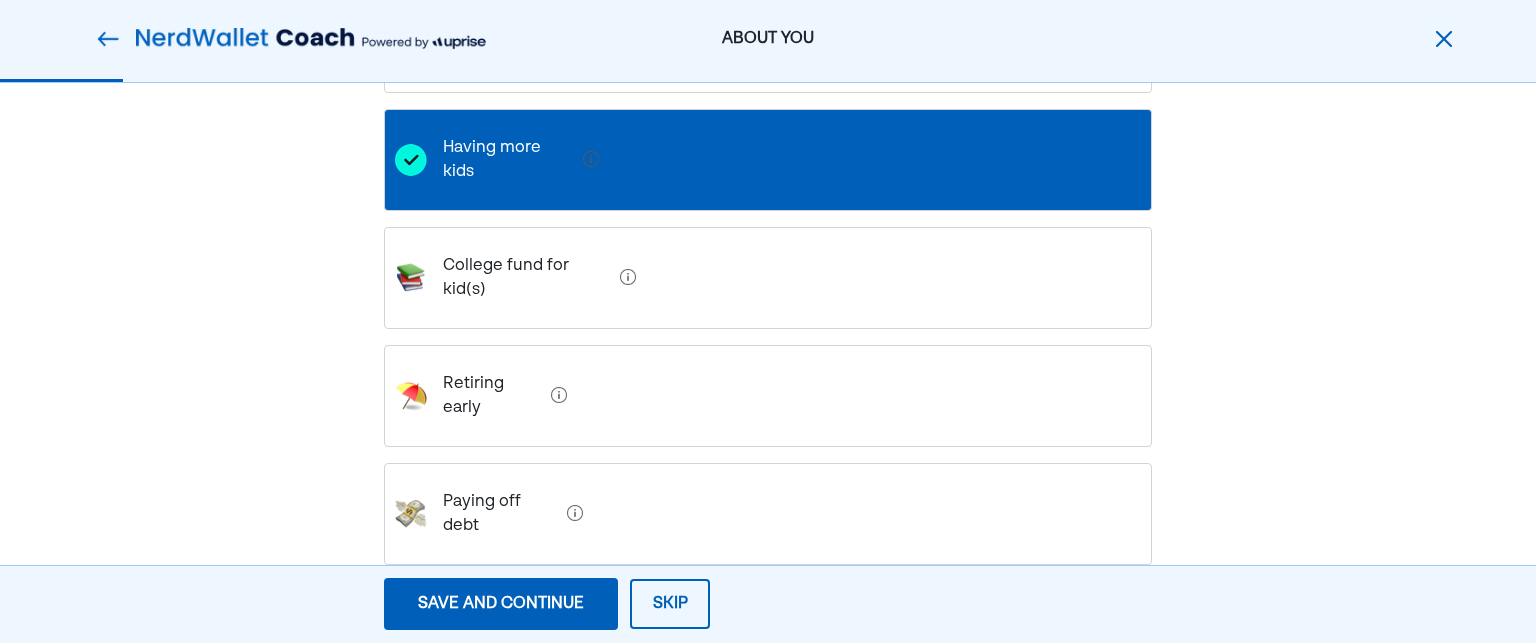 scroll, scrollTop: 687, scrollLeft: 0, axis: vertical 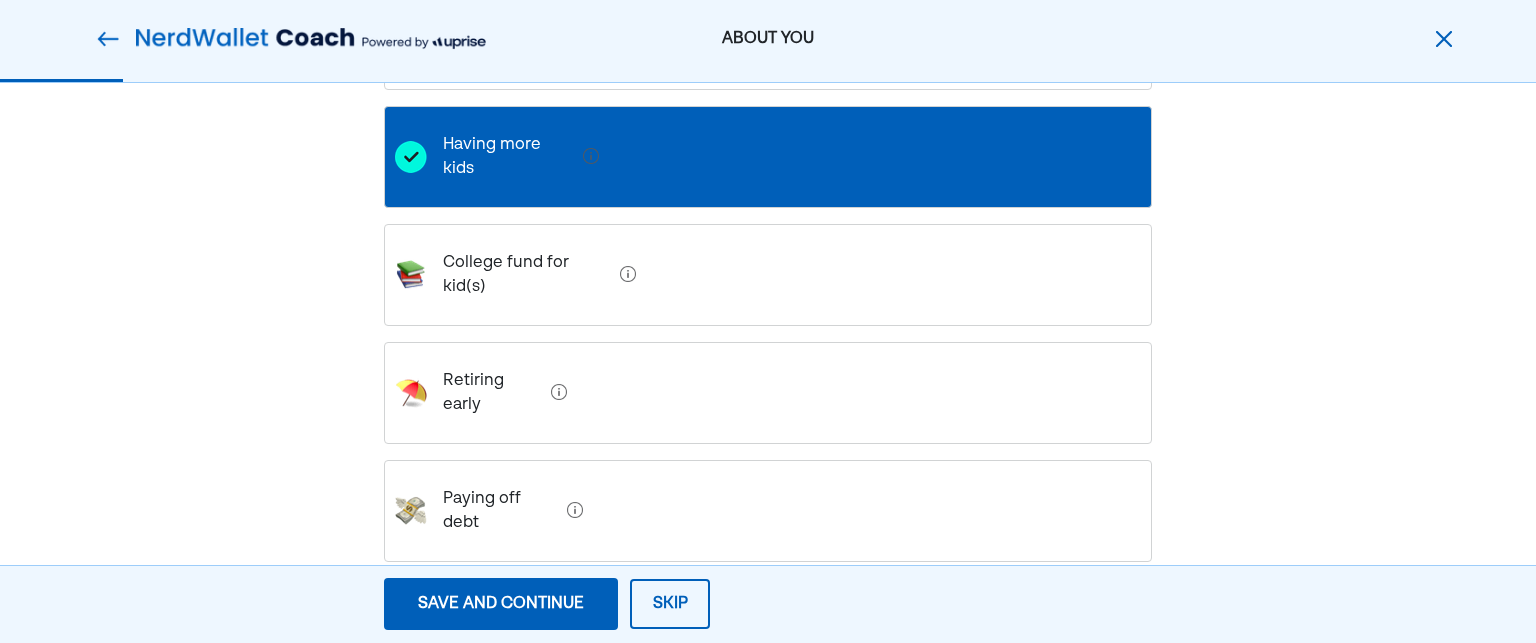 click on "Retiring early" at bounding box center (768, 393) 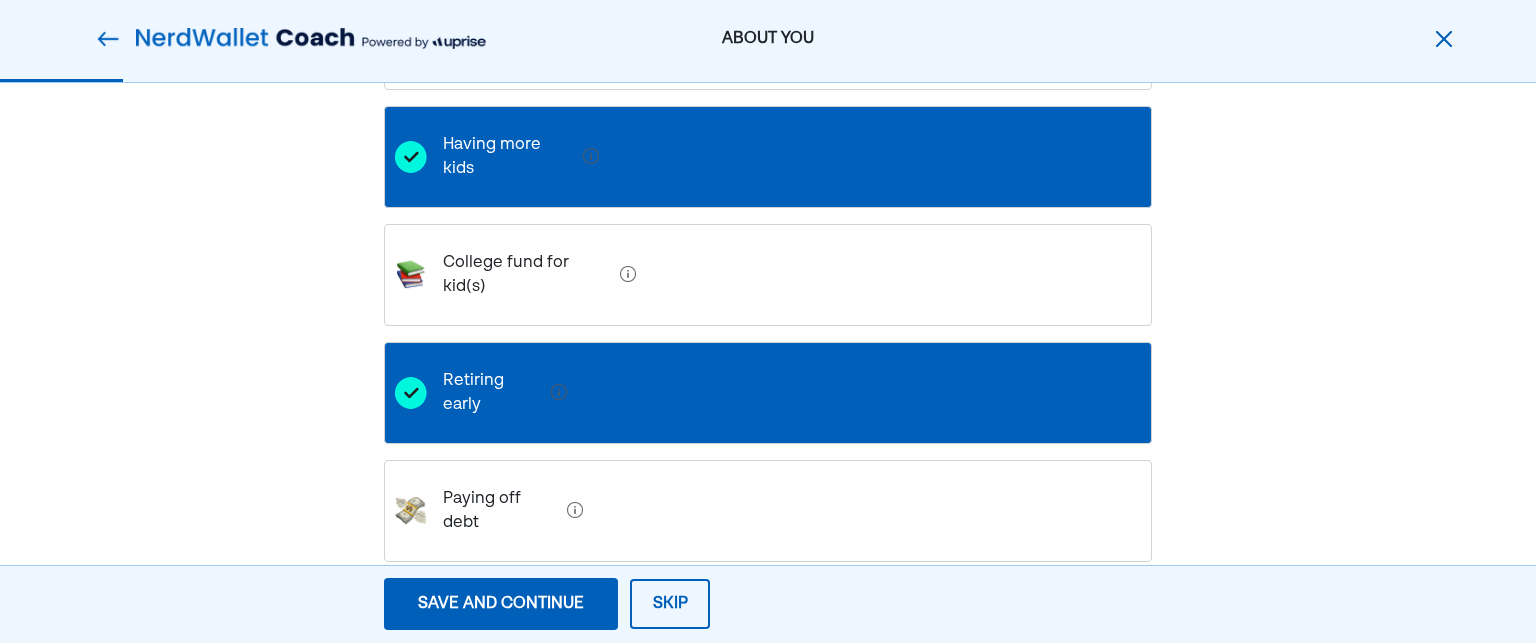 click on "Save and continue Save Save and continue" at bounding box center [501, 604] 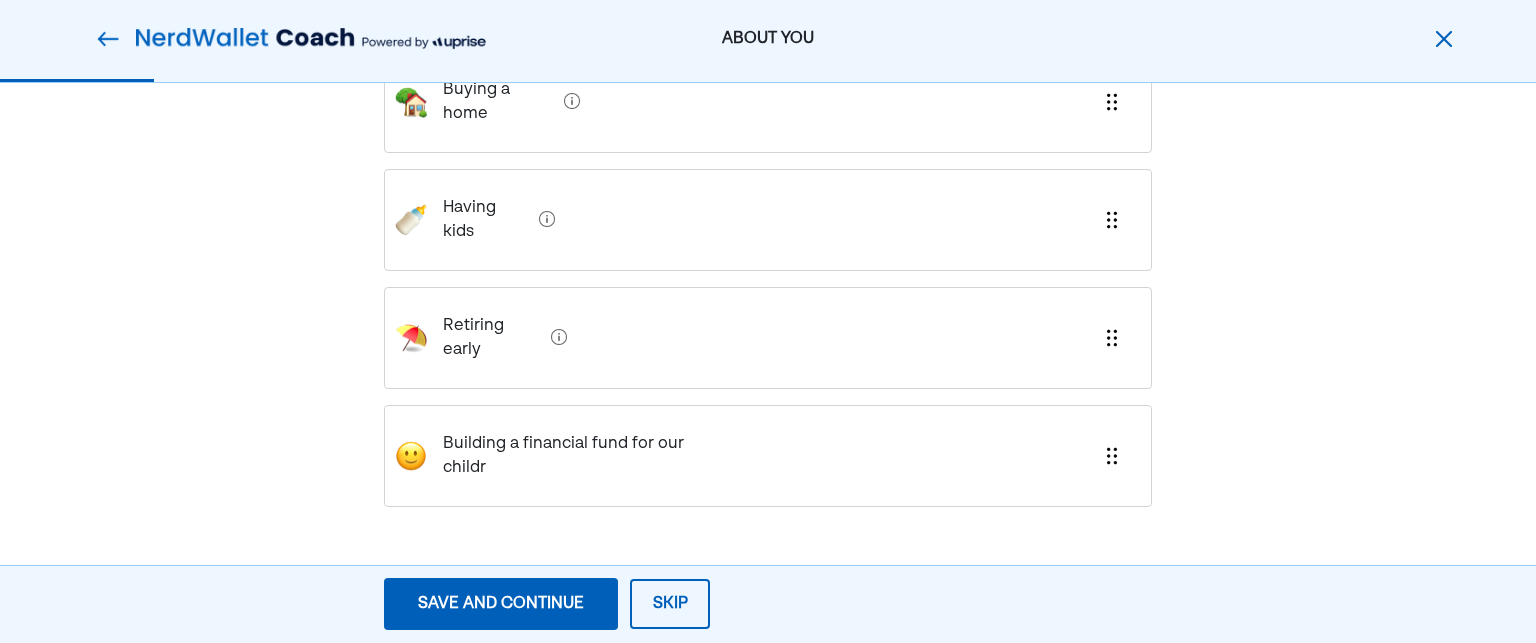 scroll, scrollTop: 0, scrollLeft: 0, axis: both 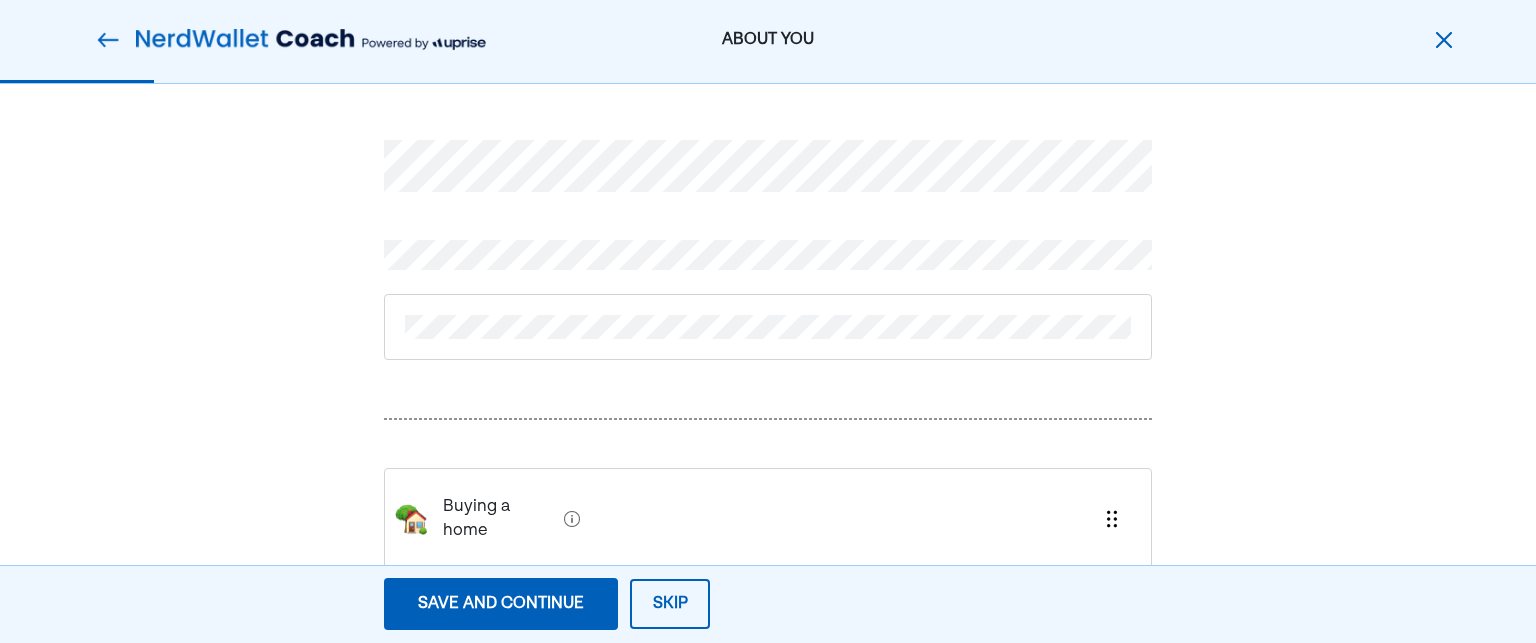 click on "Buying a home Having kids Retiring early Building a financial fund for our childr" at bounding box center (768, 572) 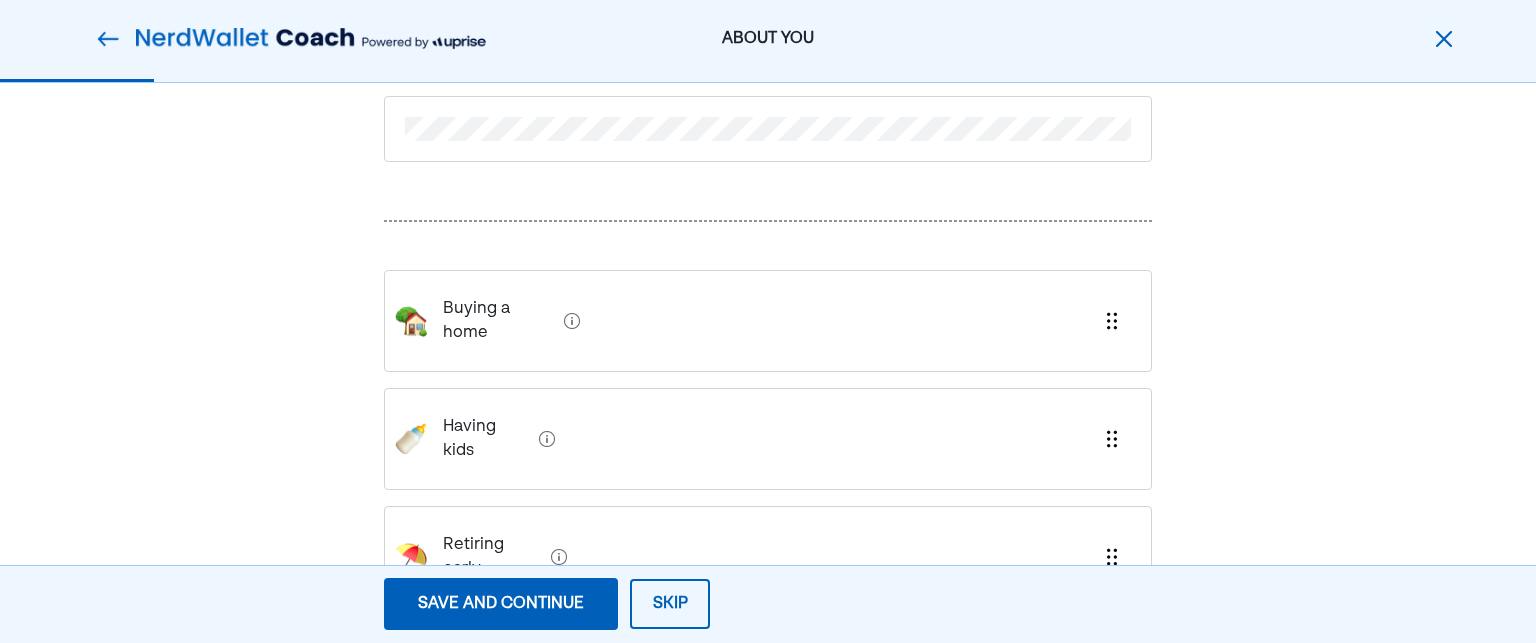 scroll, scrollTop: 199, scrollLeft: 0, axis: vertical 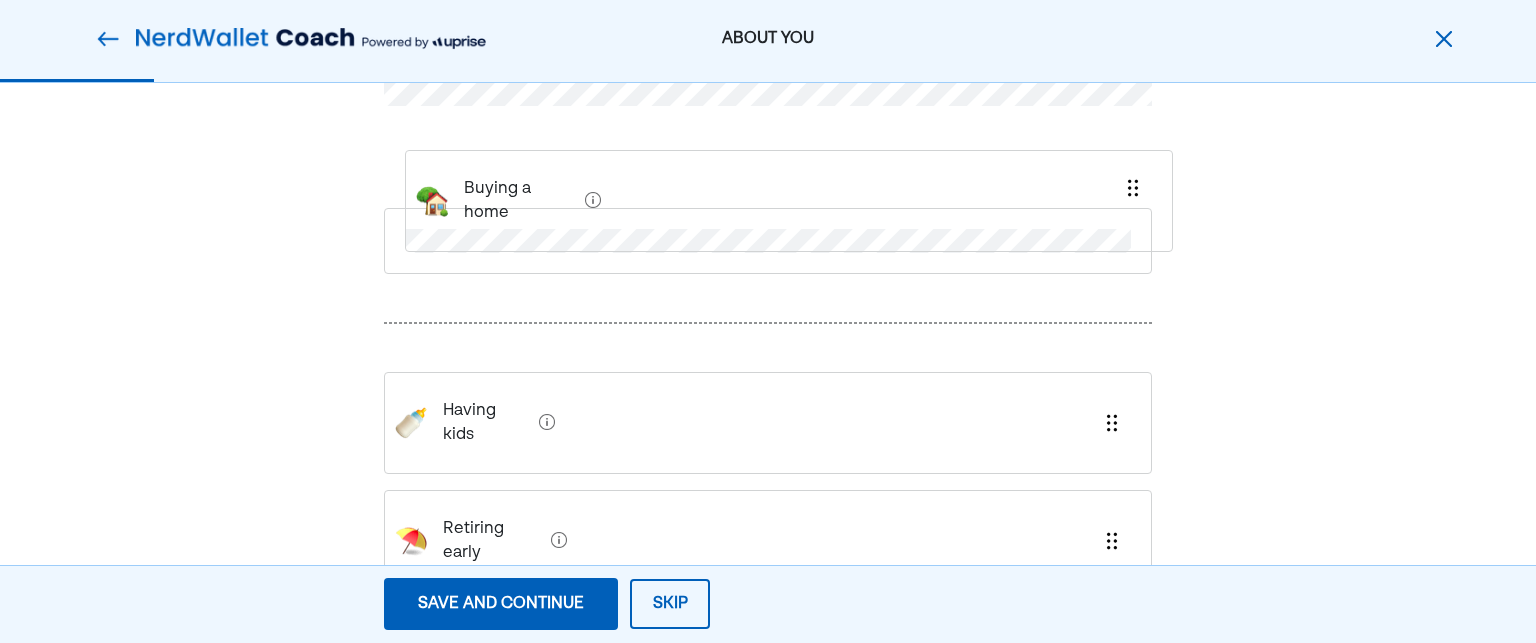 drag, startPoint x: 1107, startPoint y: 309, endPoint x: 1125, endPoint y: 152, distance: 158.02847 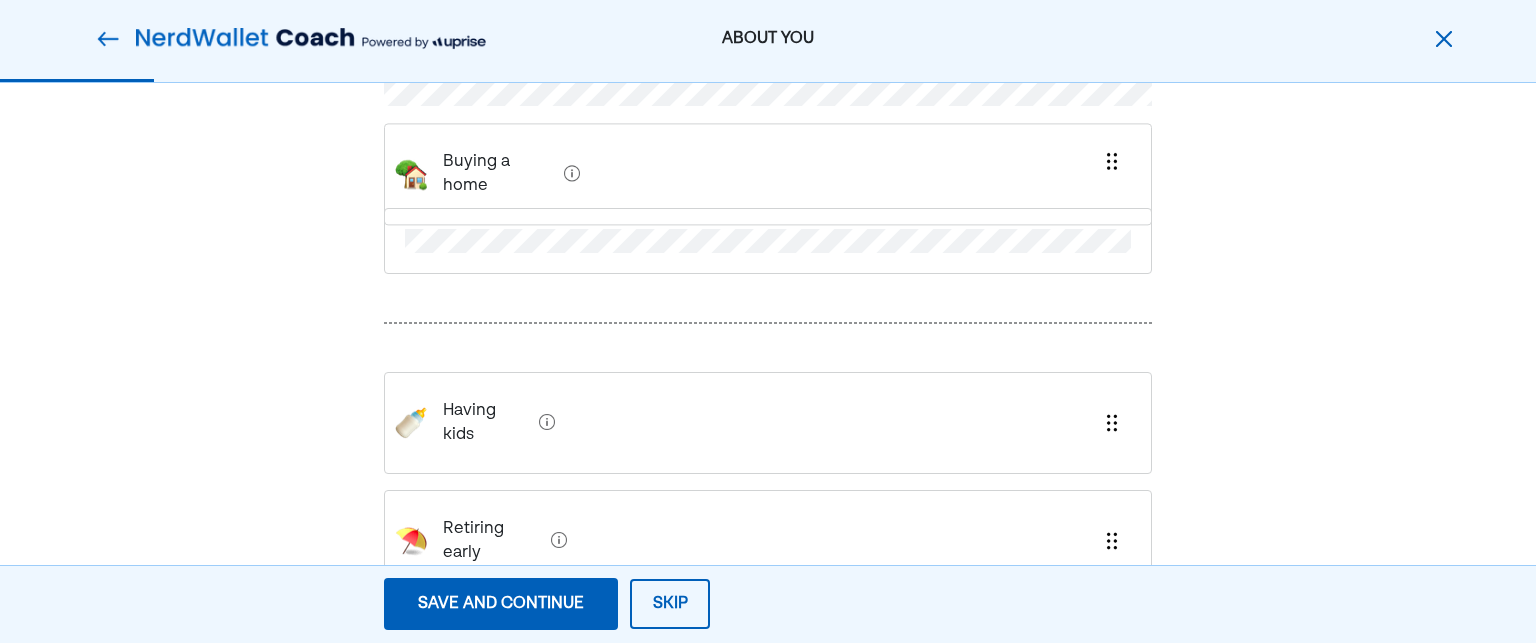 scroll, scrollTop: 163, scrollLeft: 0, axis: vertical 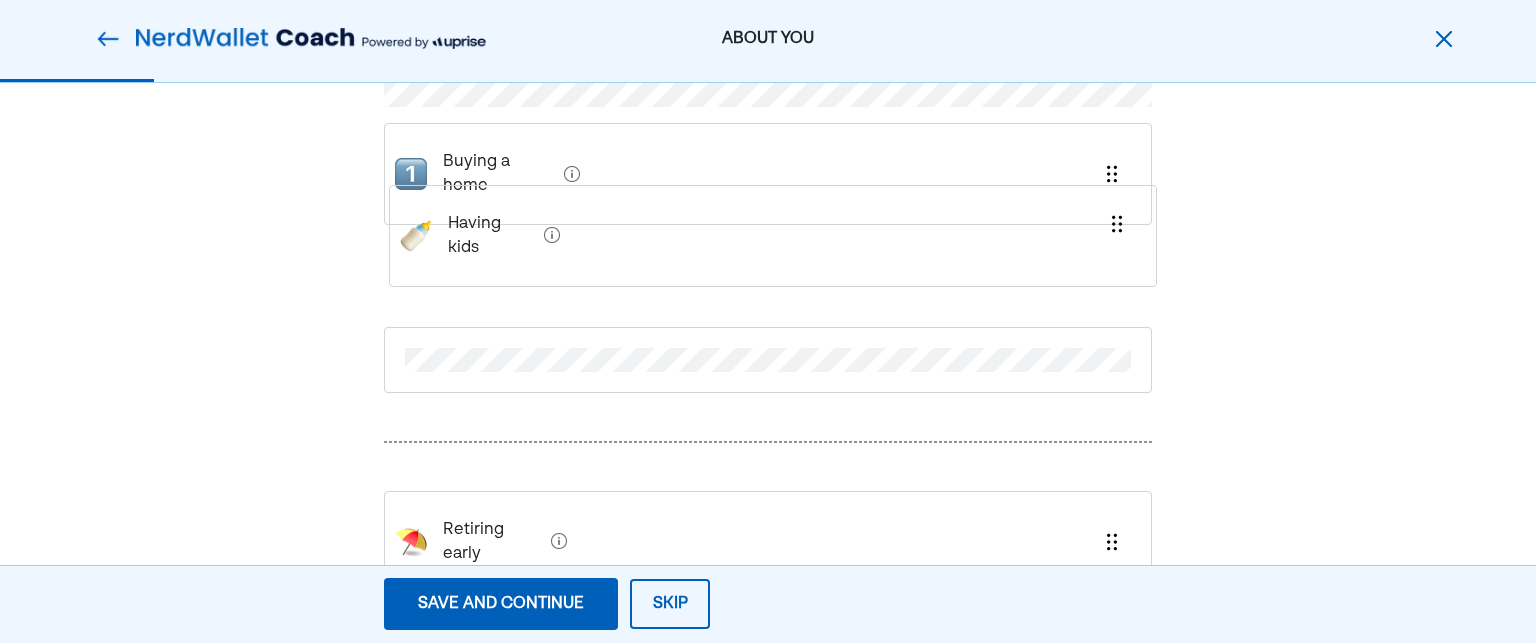drag, startPoint x: 1052, startPoint y: 424, endPoint x: 1049, endPoint y: 213, distance: 211.02133 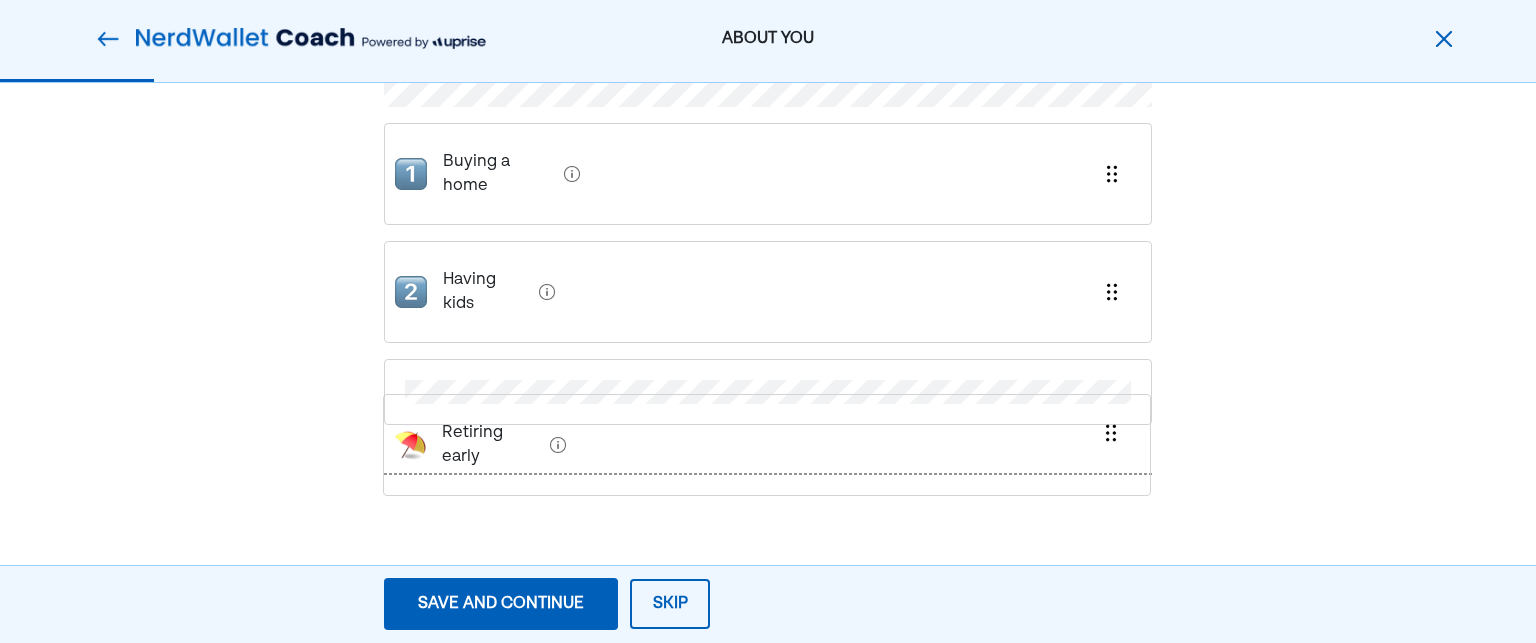 scroll, scrollTop: 165, scrollLeft: 0, axis: vertical 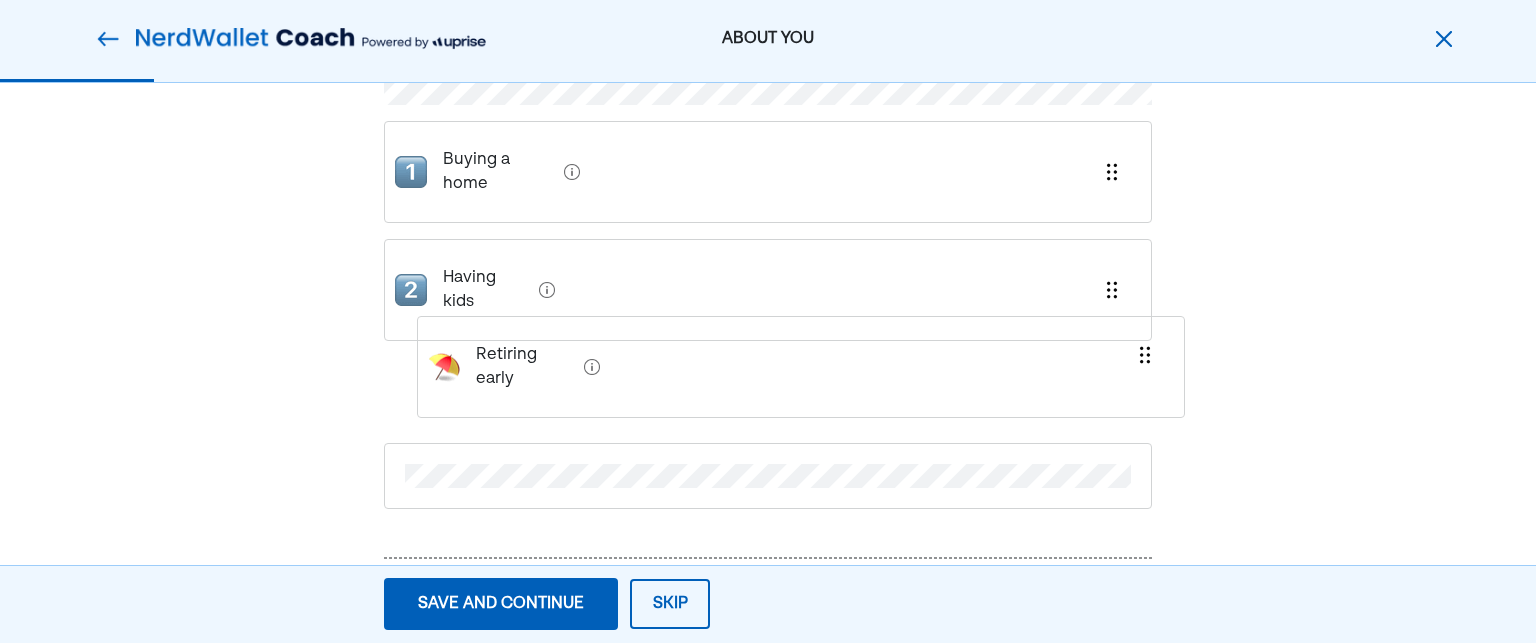drag, startPoint x: 1067, startPoint y: 531, endPoint x: 1092, endPoint y: 339, distance: 193.62076 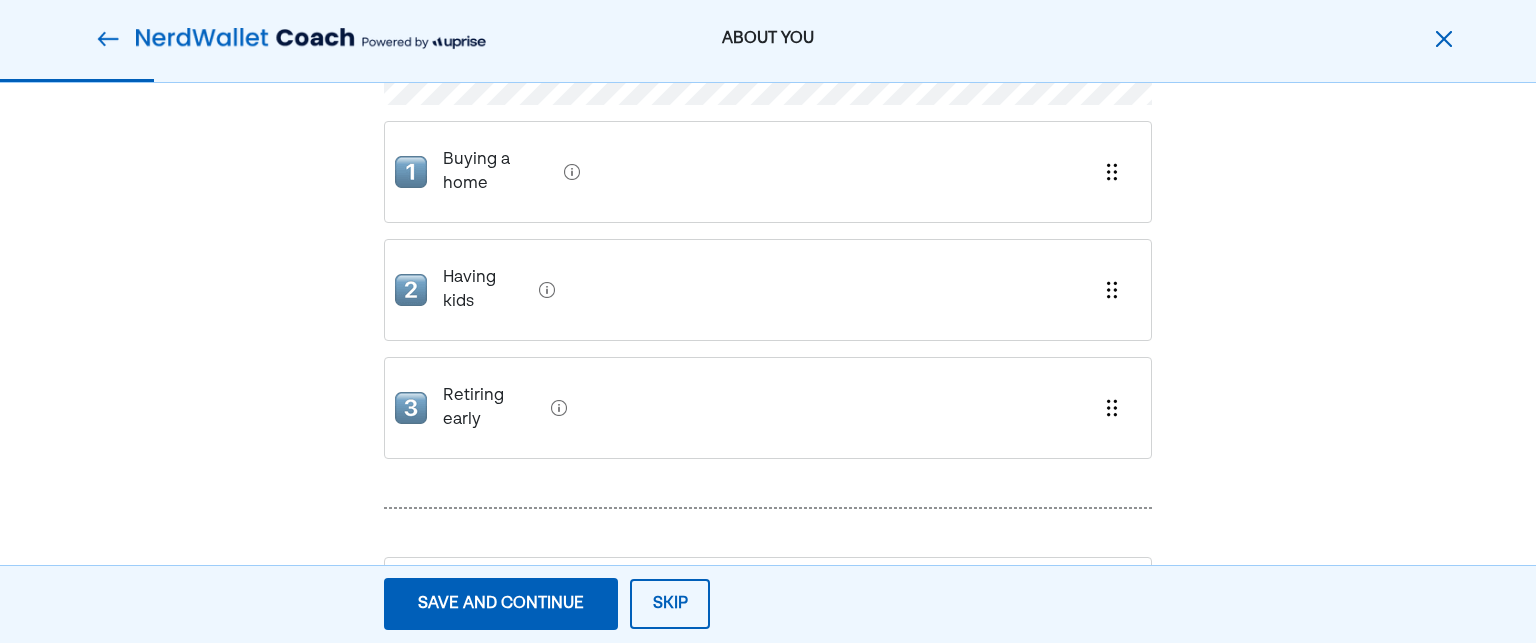 click on "Buying a home Having kids Retiring early Building a financial fund for our childr" at bounding box center (768, 357) 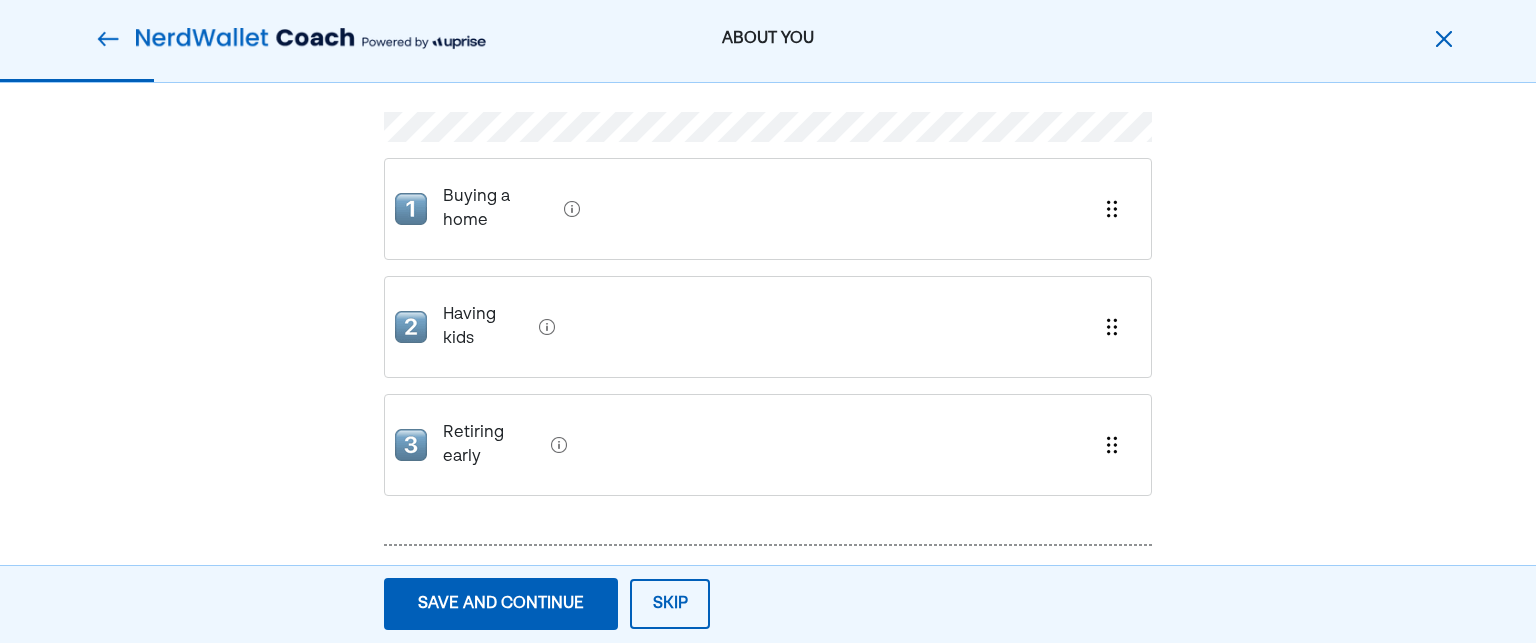 scroll, scrollTop: 125, scrollLeft: 0, axis: vertical 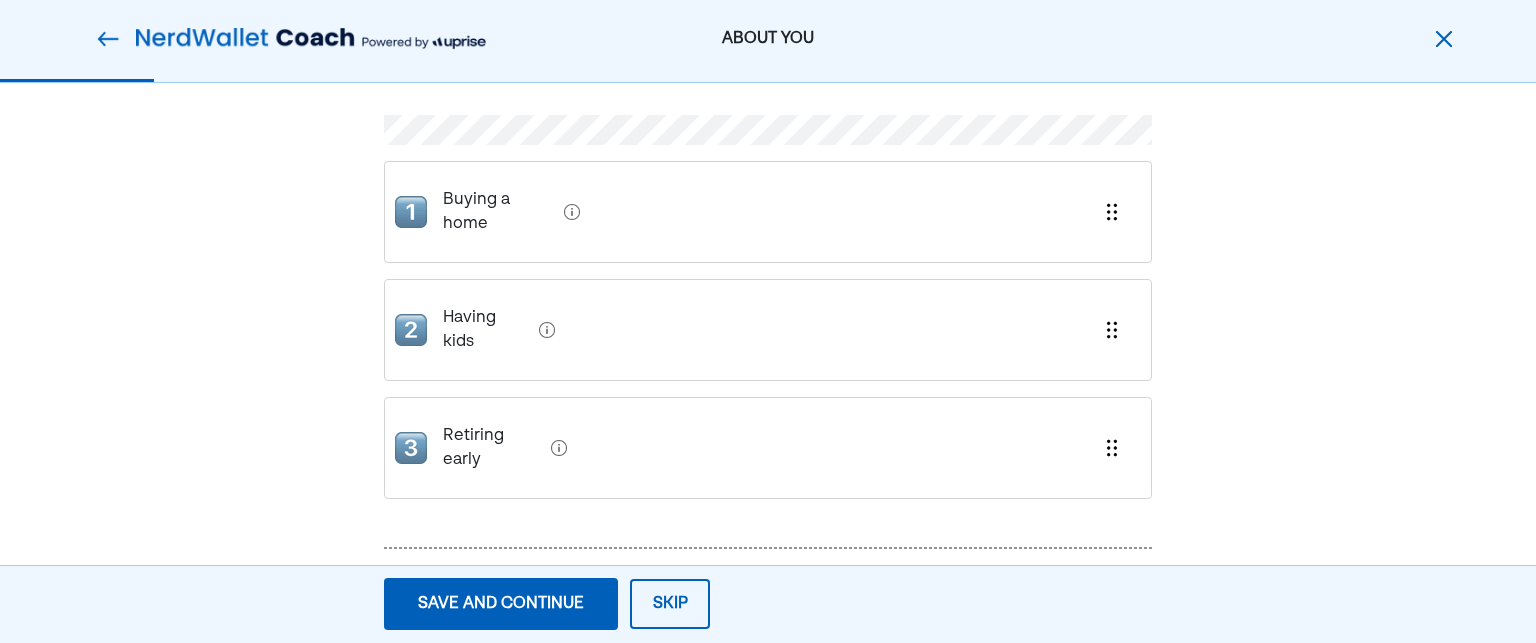 click on "Buying a home Having kids Retiring early Building a financial fund for our childr" at bounding box center (768, 397) 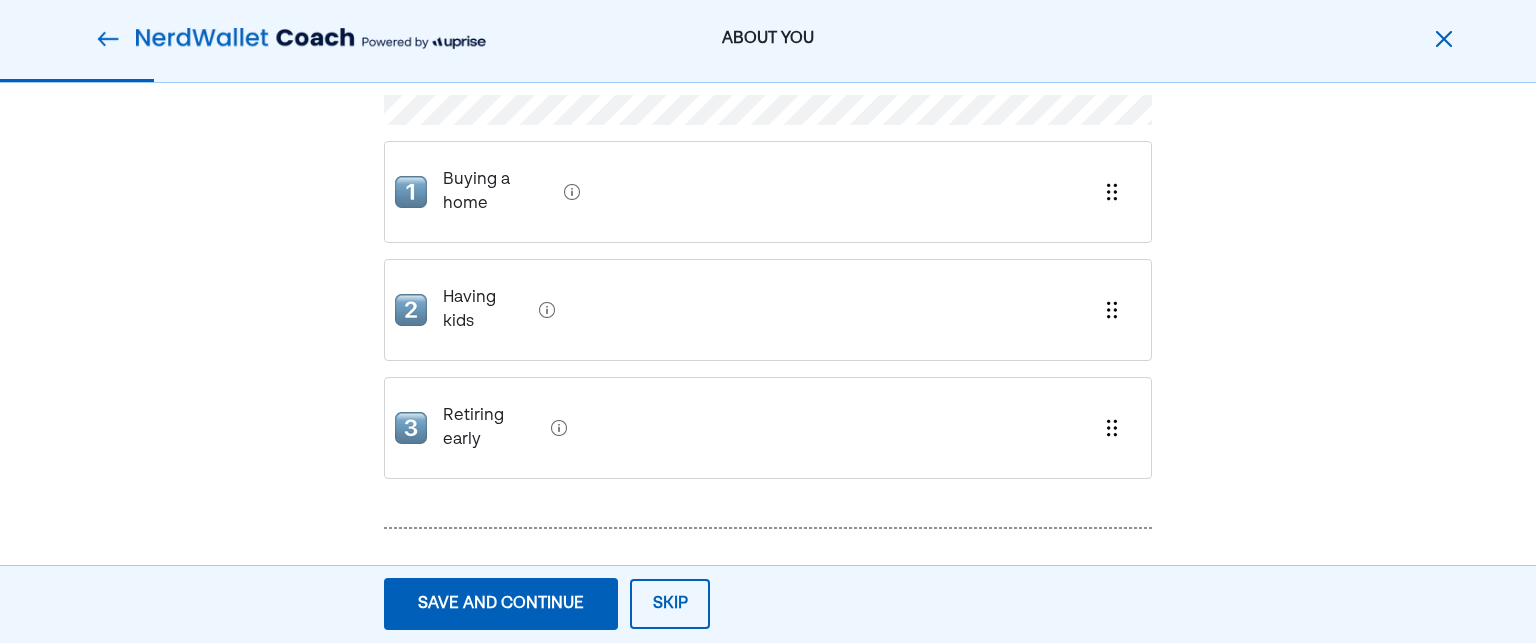 scroll, scrollTop: 105, scrollLeft: 0, axis: vertical 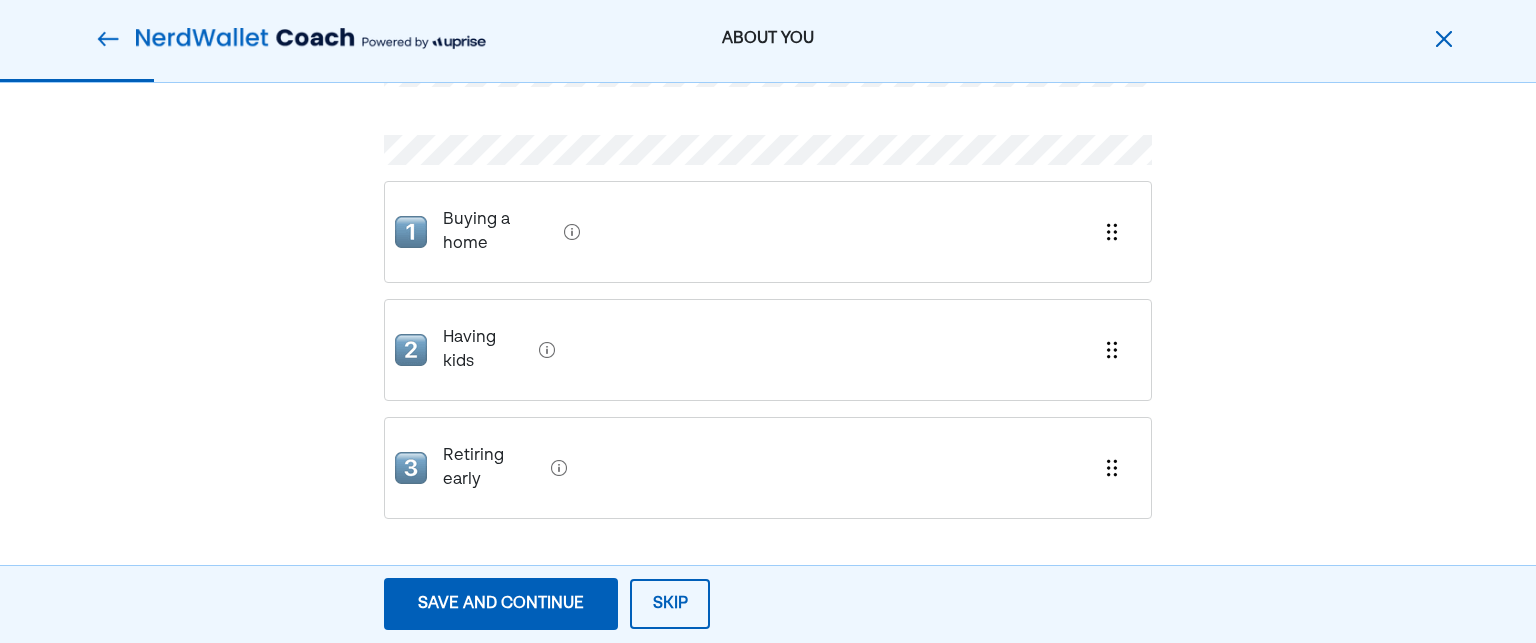 click on "Buying a home Having kids Retiring early Building a financial fund for our childr" at bounding box center [768, 417] 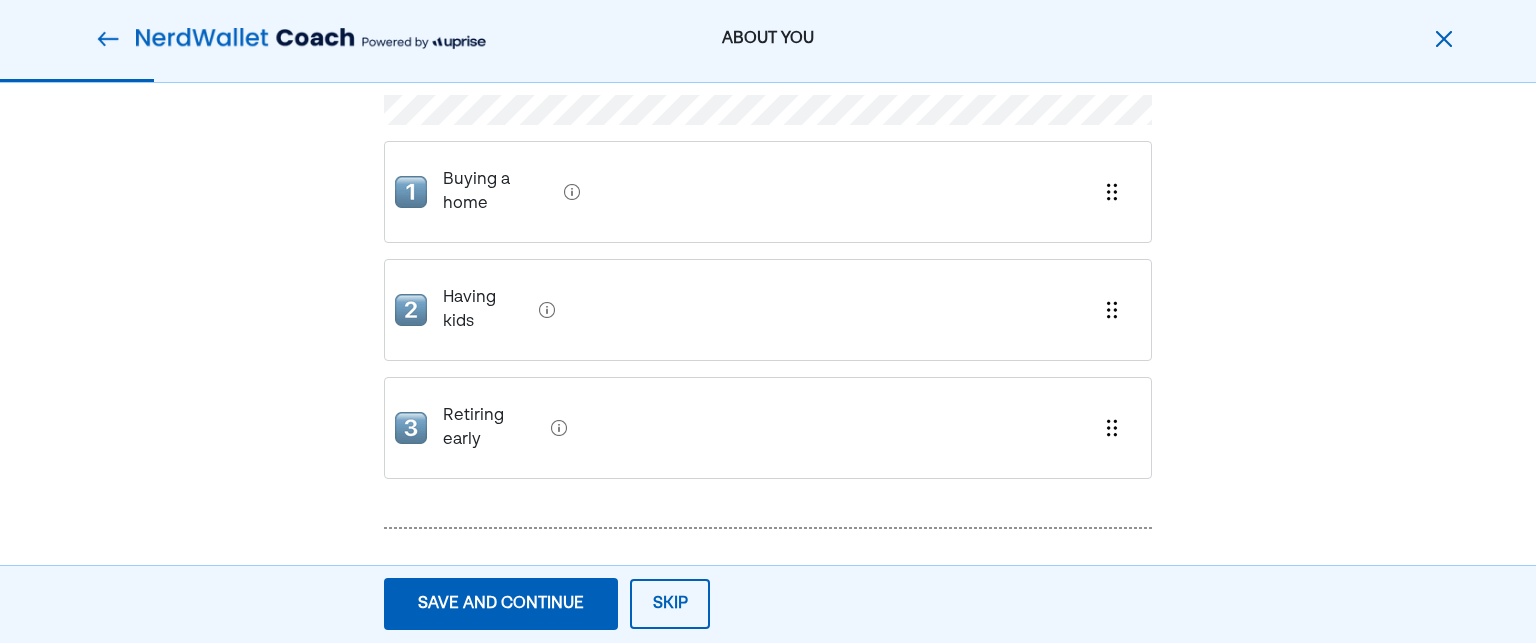 scroll, scrollTop: 225, scrollLeft: 0, axis: vertical 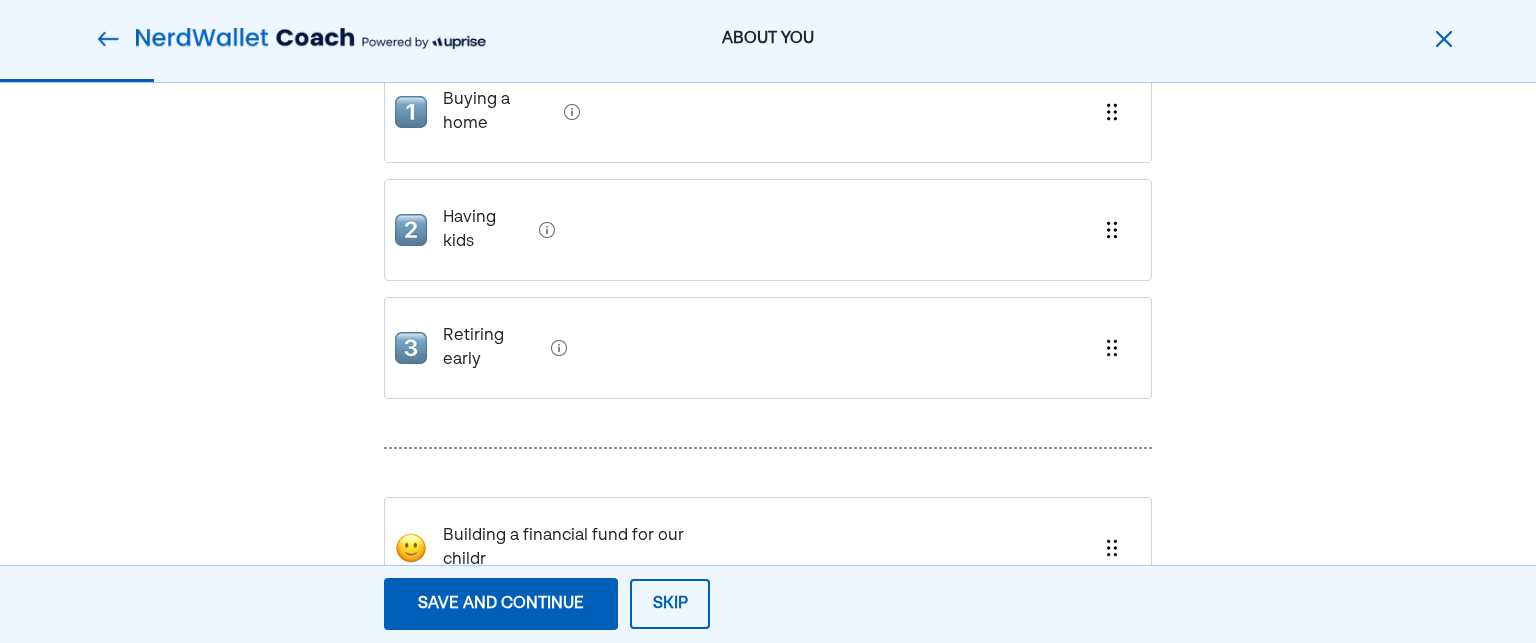 click on "Buying a home Having kids Retiring early Building a financial fund for our childr" at bounding box center [768, 297] 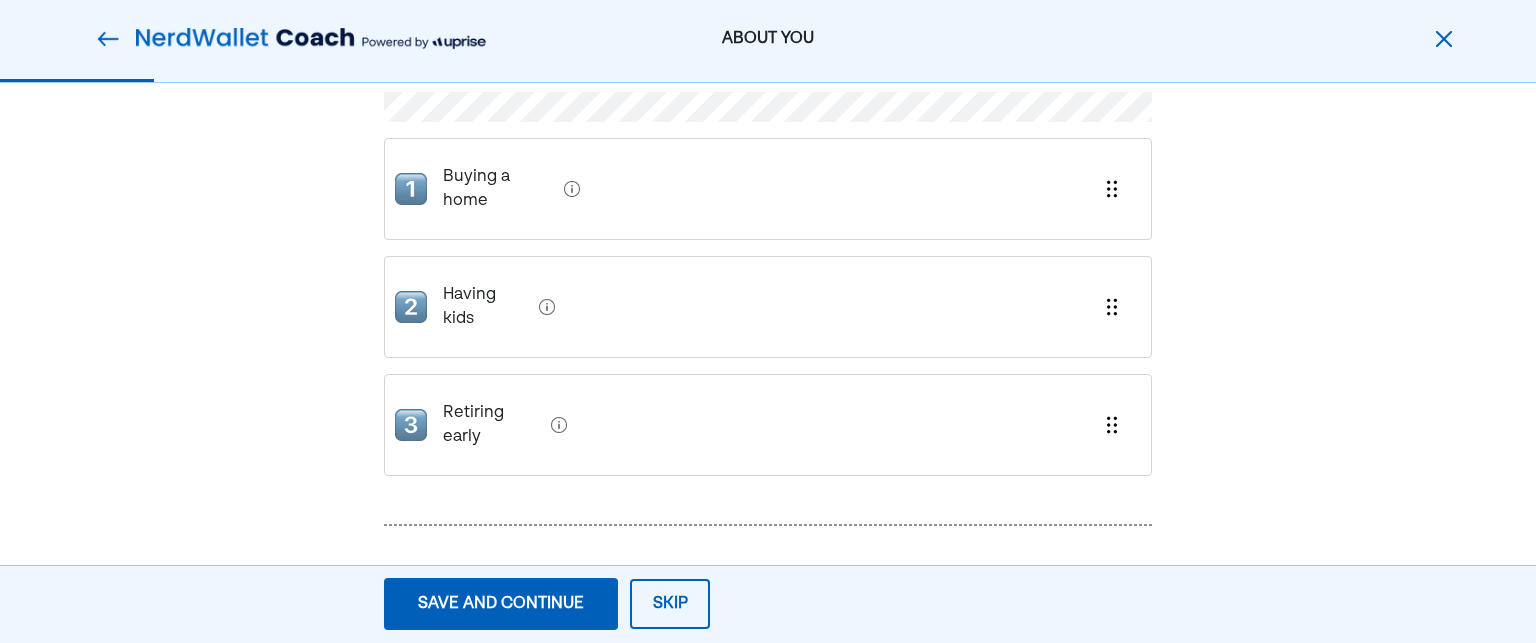 scroll, scrollTop: 145, scrollLeft: 0, axis: vertical 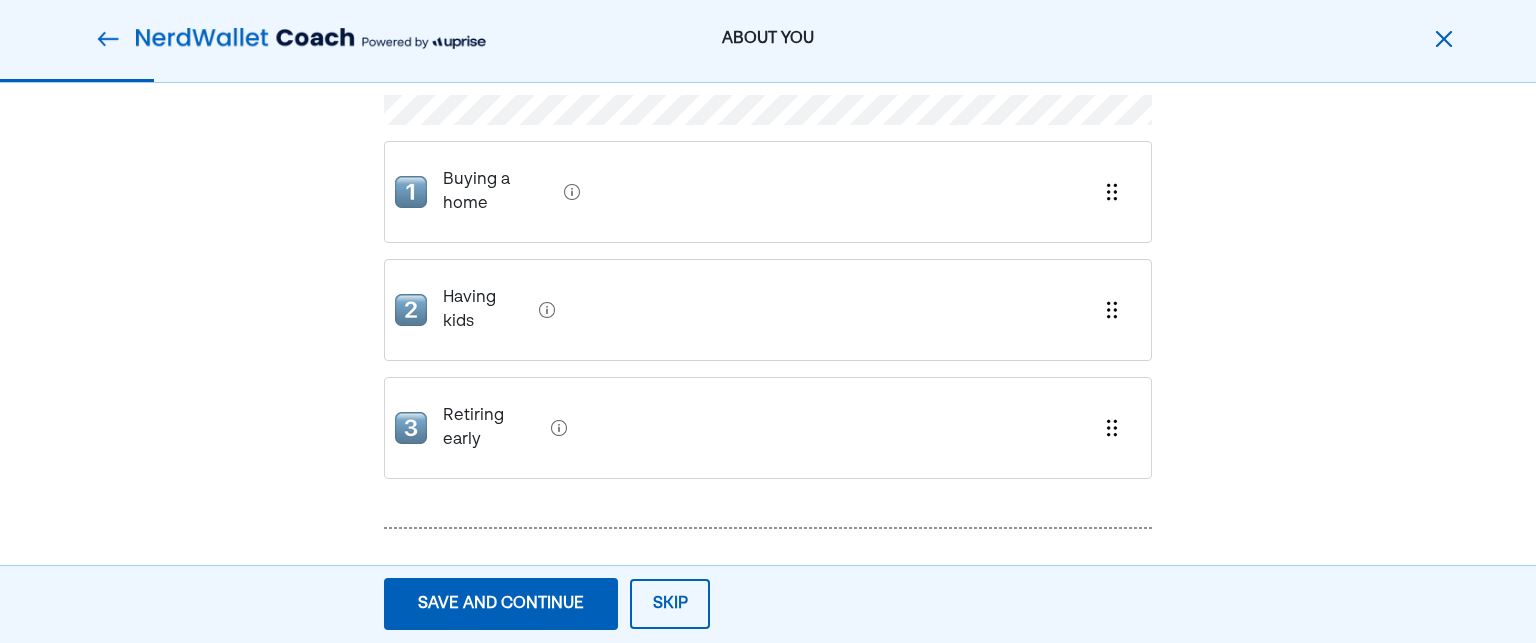 click on "Buying a home Having kids Retiring early Building a financial fund for our childr" at bounding box center (768, 377) 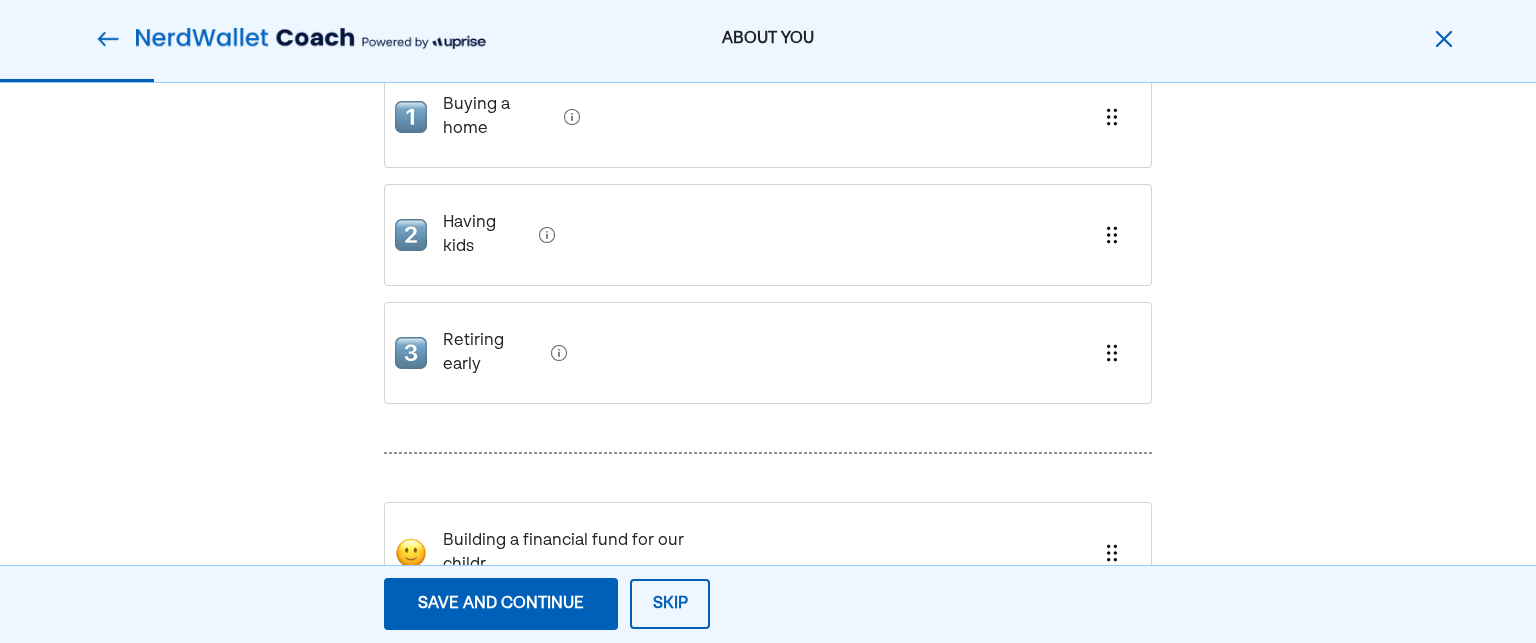 scroll, scrollTop: 225, scrollLeft: 0, axis: vertical 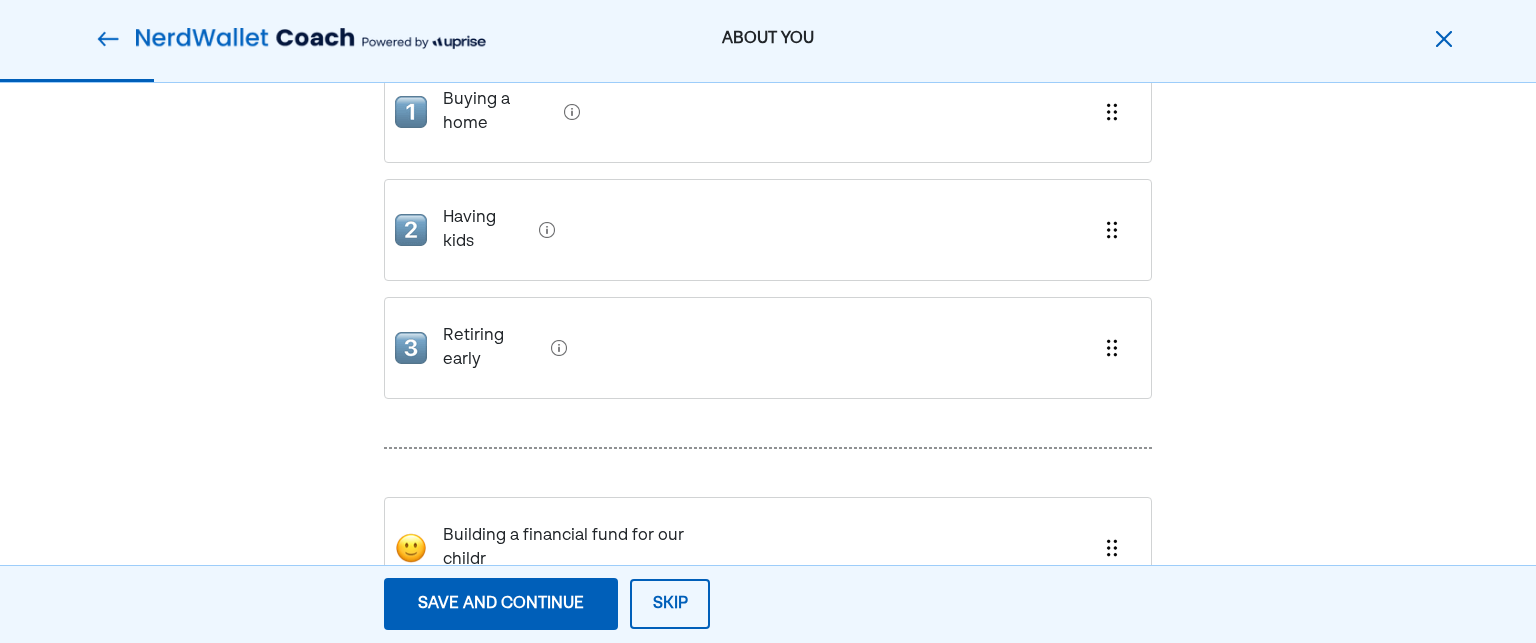 click on "Save and continue" at bounding box center [501, 604] 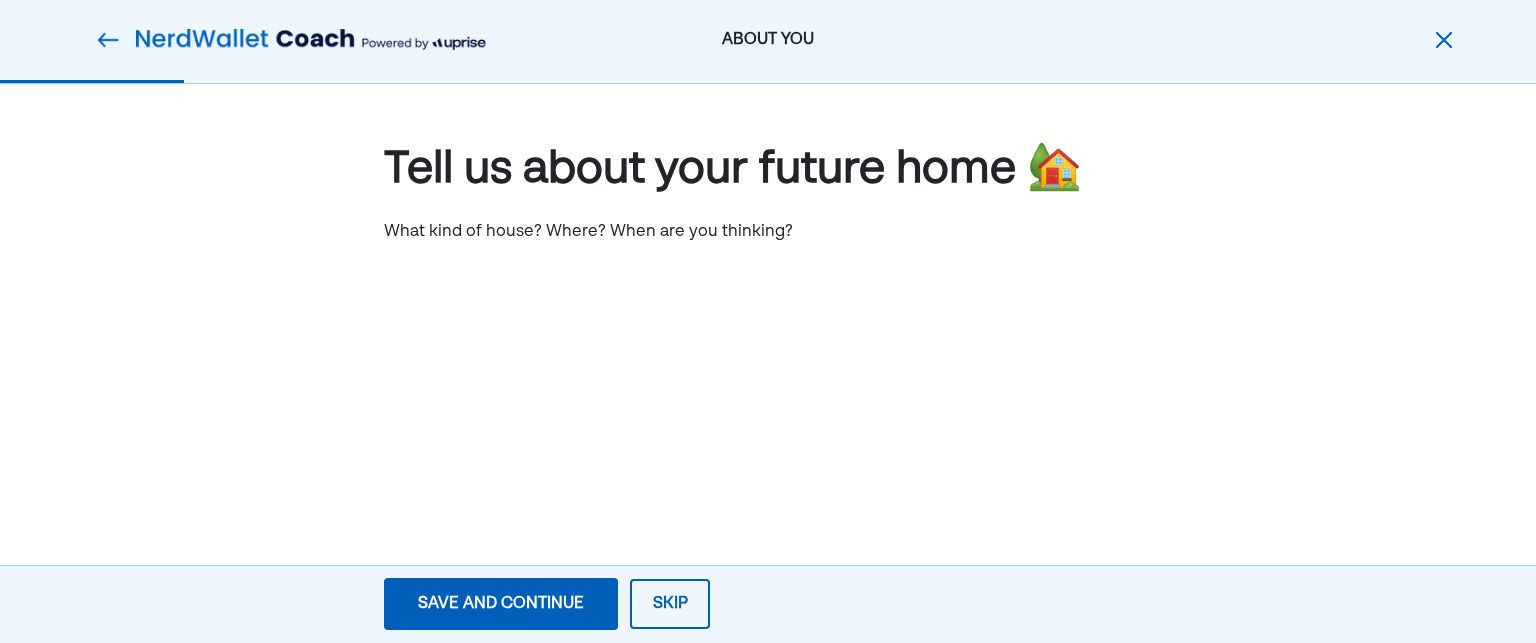 scroll, scrollTop: 0, scrollLeft: 0, axis: both 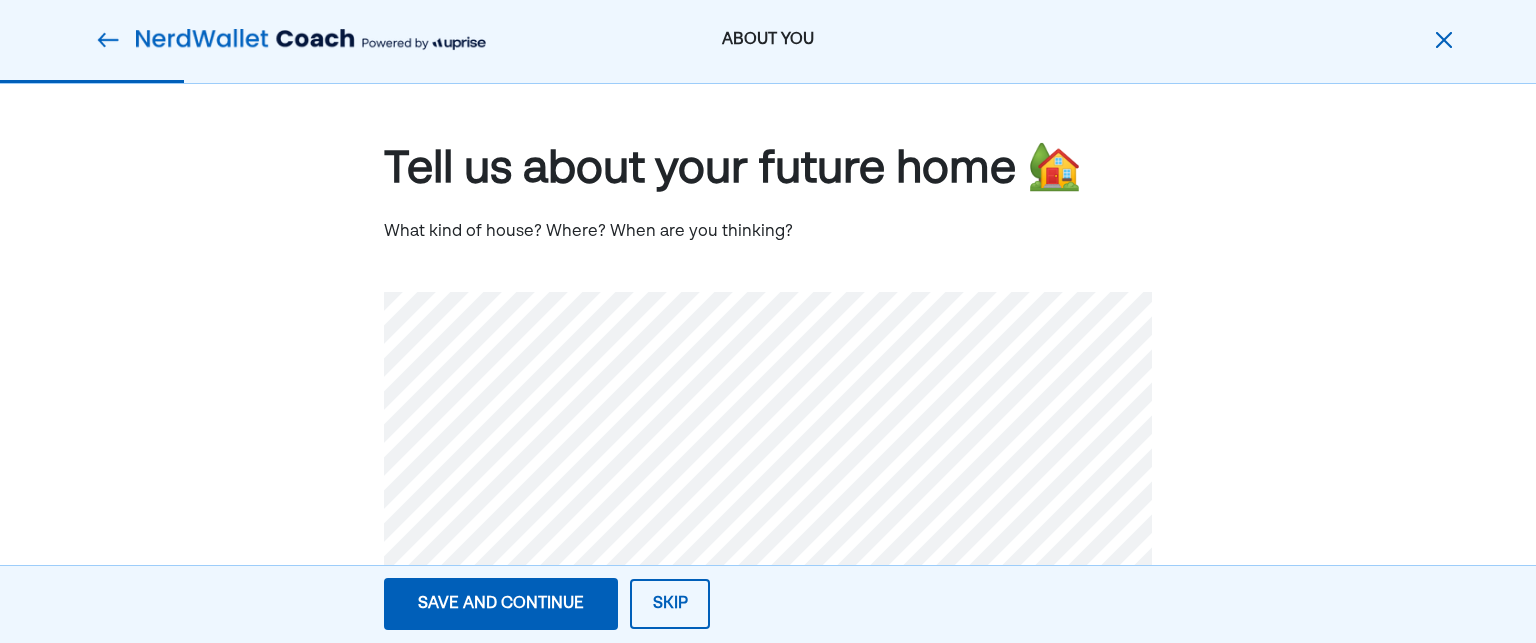 click on "Tell us about your future home 🏡 What kind of house? Where? When are you thinking?" at bounding box center (768, 389) 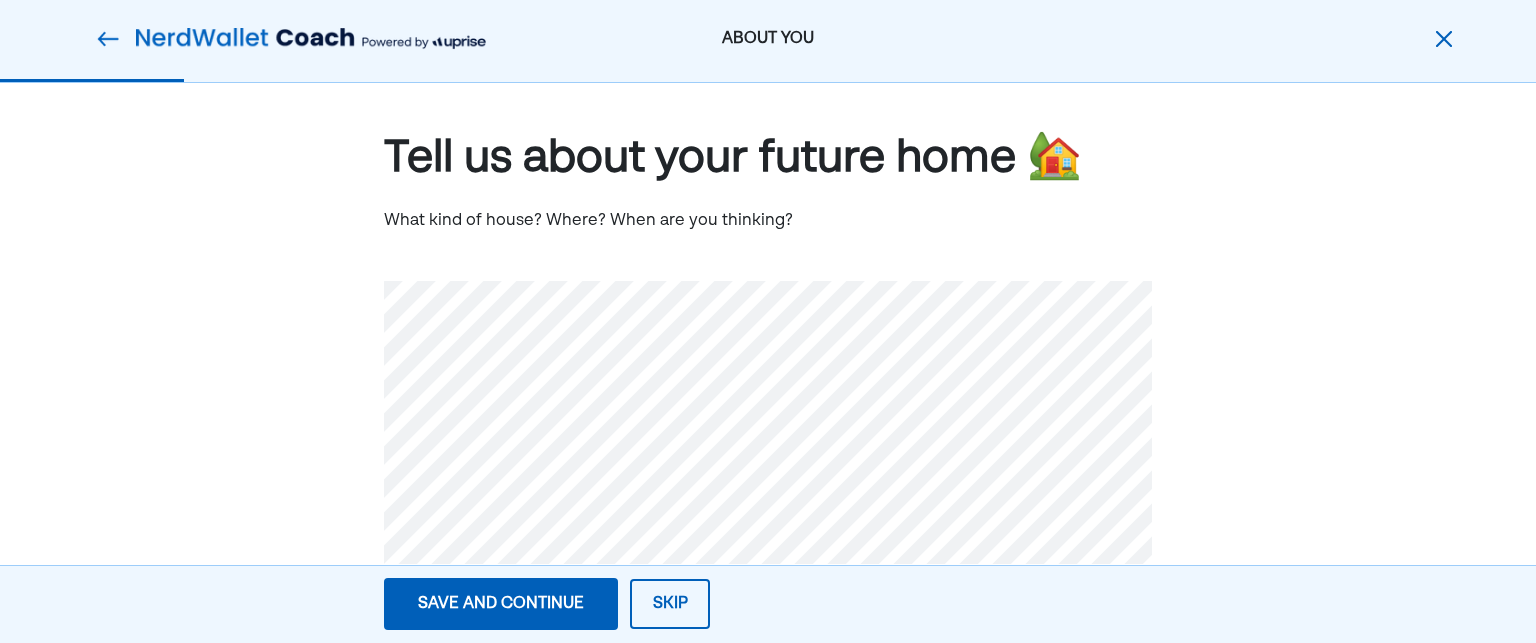 scroll, scrollTop: 51, scrollLeft: 0, axis: vertical 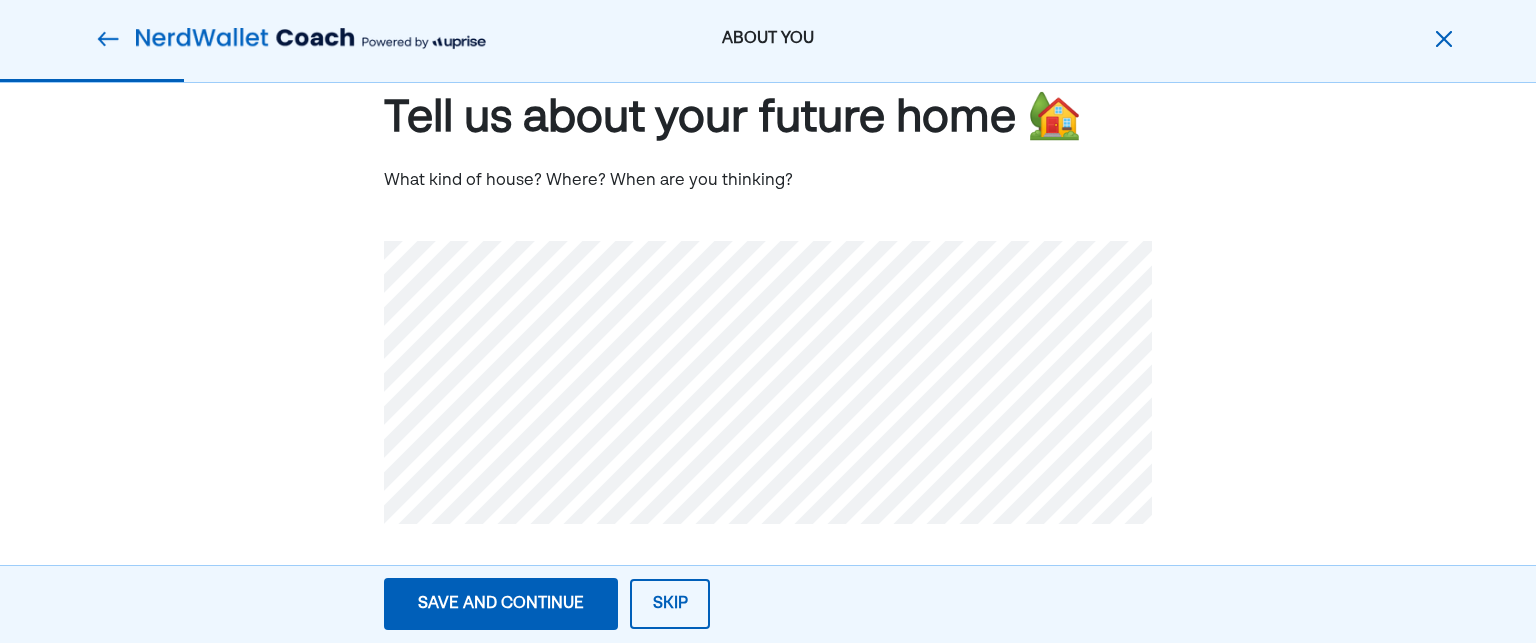 click on "Save and continue" at bounding box center [501, 604] 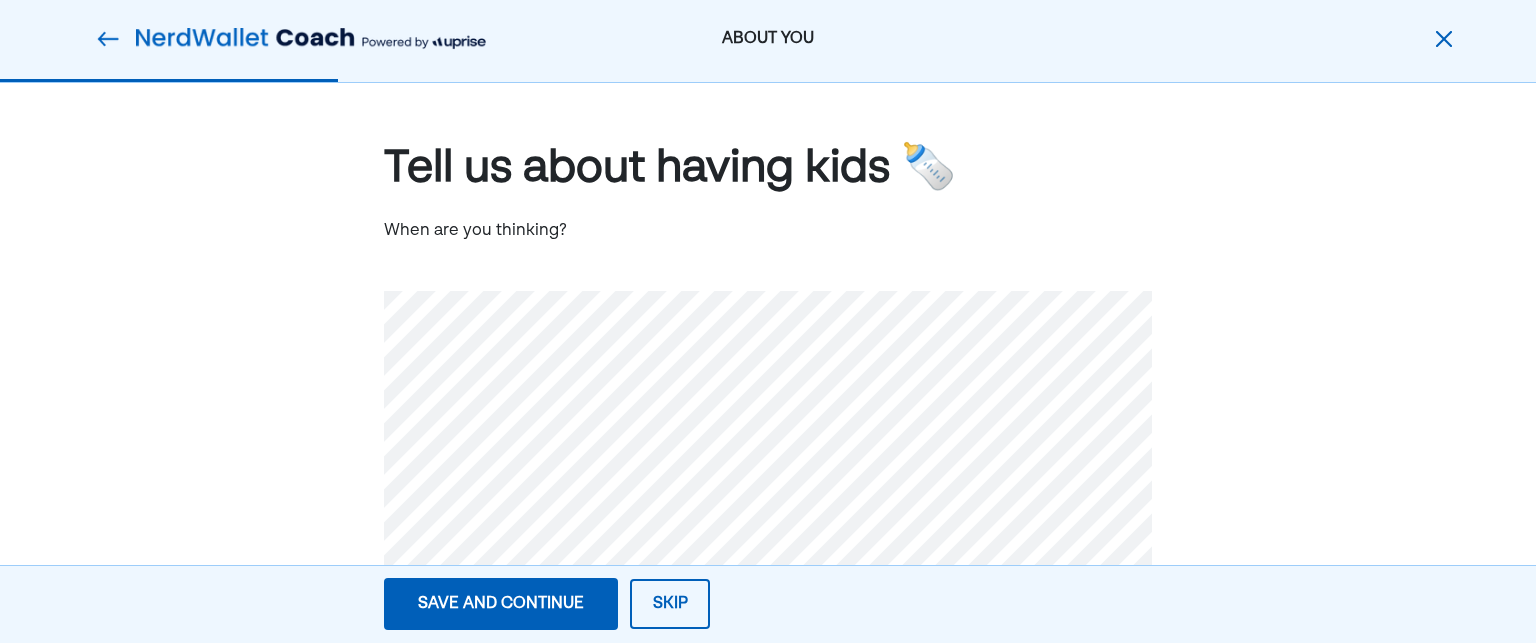 scroll, scrollTop: 0, scrollLeft: 0, axis: both 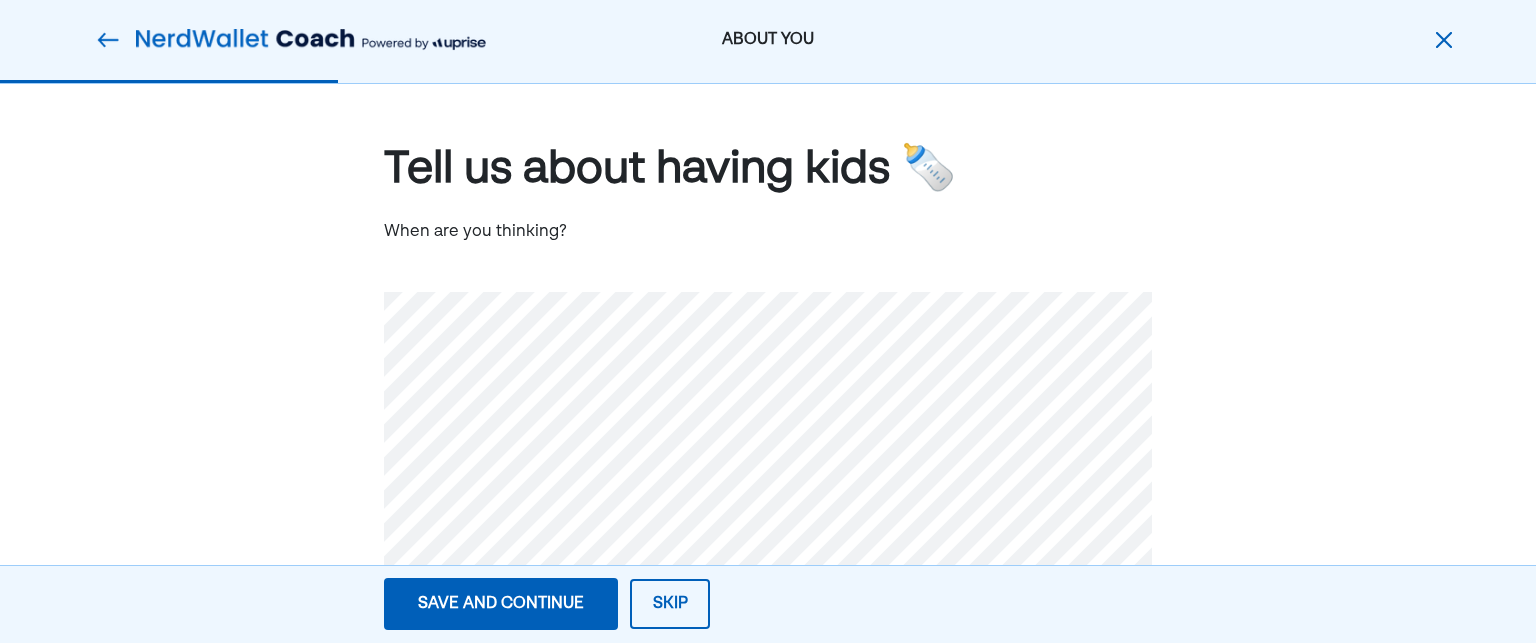 click on "Save and continue Save Save and continue" at bounding box center [501, 604] 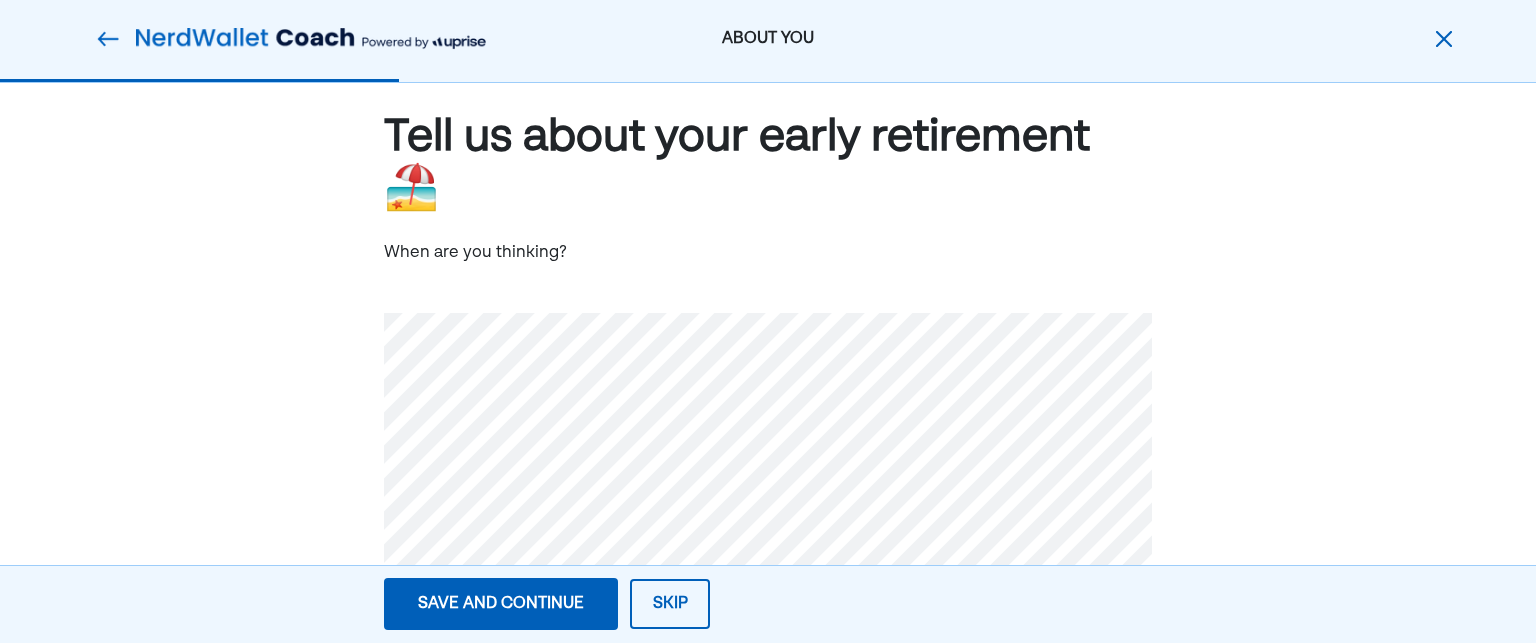 scroll, scrollTop: 32, scrollLeft: 0, axis: vertical 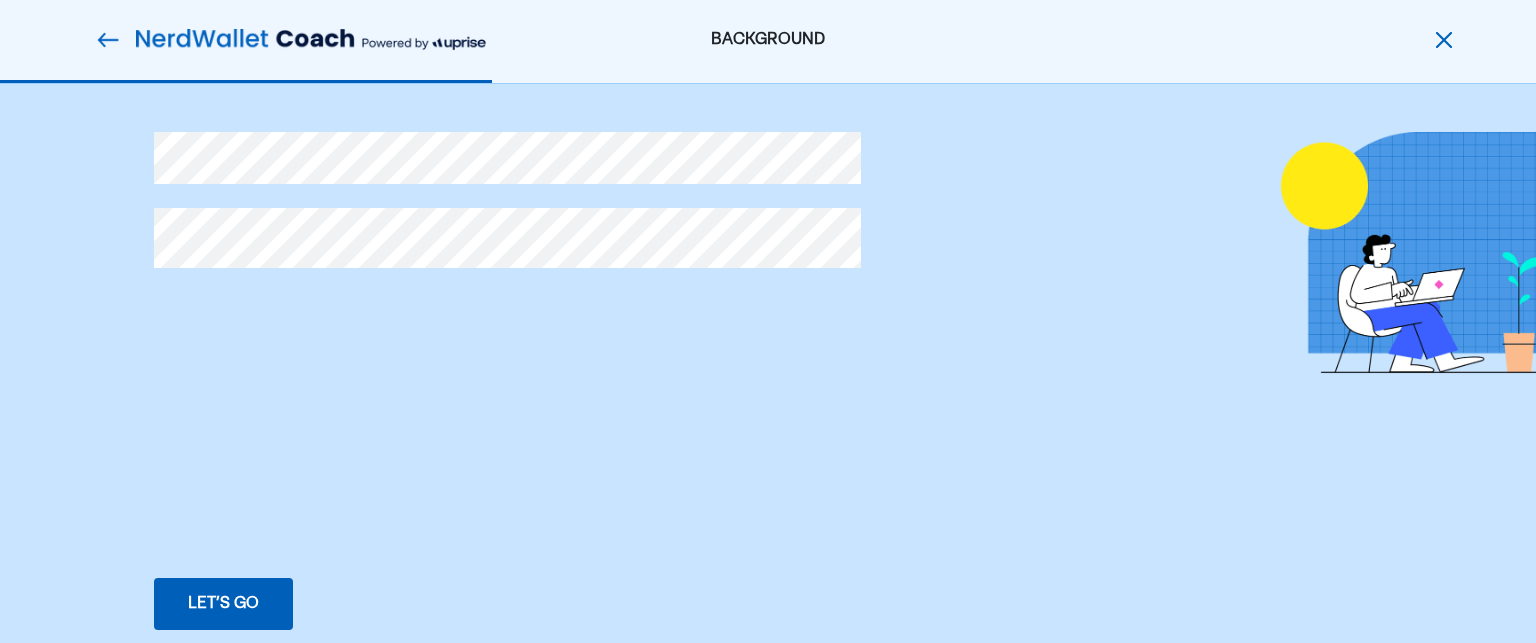 click on "Let’s go Save Let’s go" at bounding box center (223, 604) 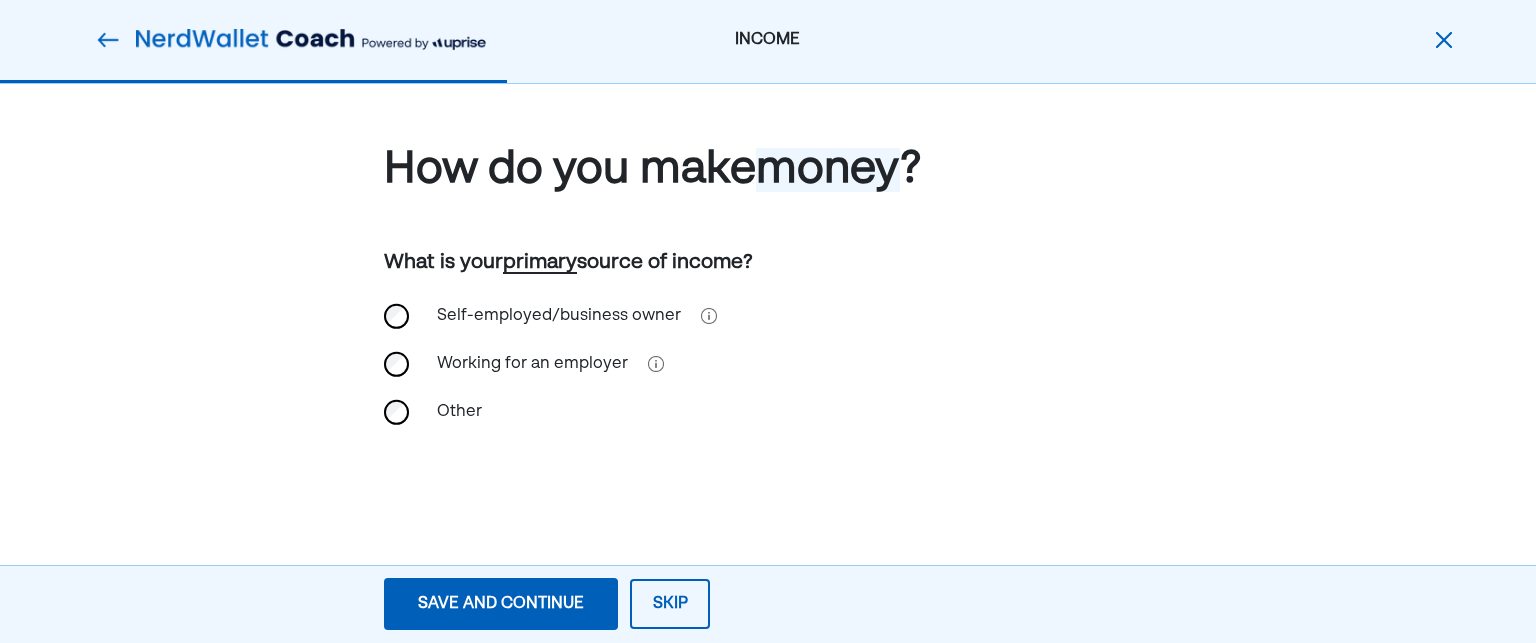 click on "Working for an employer" at bounding box center [532, 364] 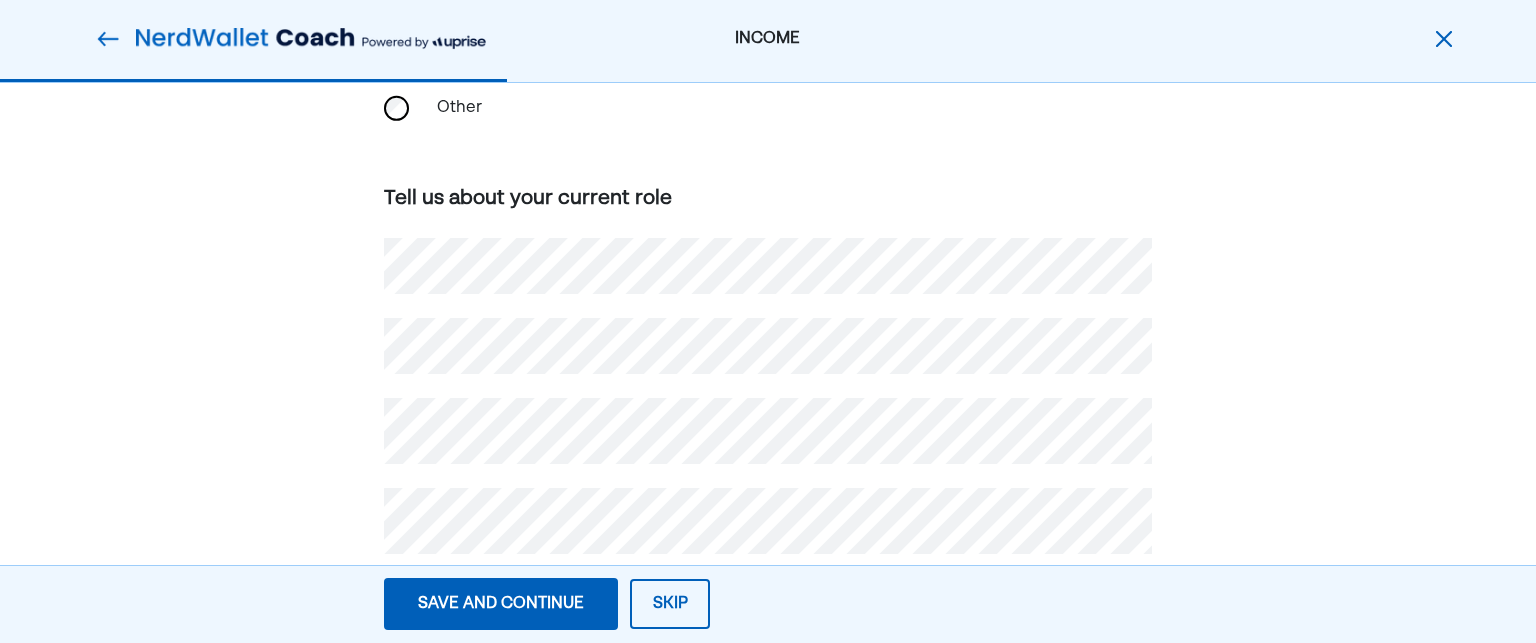 scroll, scrollTop: 344, scrollLeft: 0, axis: vertical 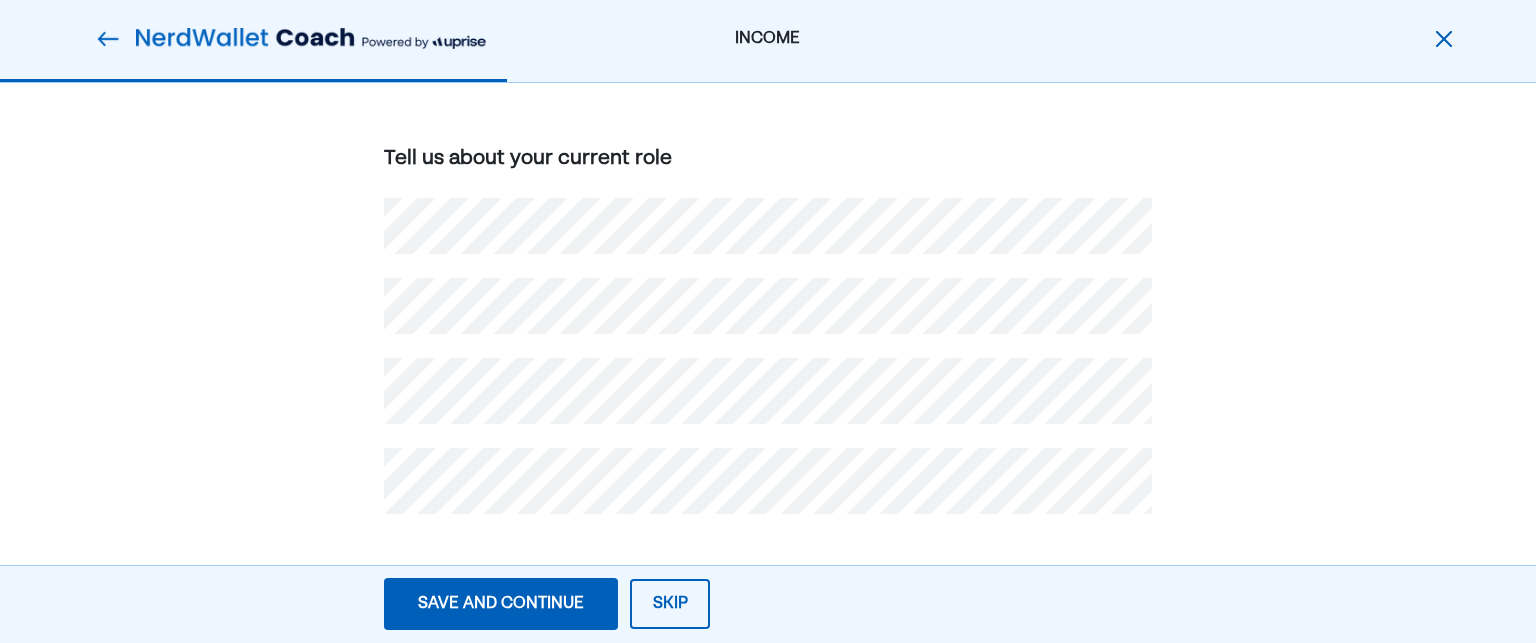 click on "Save and continue" at bounding box center (501, 604) 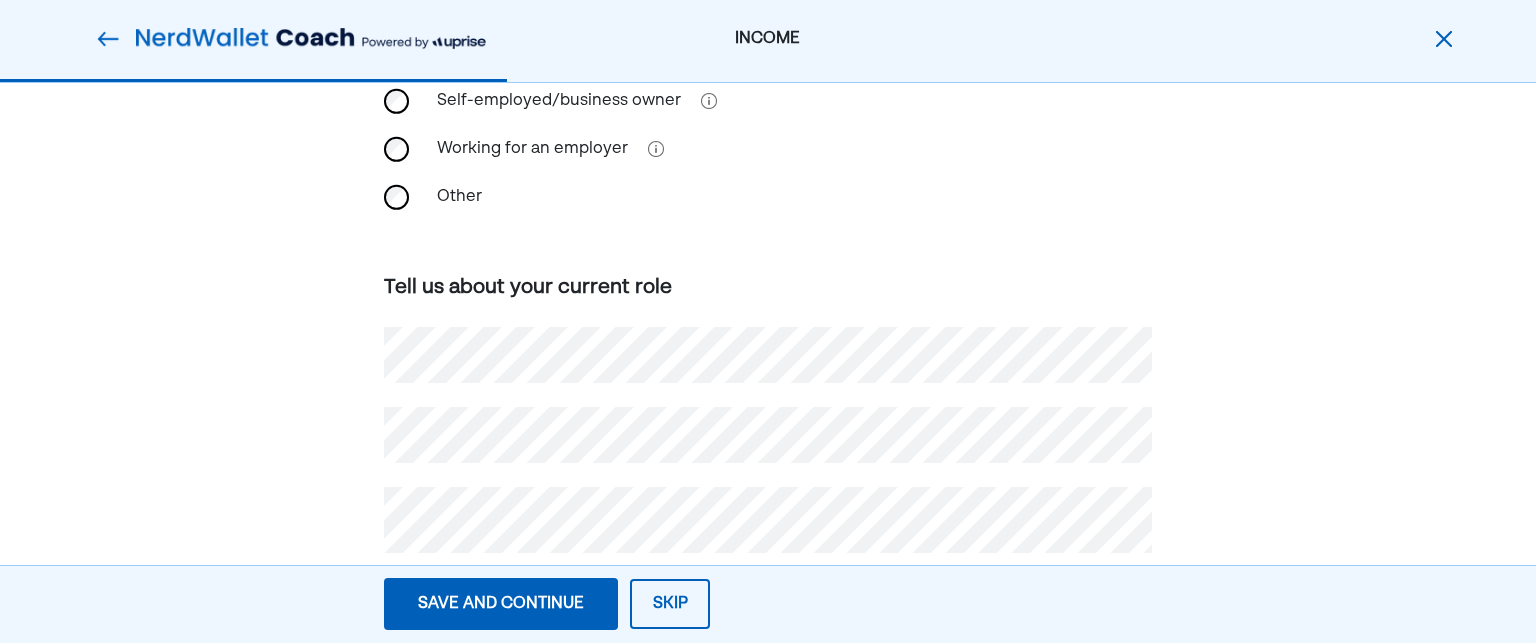 scroll, scrollTop: 388, scrollLeft: 0, axis: vertical 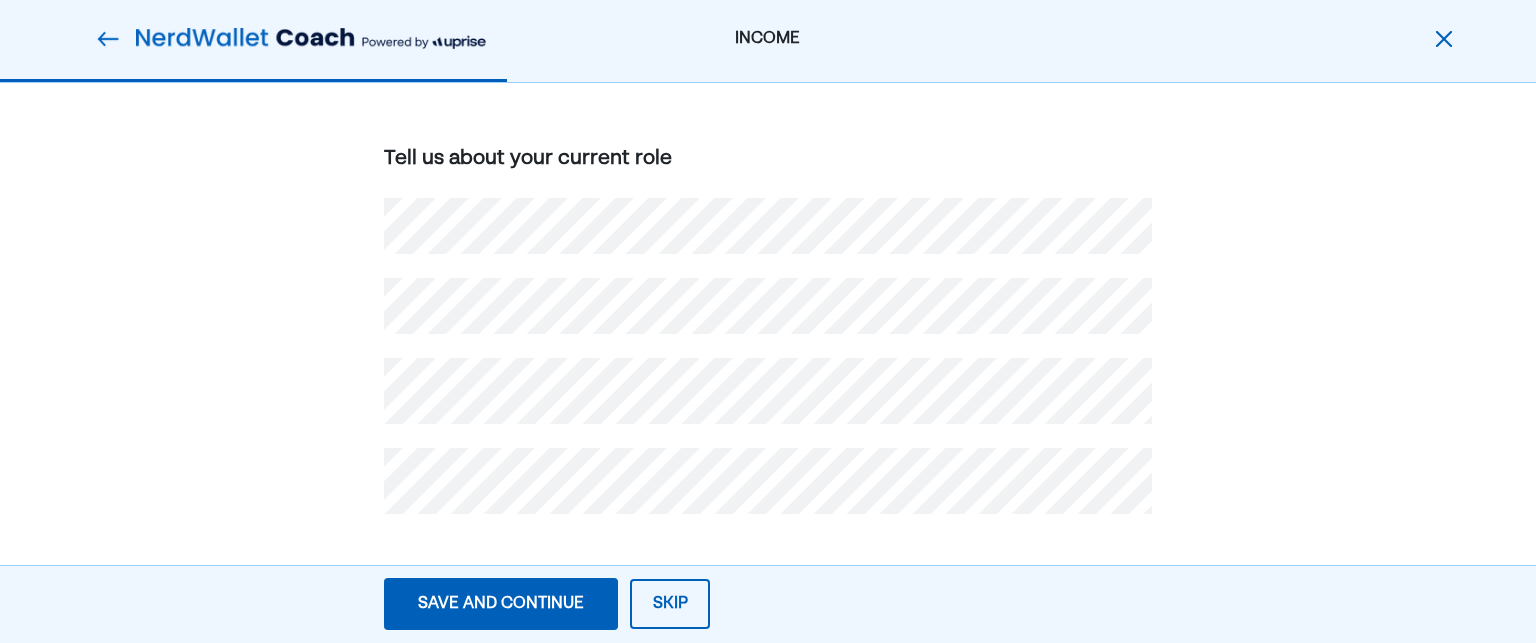 click on "Save and continue Save Save and continue" at bounding box center (501, 604) 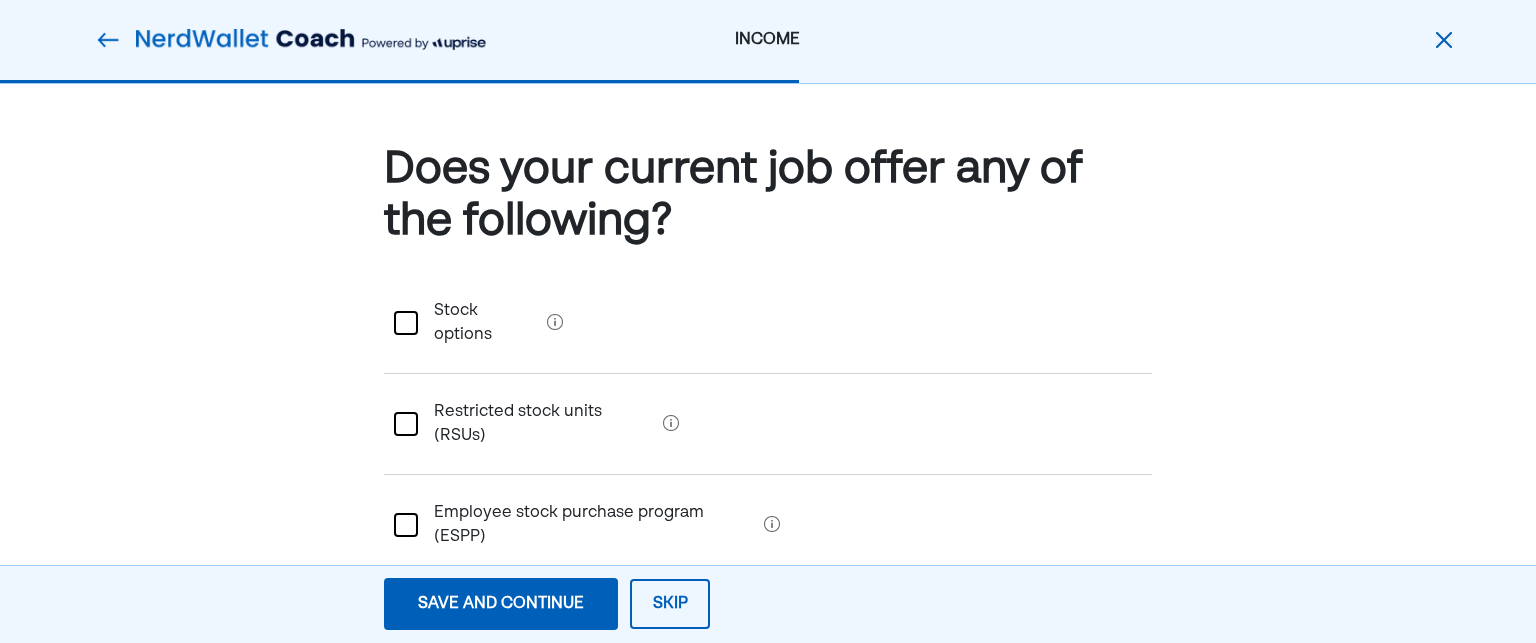click on "Save and continue" at bounding box center (501, 604) 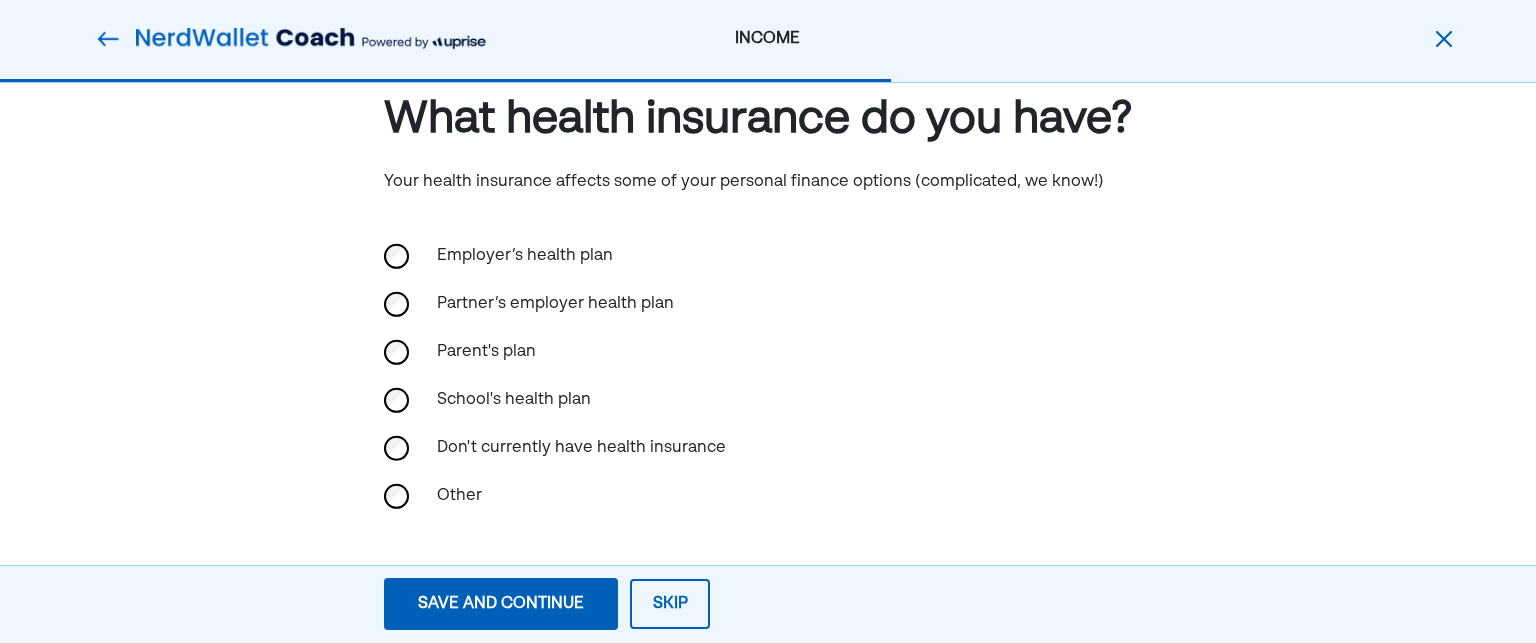 scroll, scrollTop: 56, scrollLeft: 0, axis: vertical 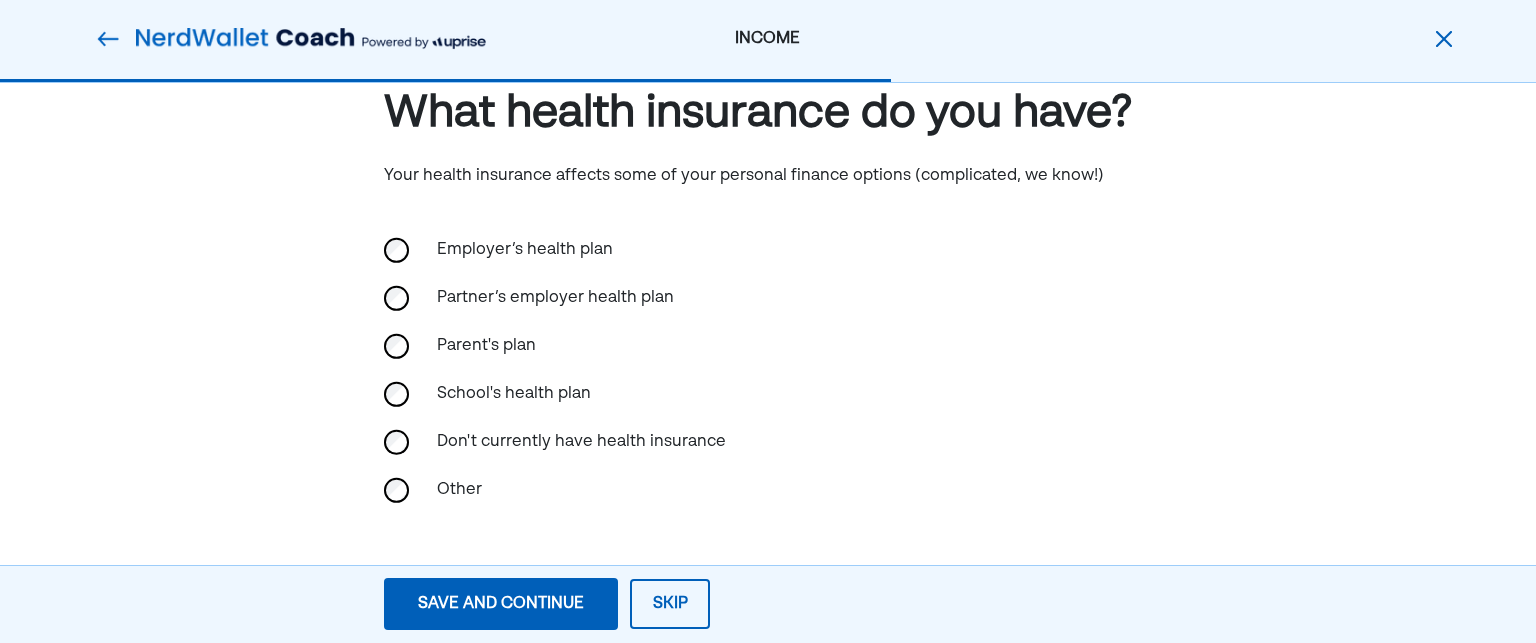 click on "Employer’s health plan" at bounding box center [525, 250] 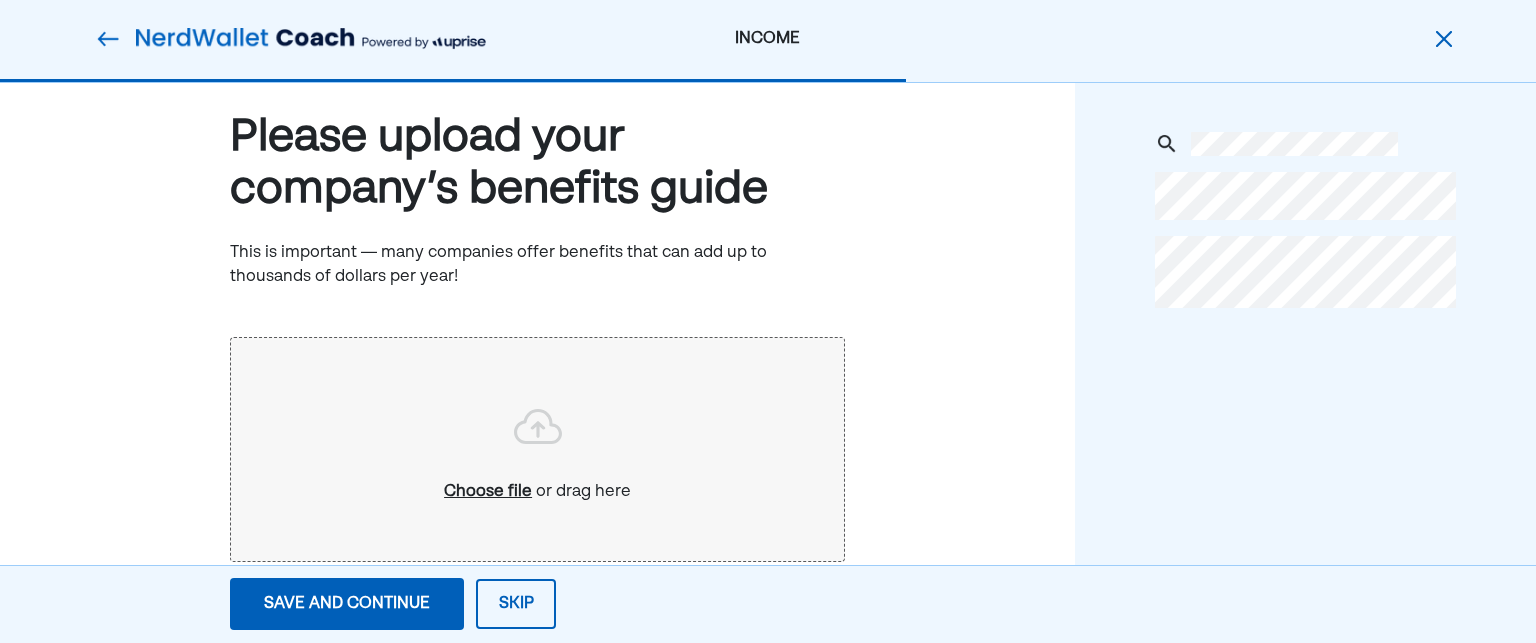 scroll, scrollTop: 0, scrollLeft: 0, axis: both 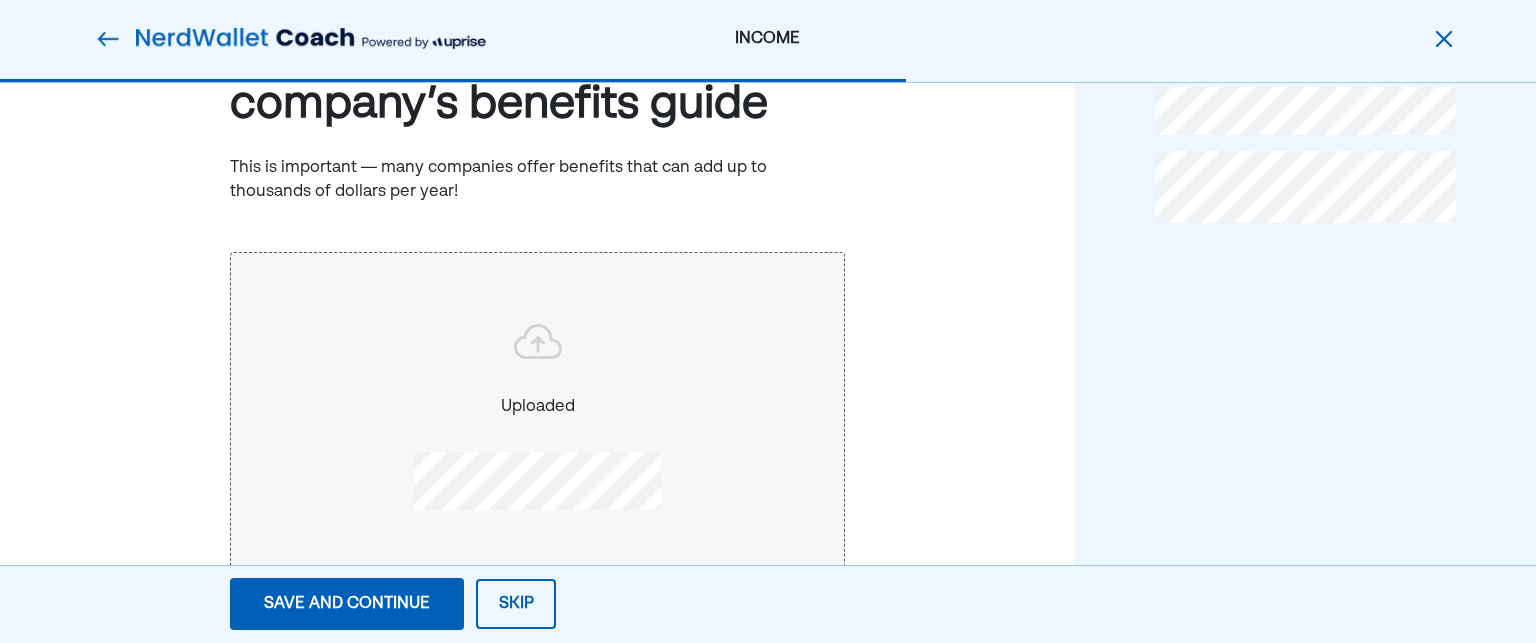 click on "Save and continue Save Save and continue" at bounding box center [347, 604] 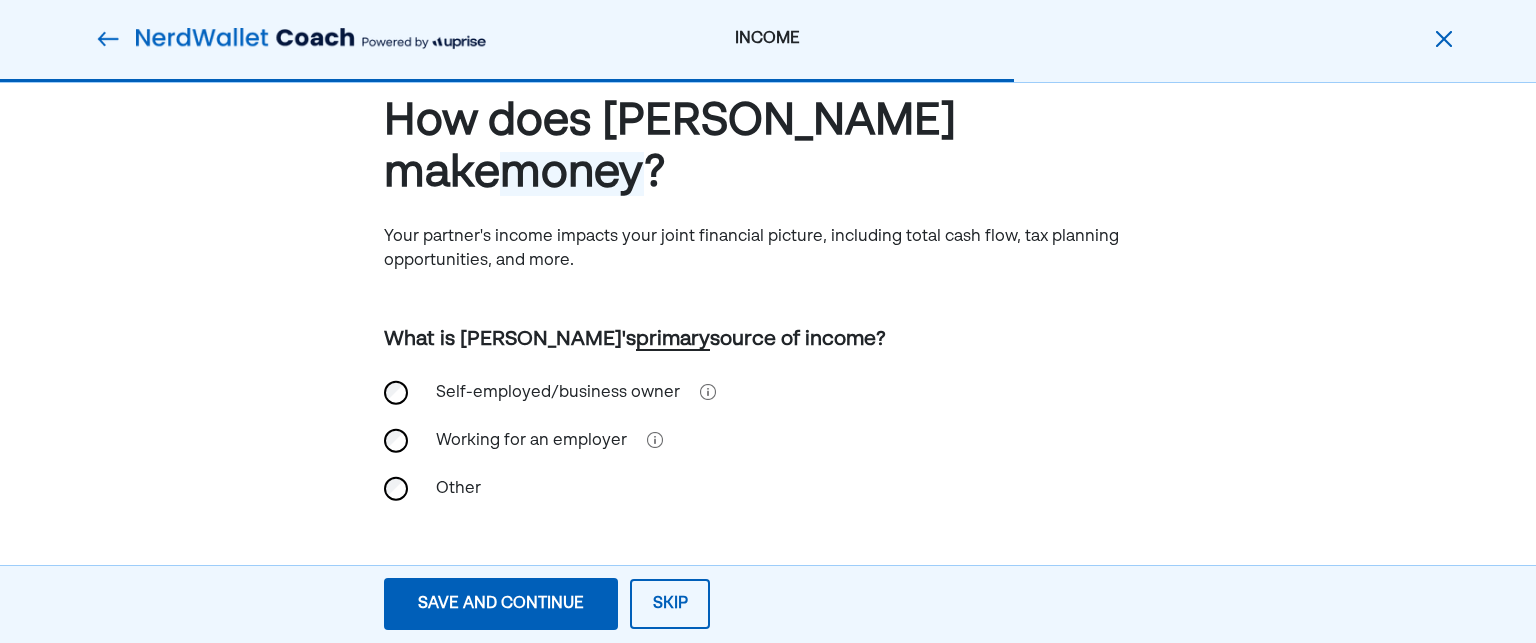 scroll, scrollTop: 0, scrollLeft: 0, axis: both 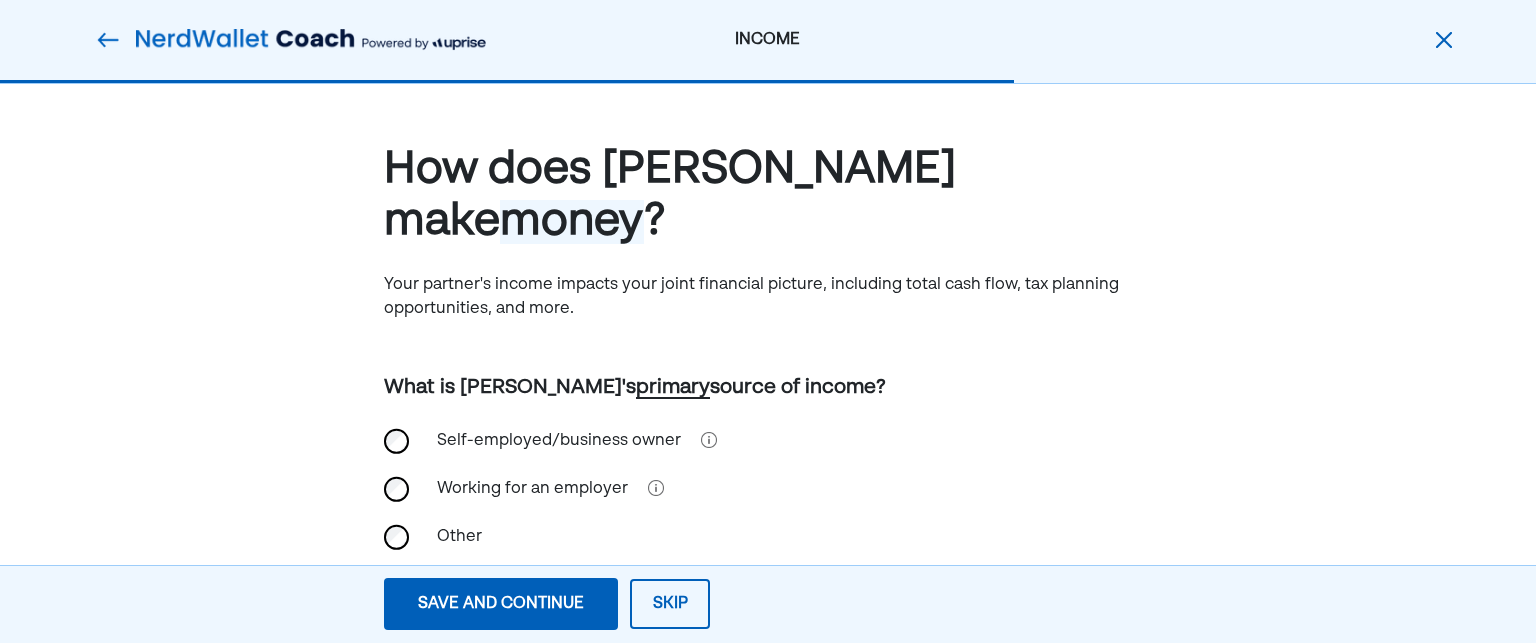 click on "Working for an employer" at bounding box center [768, 489] 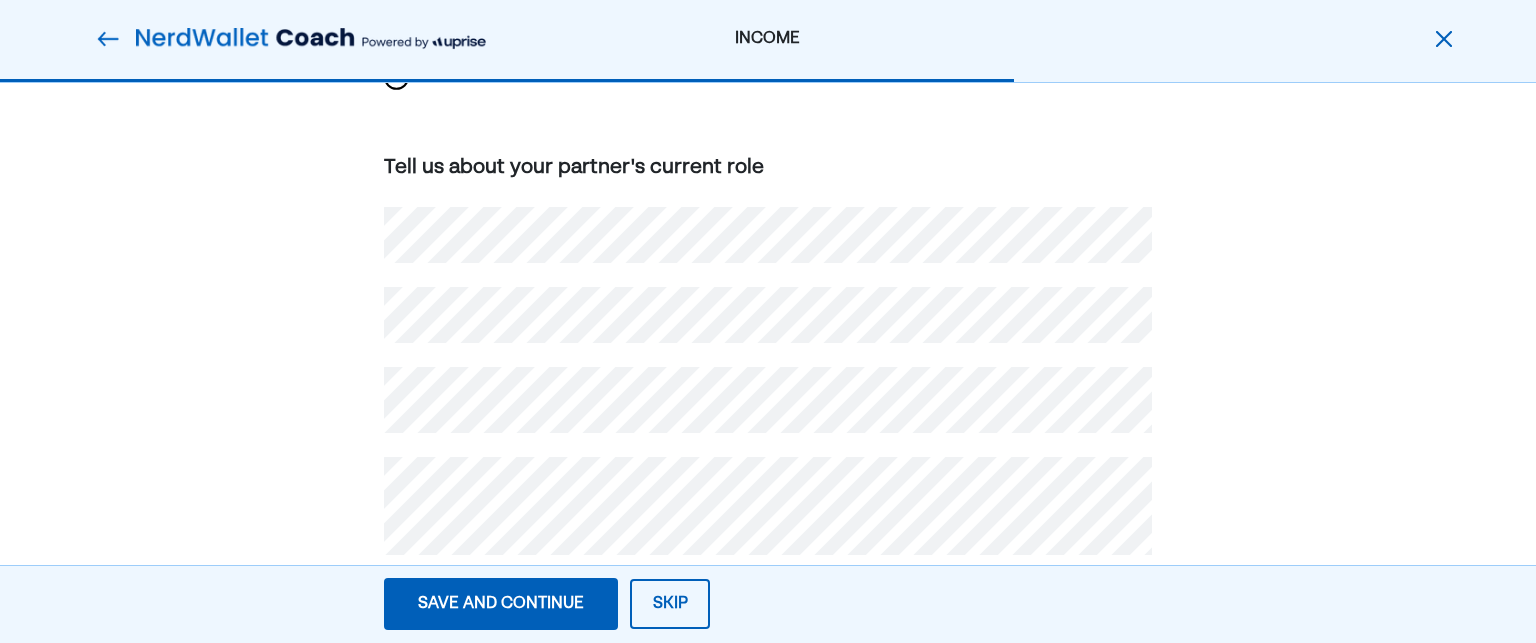 scroll, scrollTop: 416, scrollLeft: 0, axis: vertical 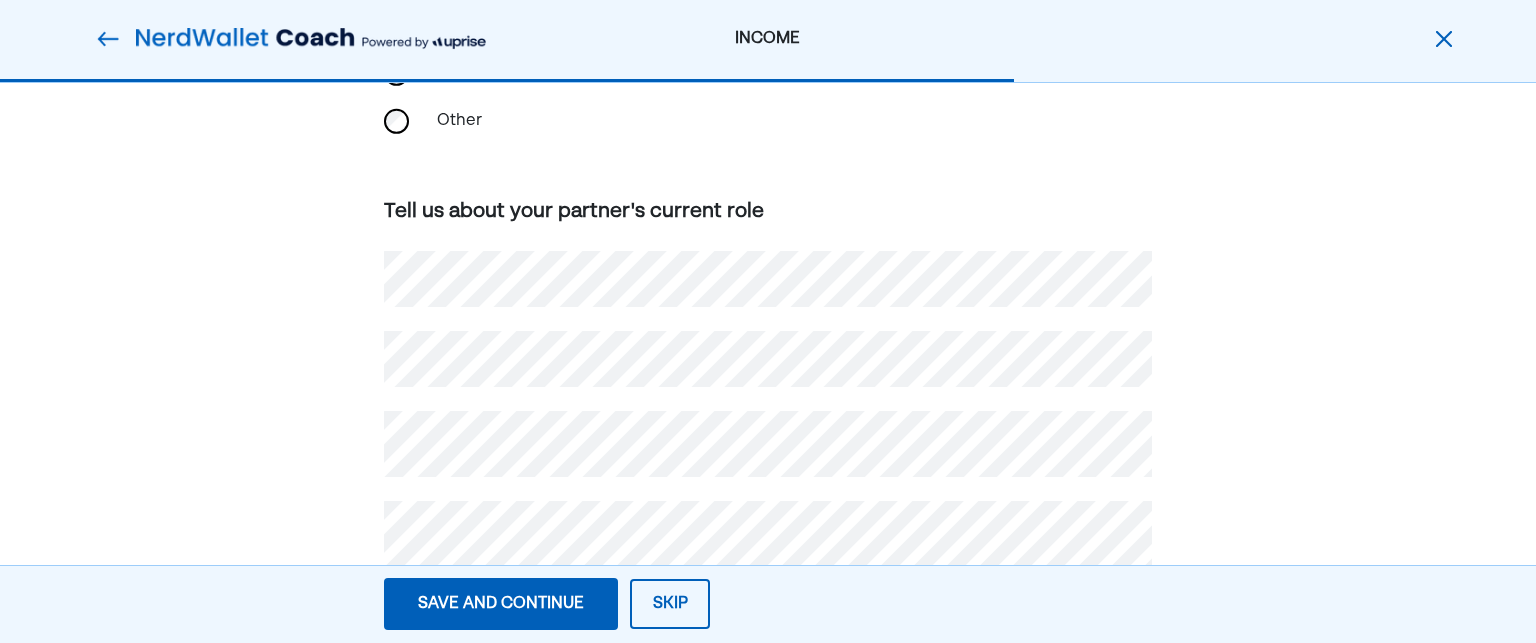 click on "Save and continue" at bounding box center (501, 604) 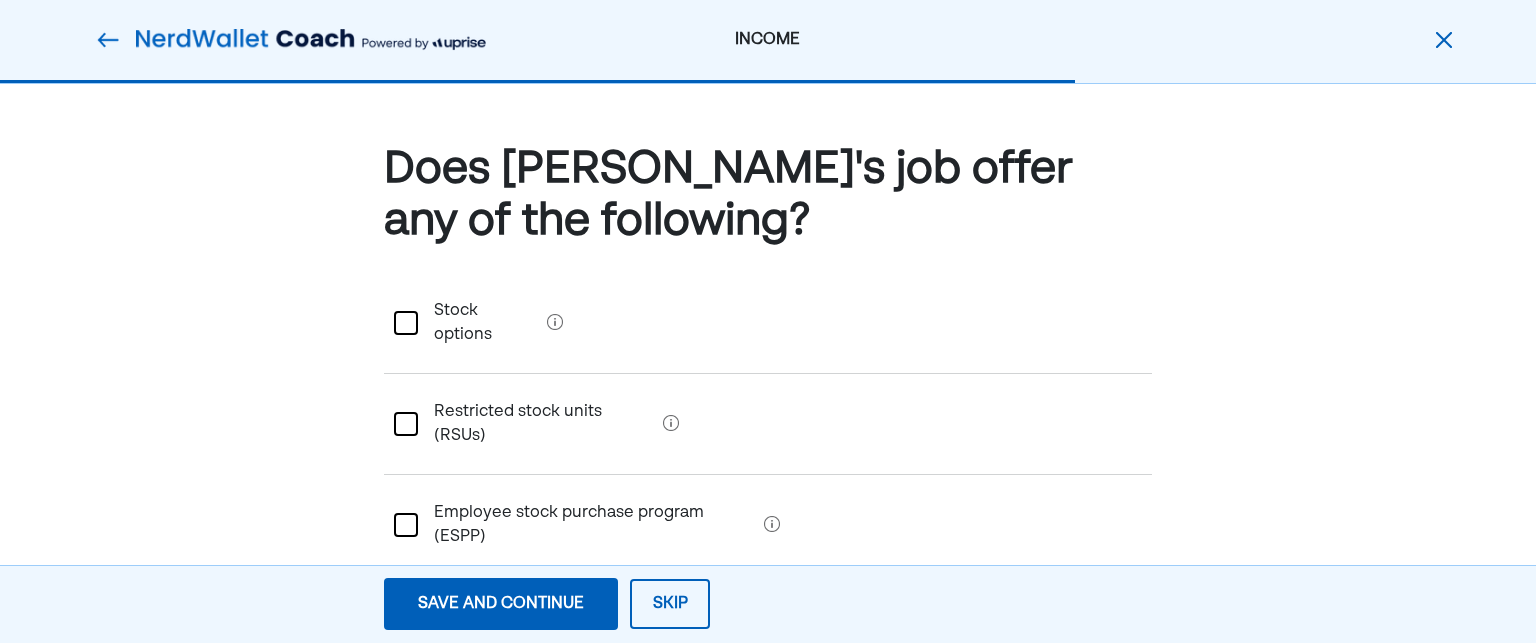 click on "Save and continue" at bounding box center (501, 604) 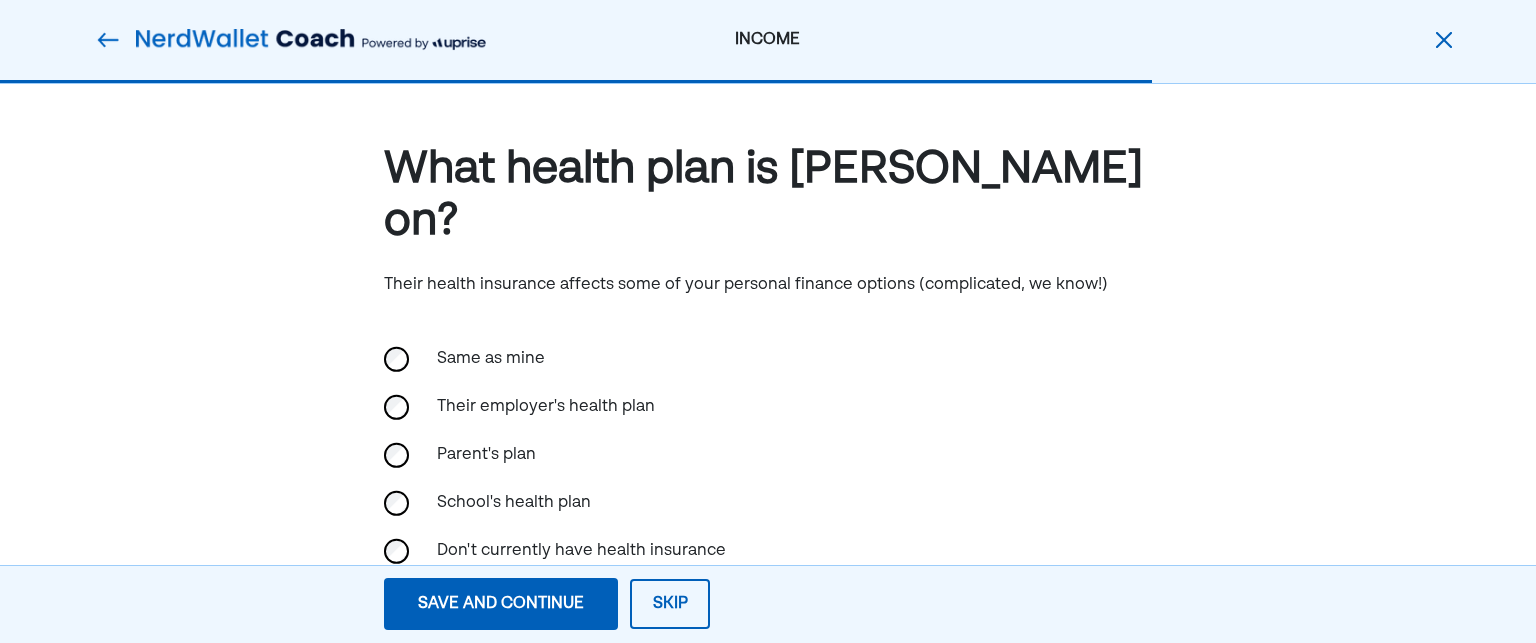 click on "Their employer's health plan" at bounding box center [546, 407] 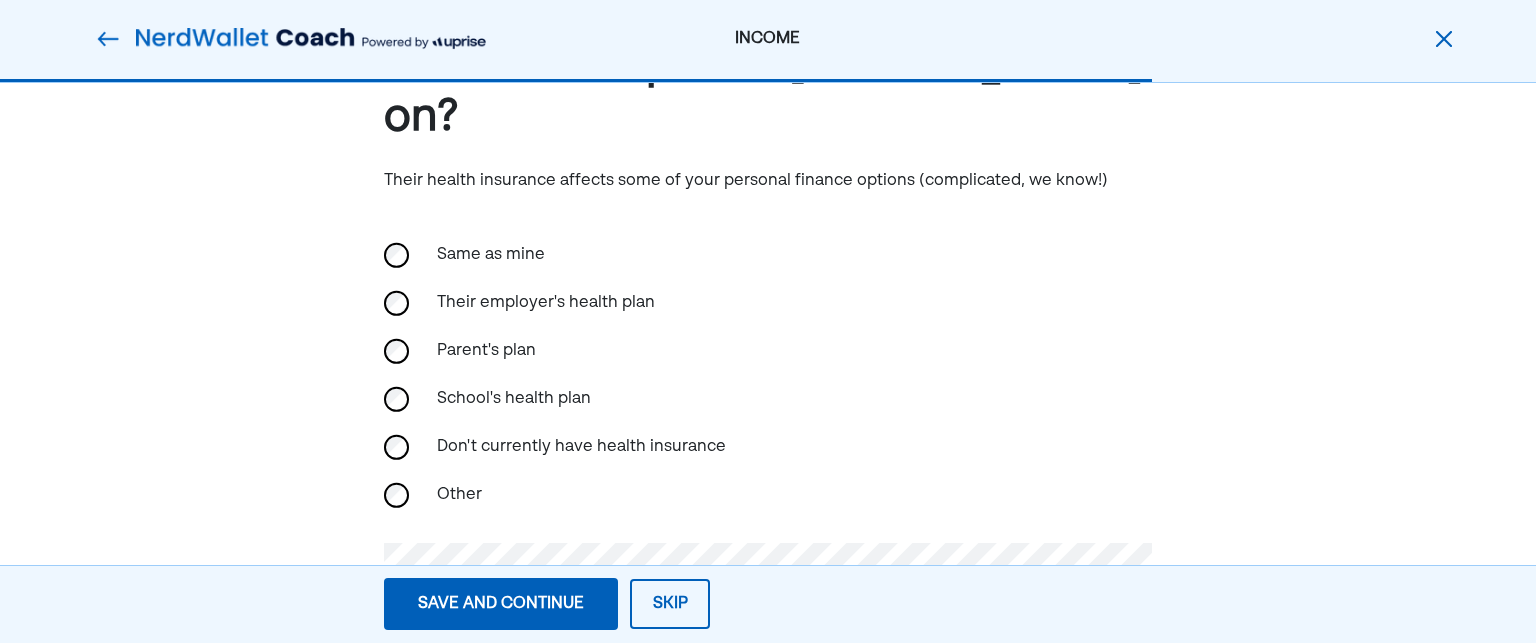 scroll, scrollTop: 136, scrollLeft: 0, axis: vertical 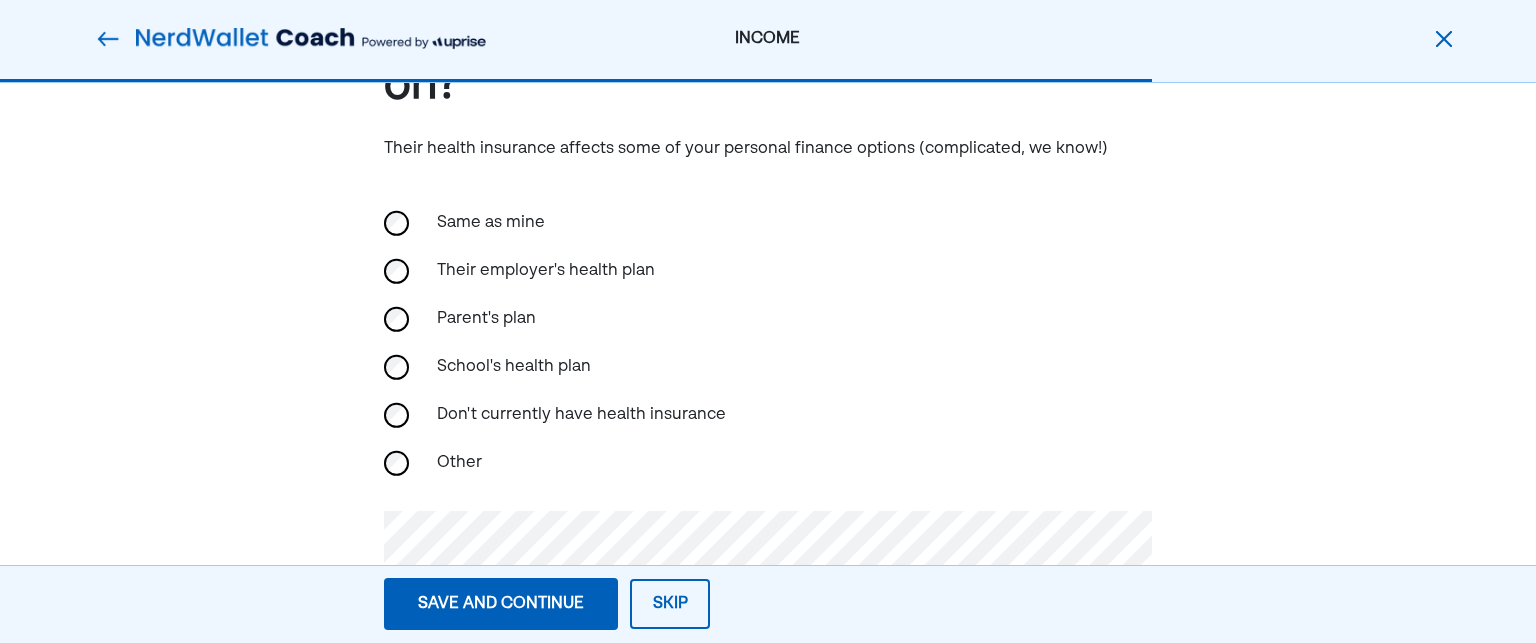 click on "Don't currently have health insurance" at bounding box center (581, 415) 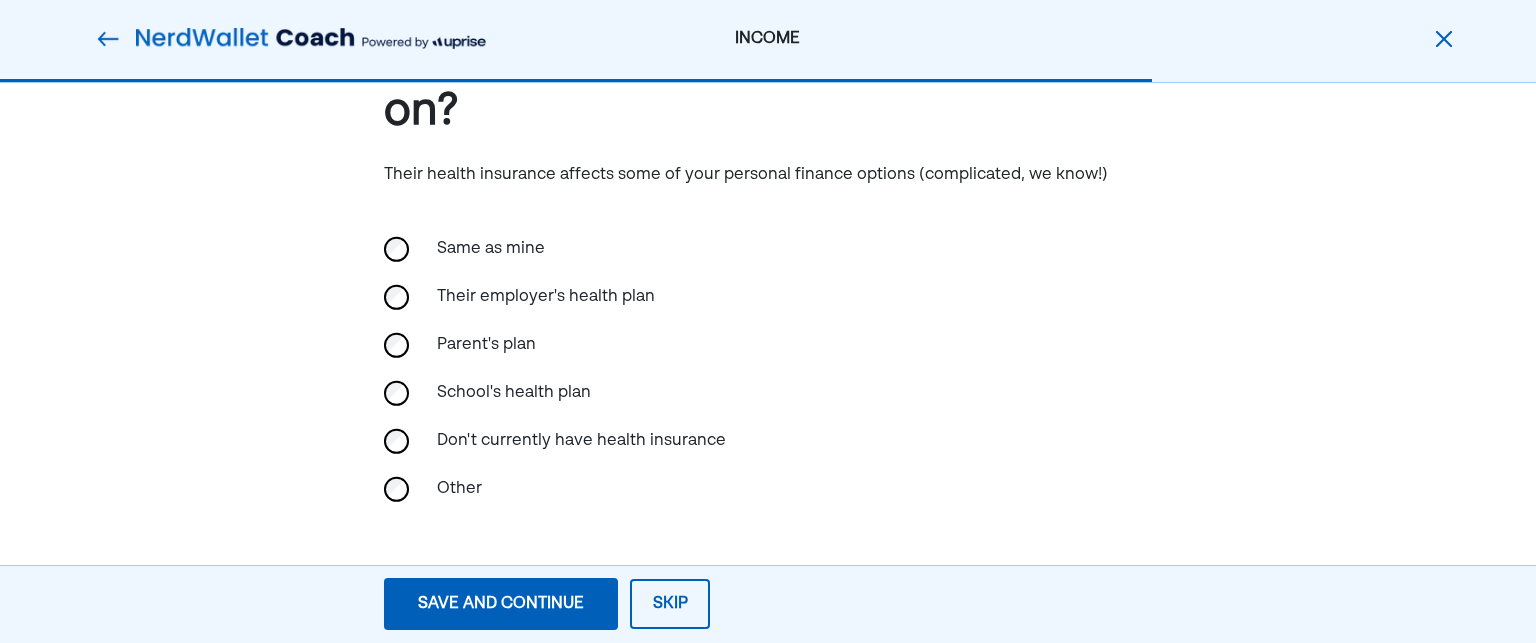 scroll, scrollTop: 56, scrollLeft: 0, axis: vertical 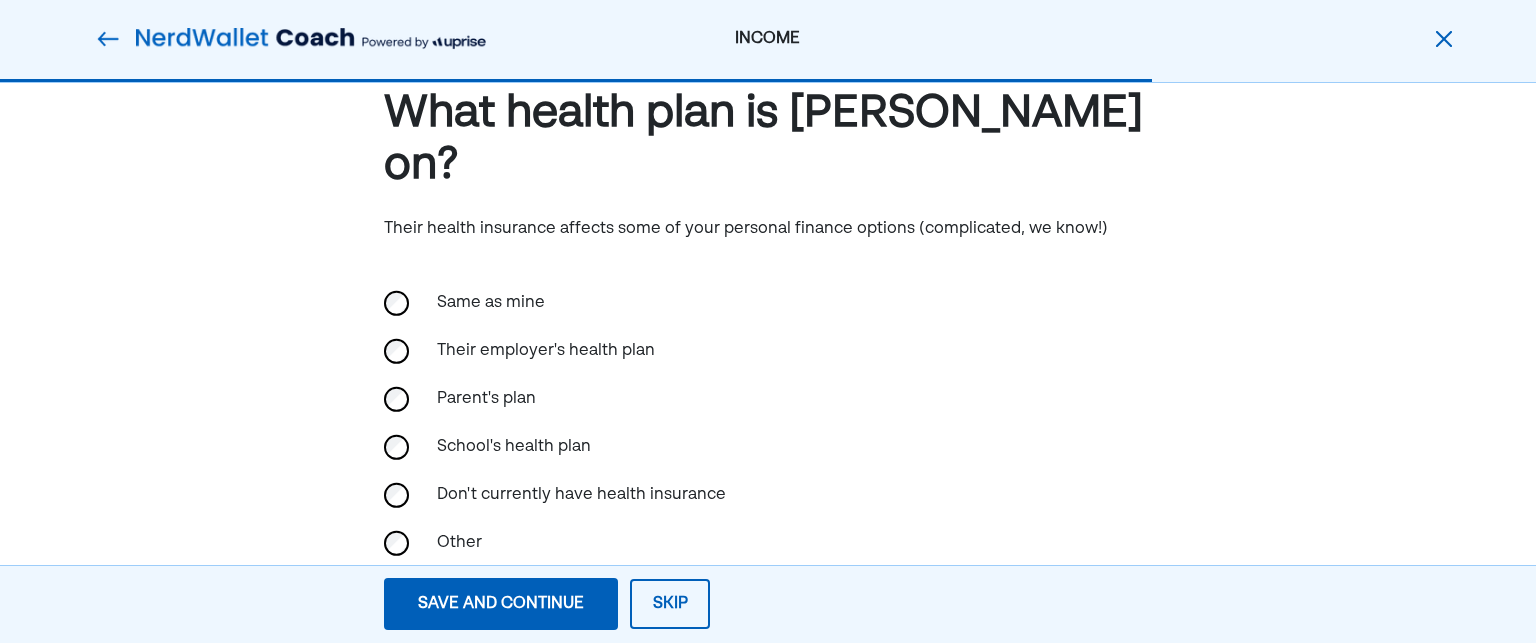 click on "Their employer's health plan" at bounding box center (546, 351) 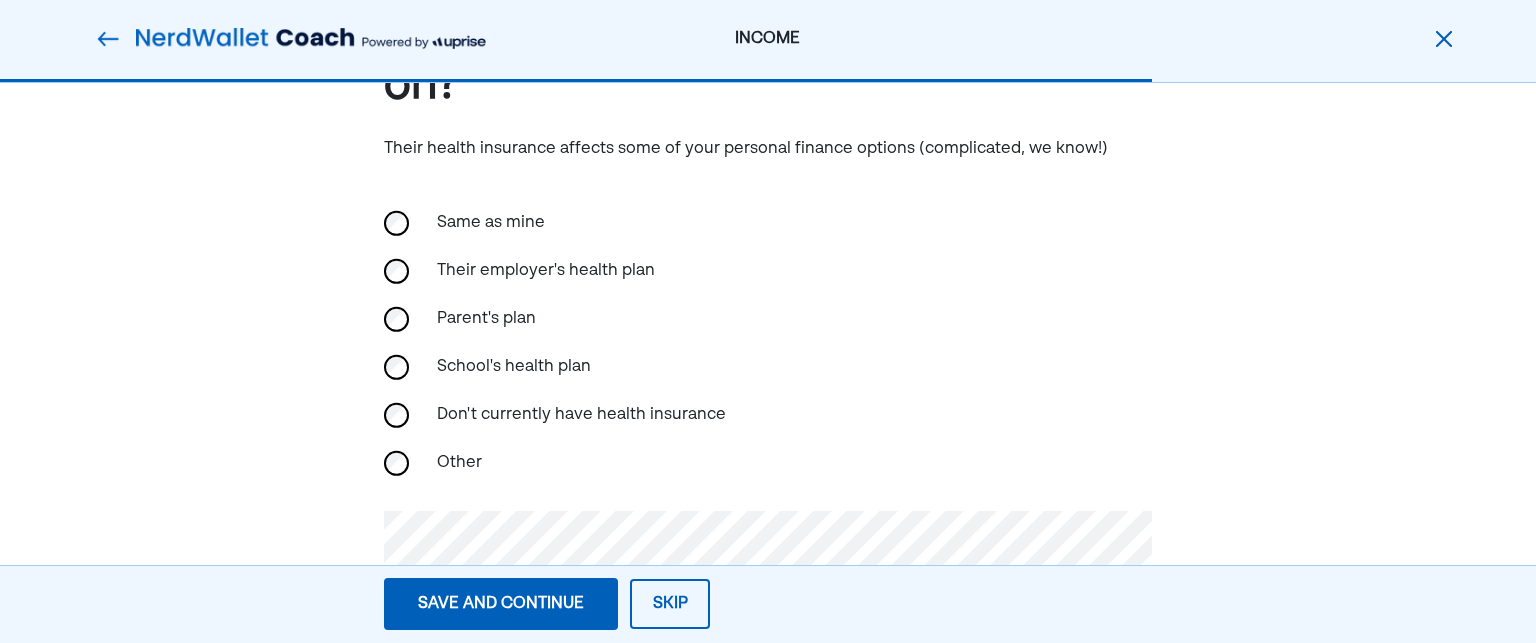 click on "Other" at bounding box center [525, 463] 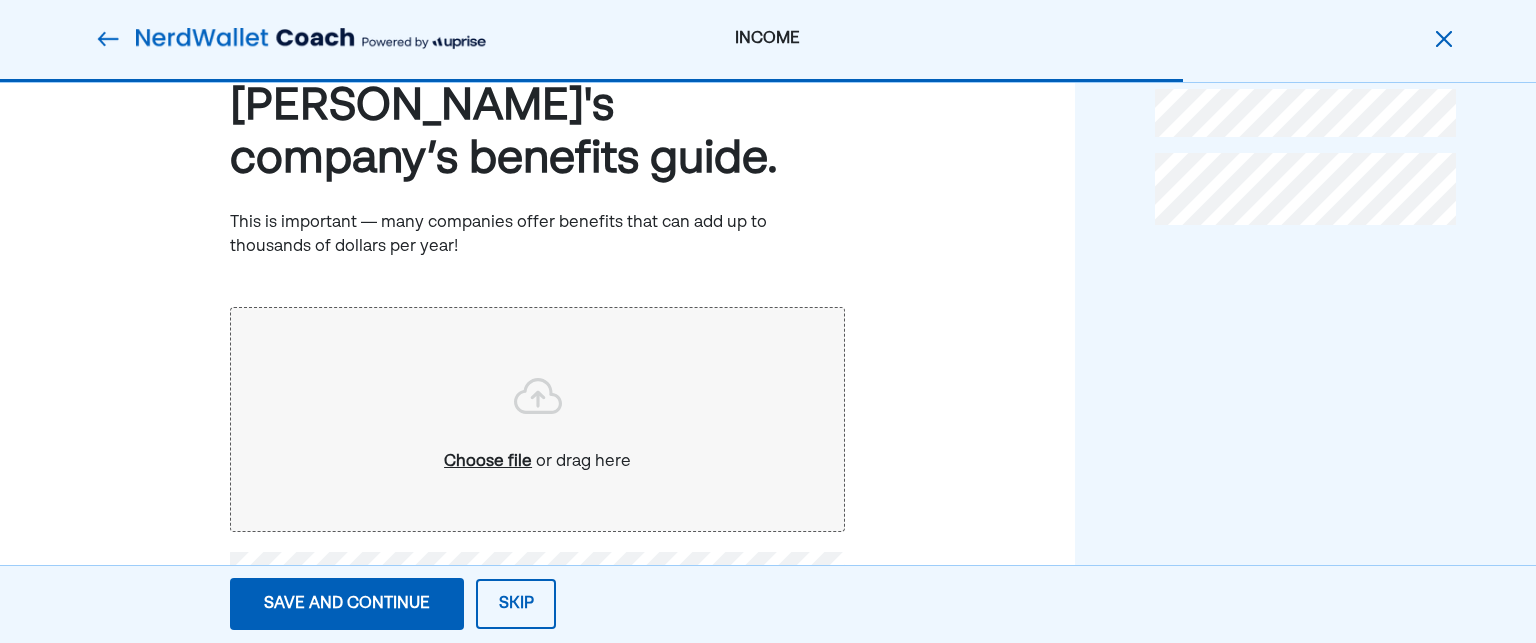 scroll, scrollTop: 117, scrollLeft: 0, axis: vertical 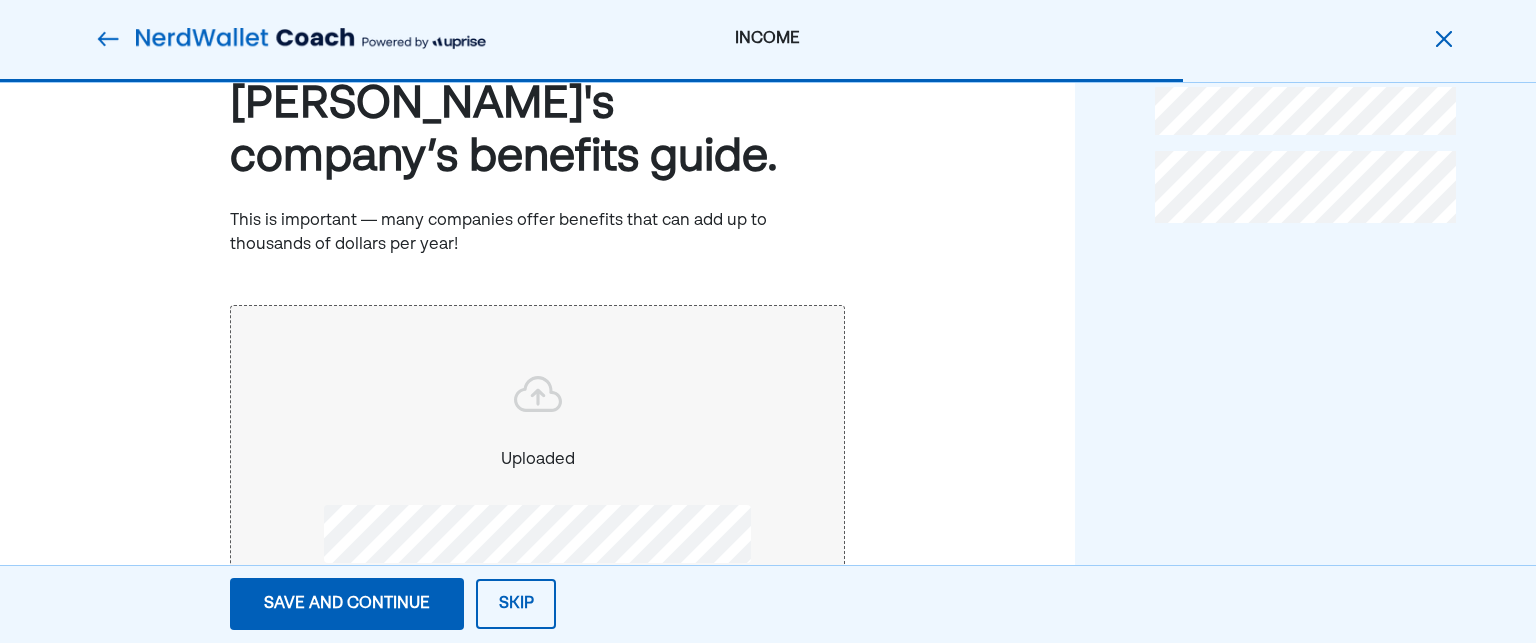 click on "Save and continue" at bounding box center [347, 604] 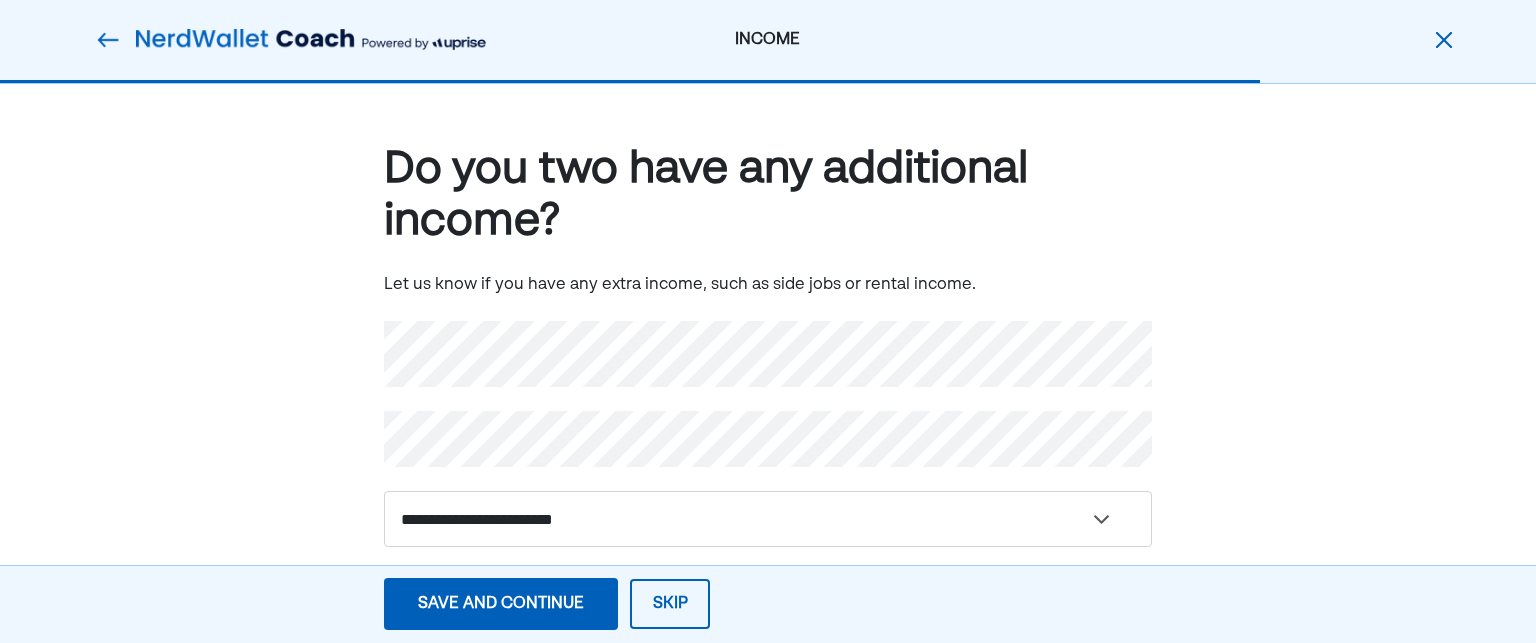 scroll, scrollTop: 24, scrollLeft: 0, axis: vertical 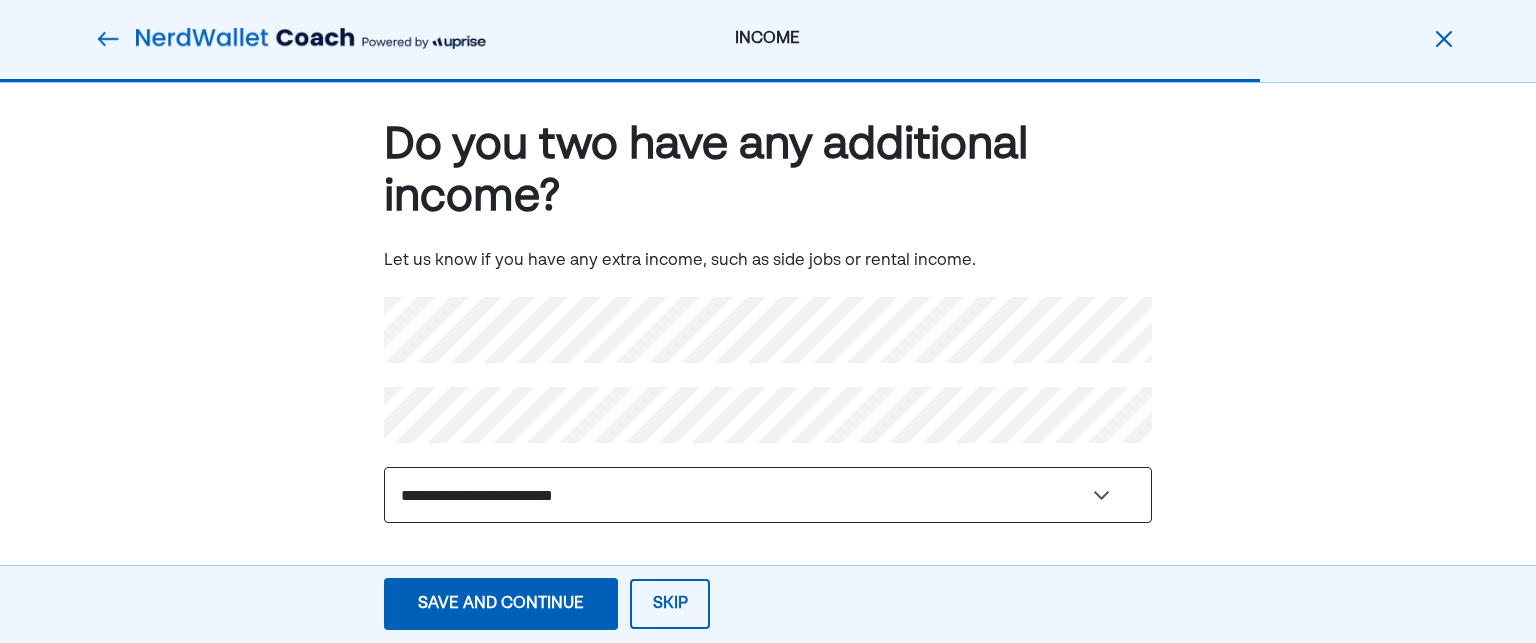 click on "**********" at bounding box center (768, 495) 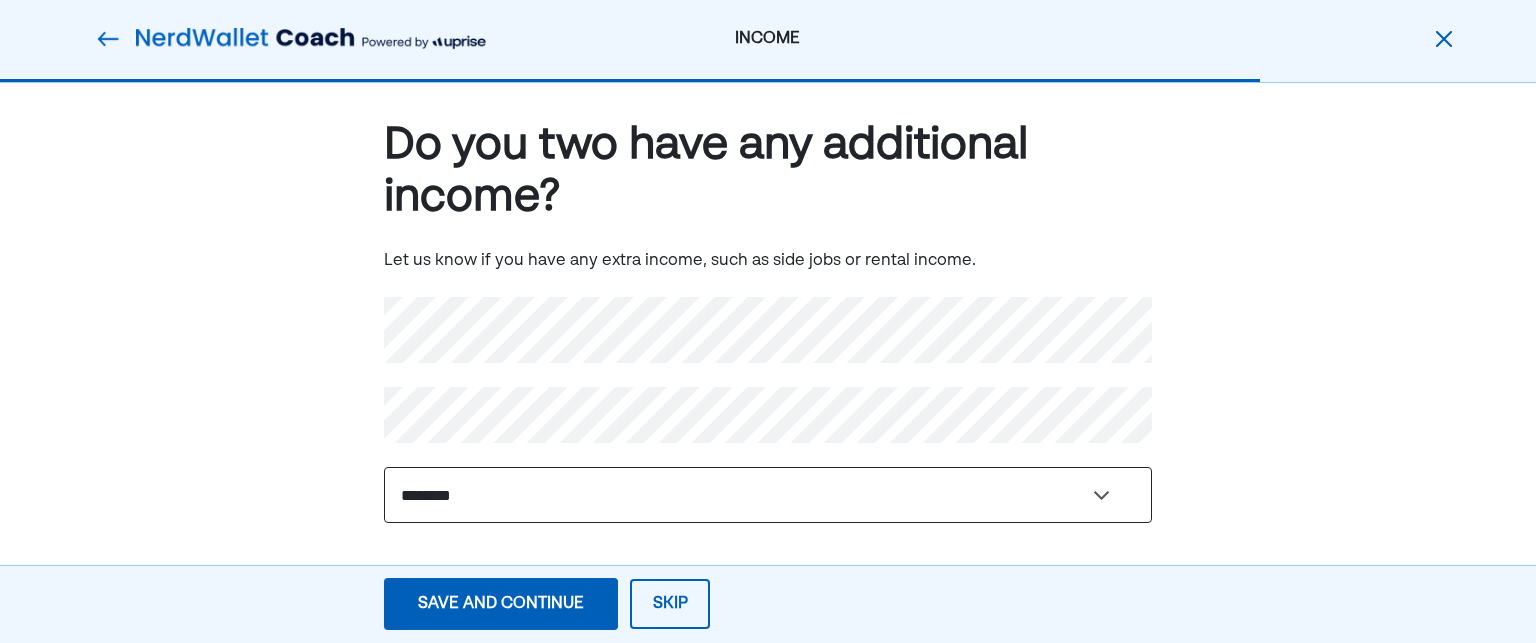click on "**********" at bounding box center (768, 495) 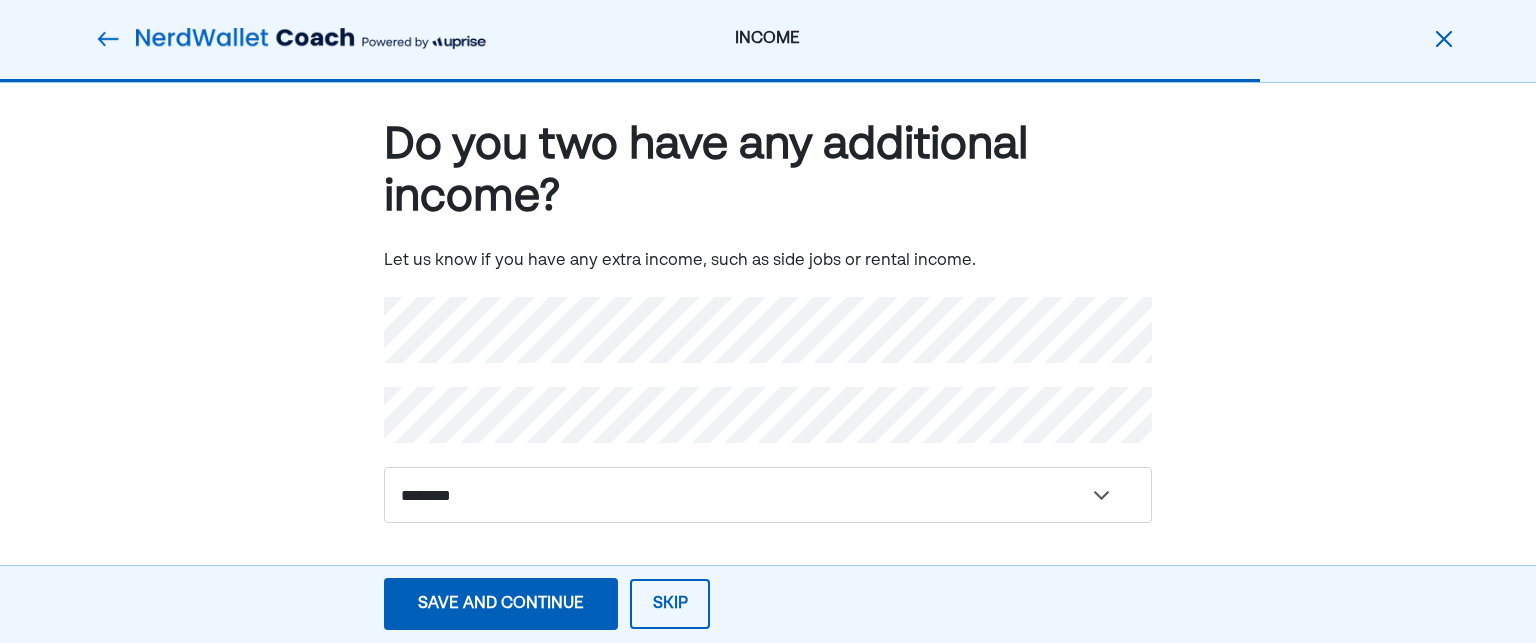 click on "Save and continue Save Save and continue" at bounding box center [501, 604] 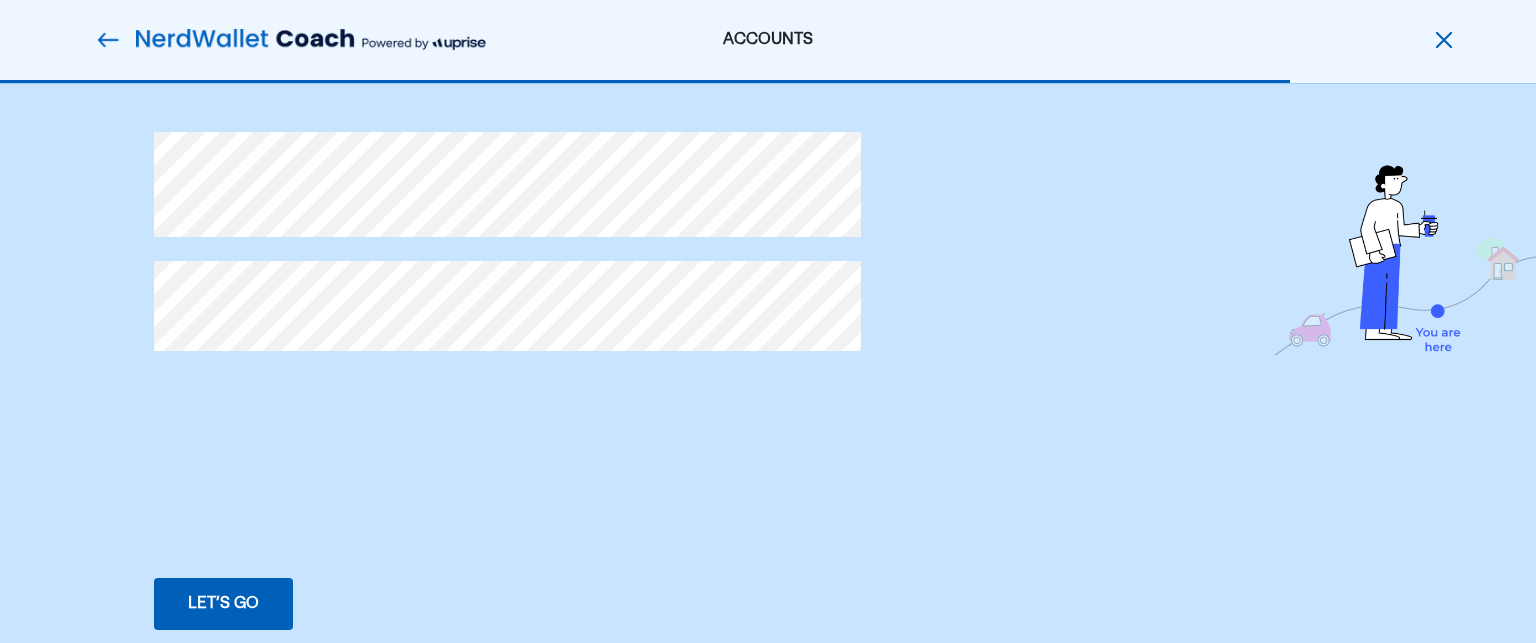click on "Let’s go Save Let’s go" at bounding box center (223, 604) 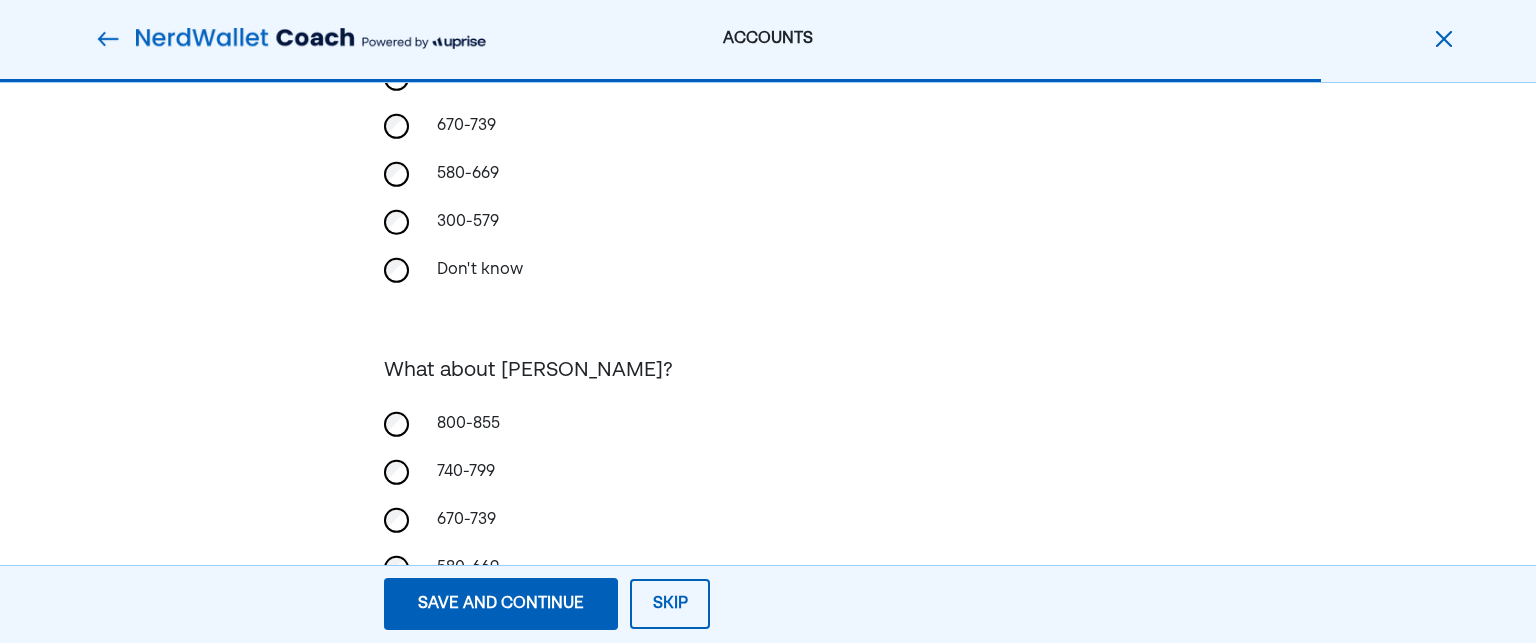 scroll, scrollTop: 342, scrollLeft: 0, axis: vertical 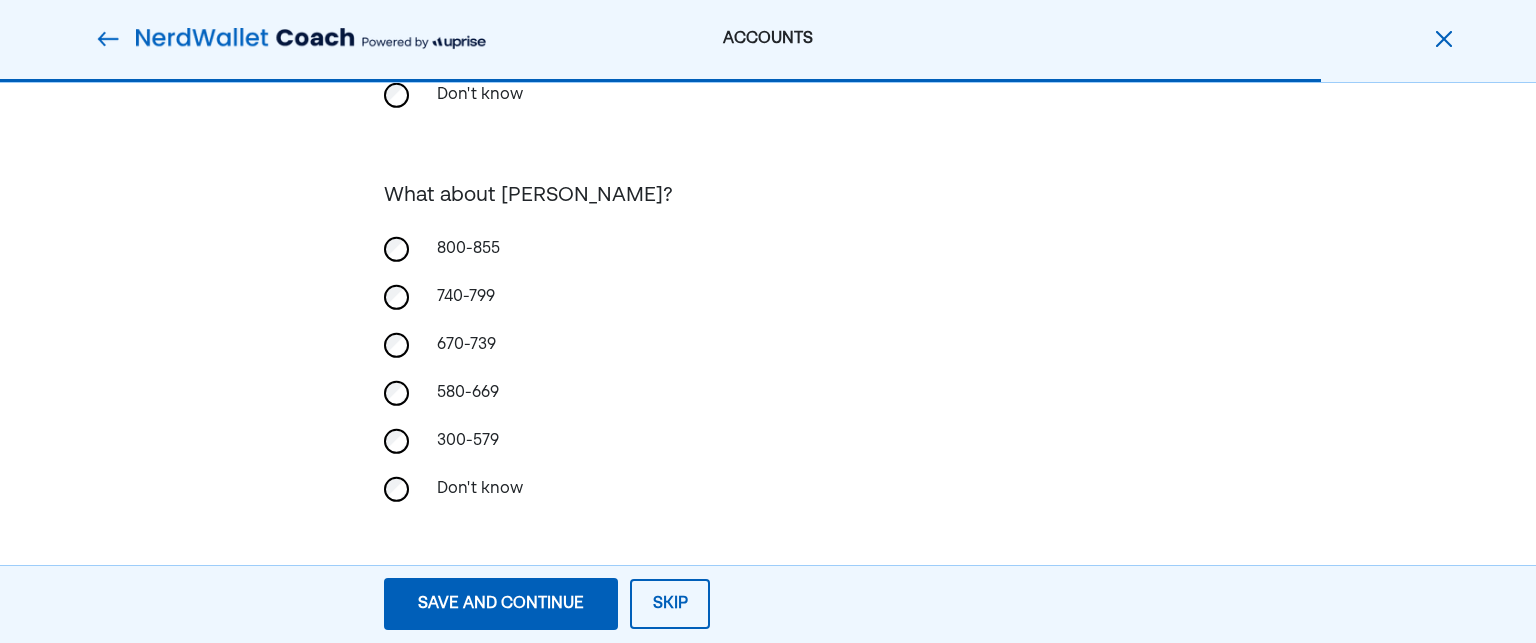 click on "Save and continue" at bounding box center [501, 604] 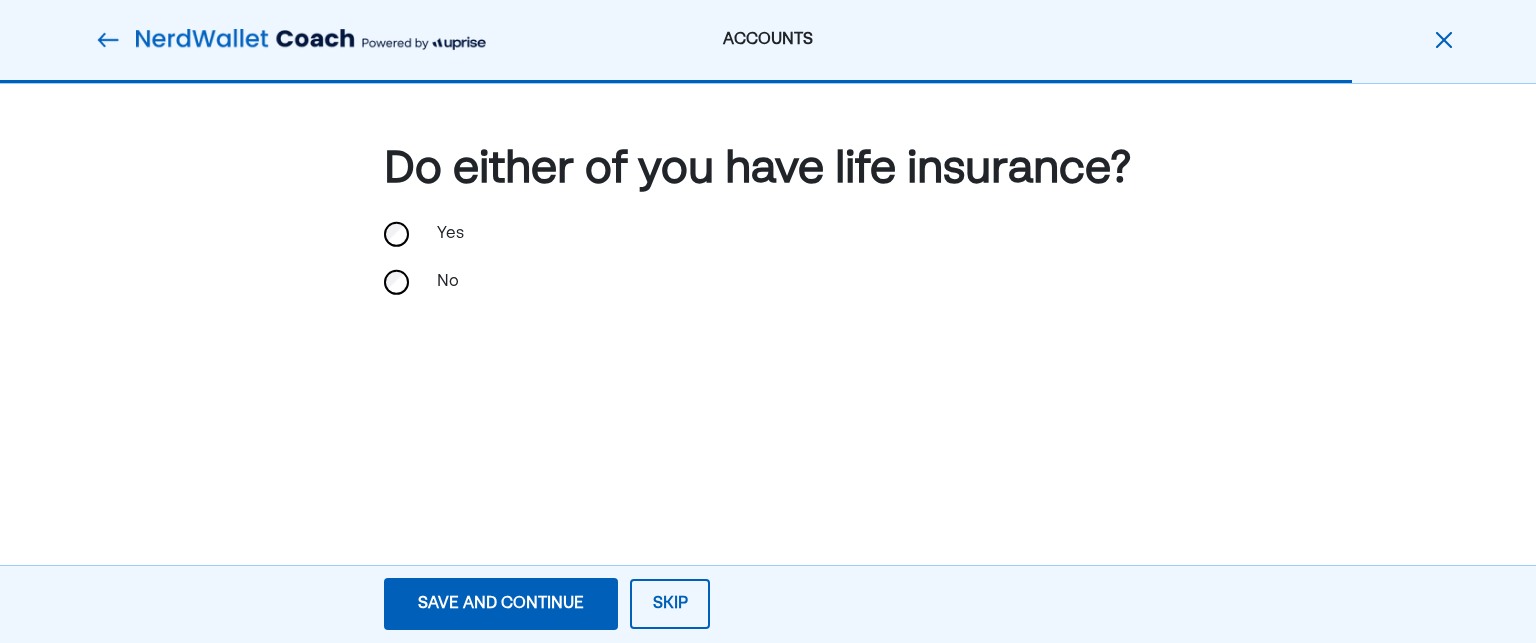 click on "Save and continue" at bounding box center [501, 604] 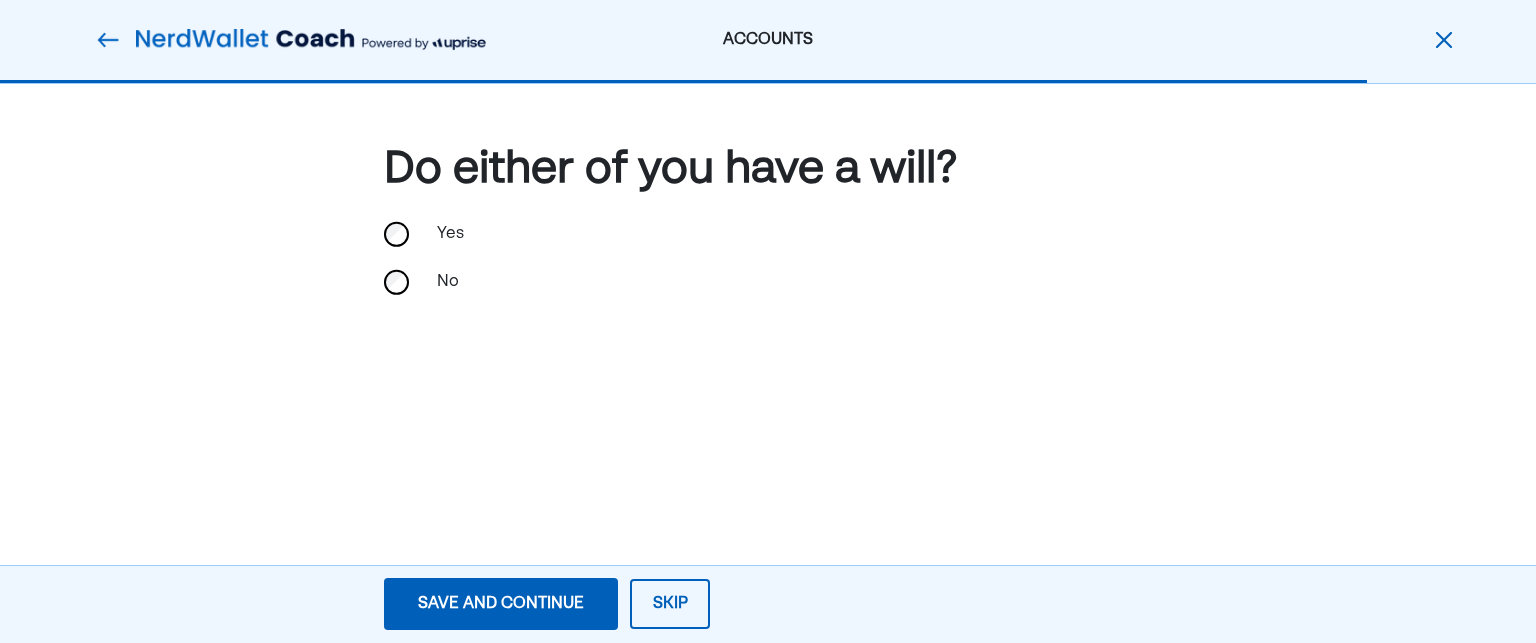 click on "Save and continue" at bounding box center [501, 604] 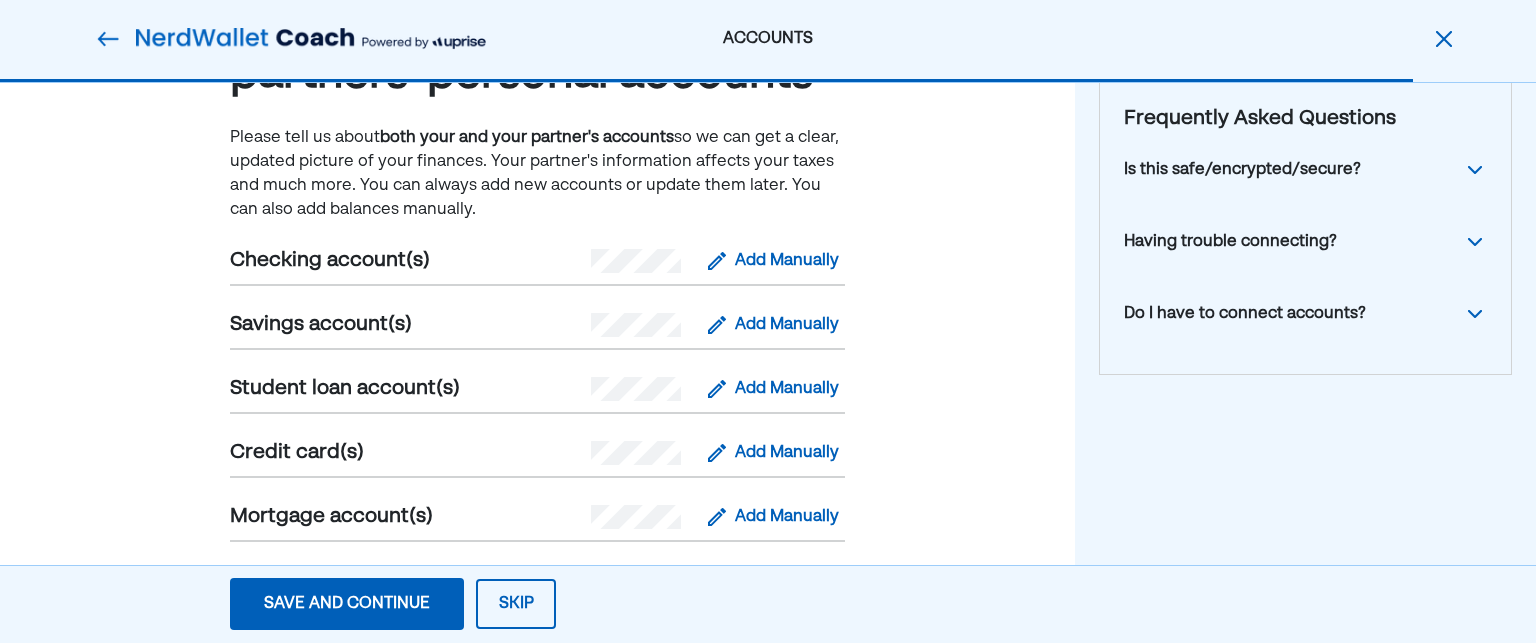 scroll, scrollTop: 144, scrollLeft: 0, axis: vertical 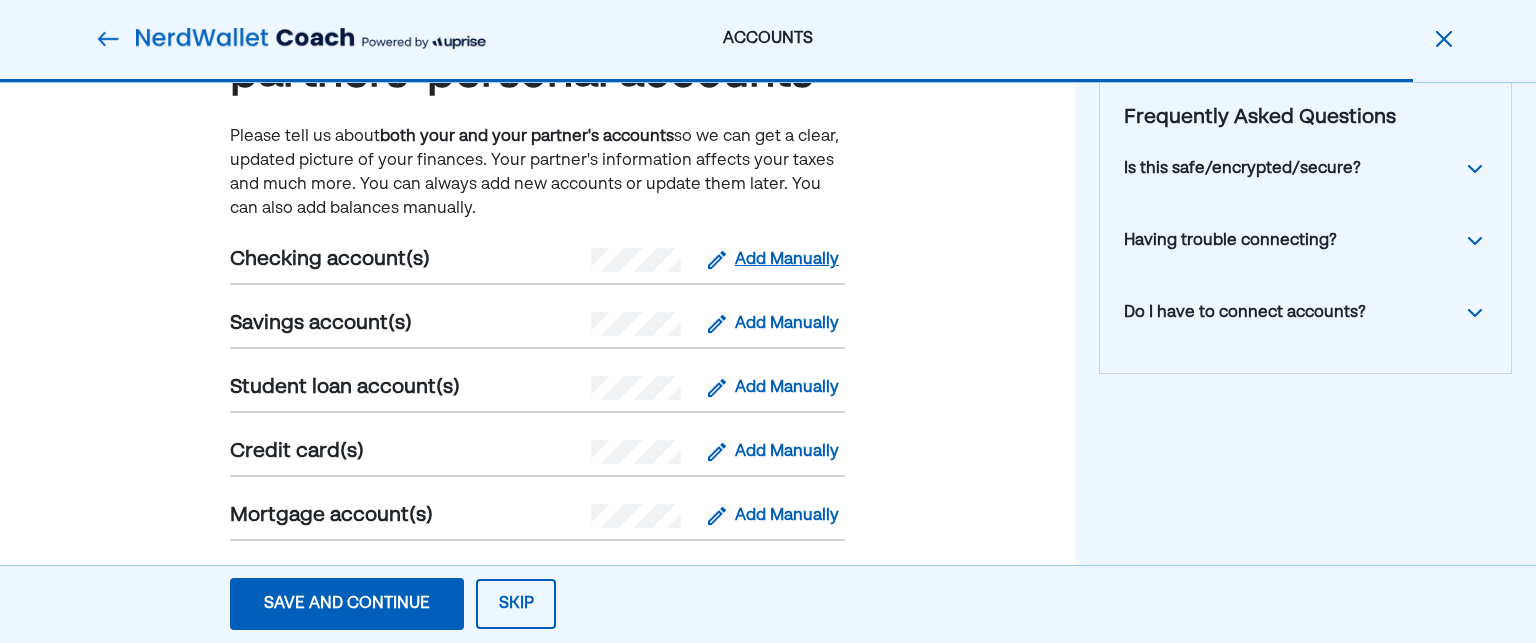 click on "Add Manually" at bounding box center [787, 260] 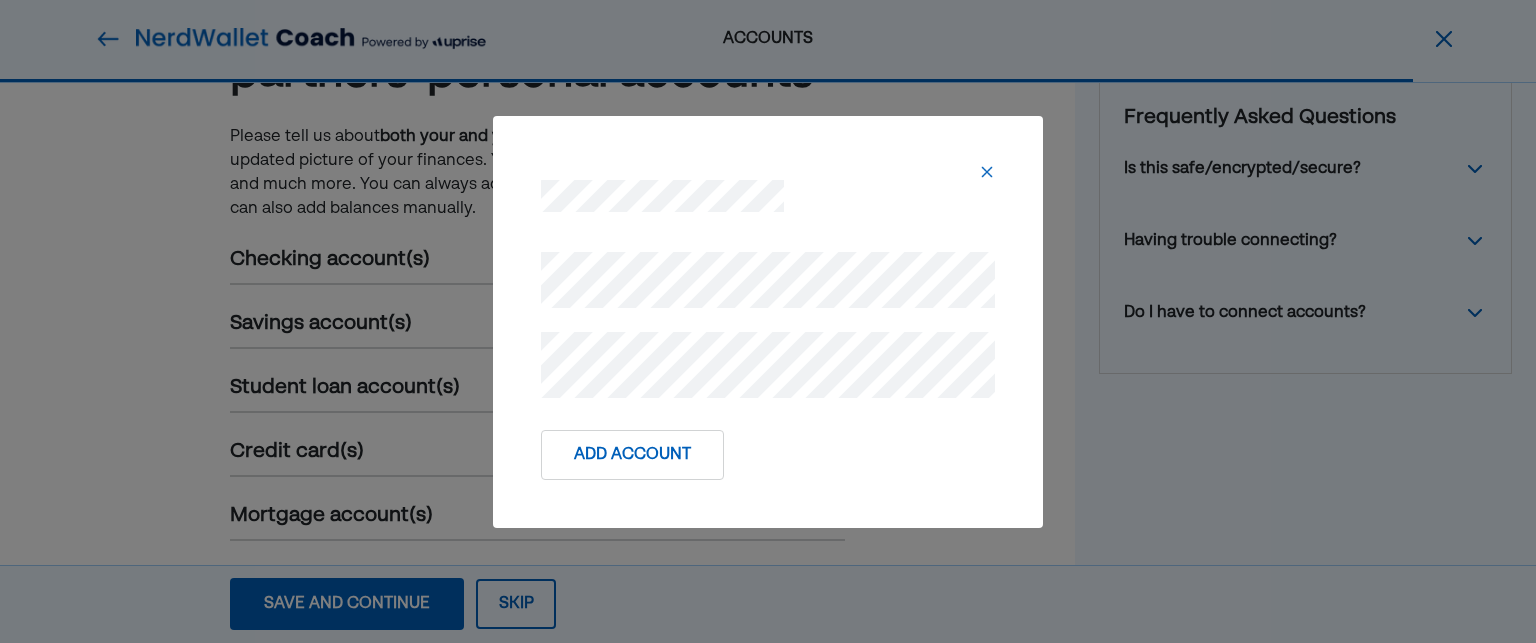 click on "Add Account" at bounding box center (632, 455) 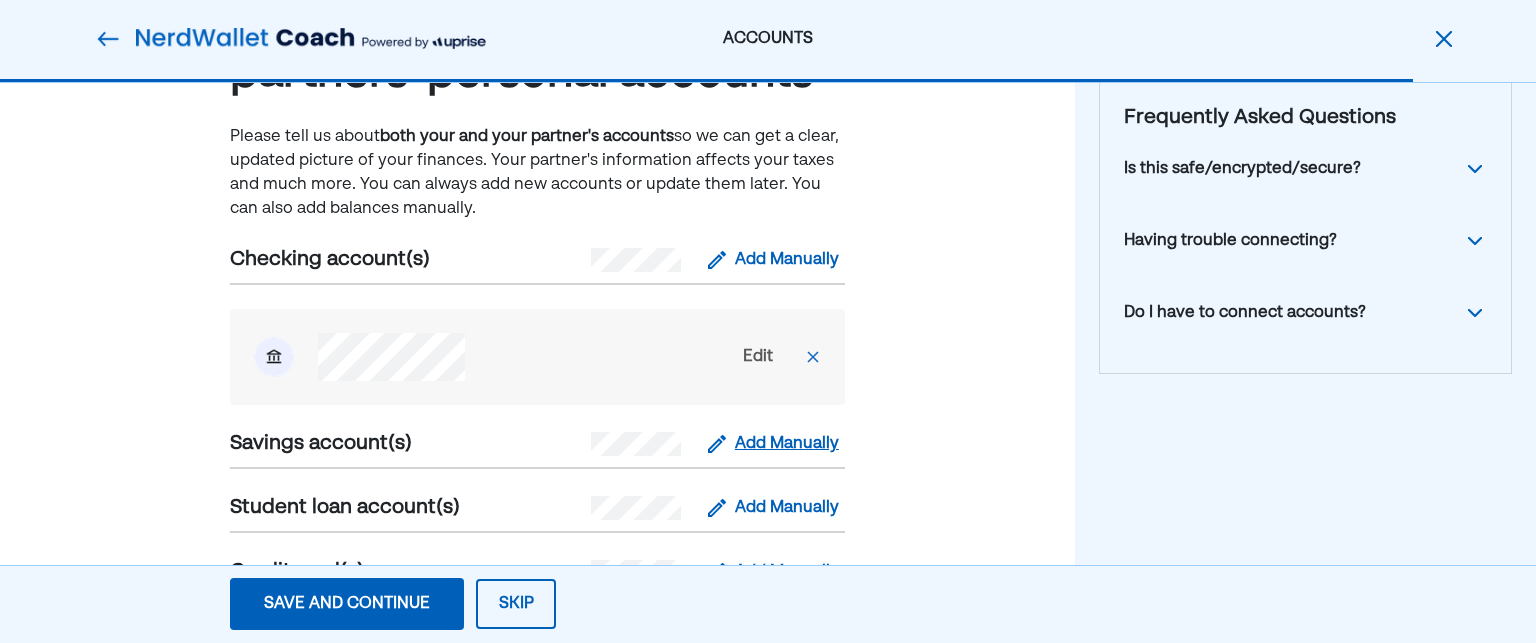 click on "Add Manually" at bounding box center [787, 444] 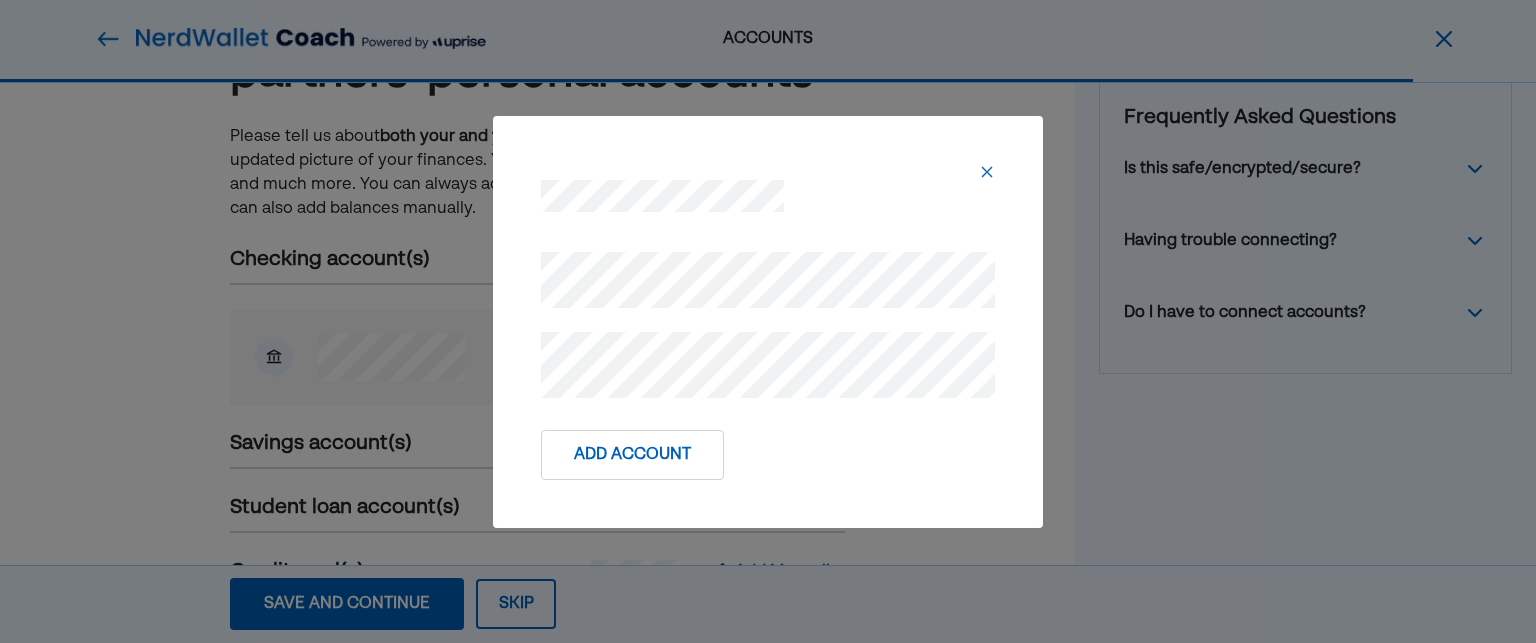 click on "Add Account" at bounding box center (632, 455) 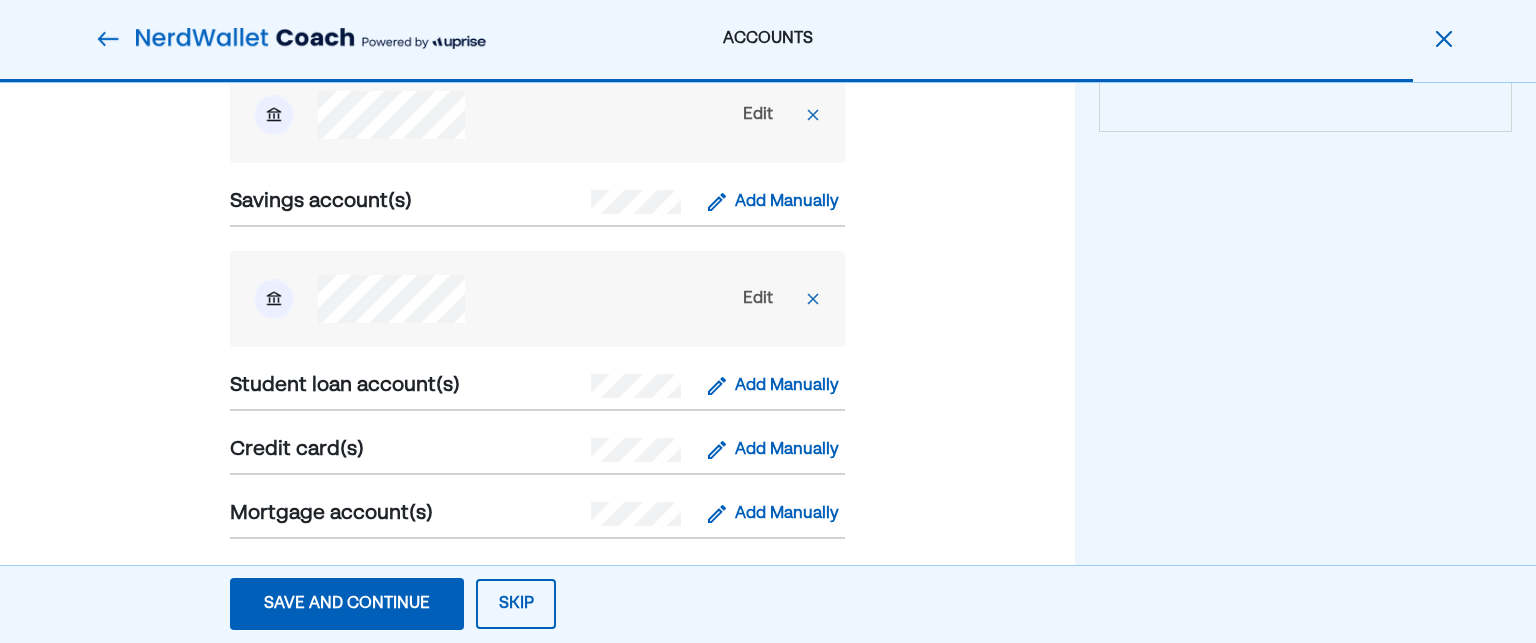 scroll, scrollTop: 387, scrollLeft: 0, axis: vertical 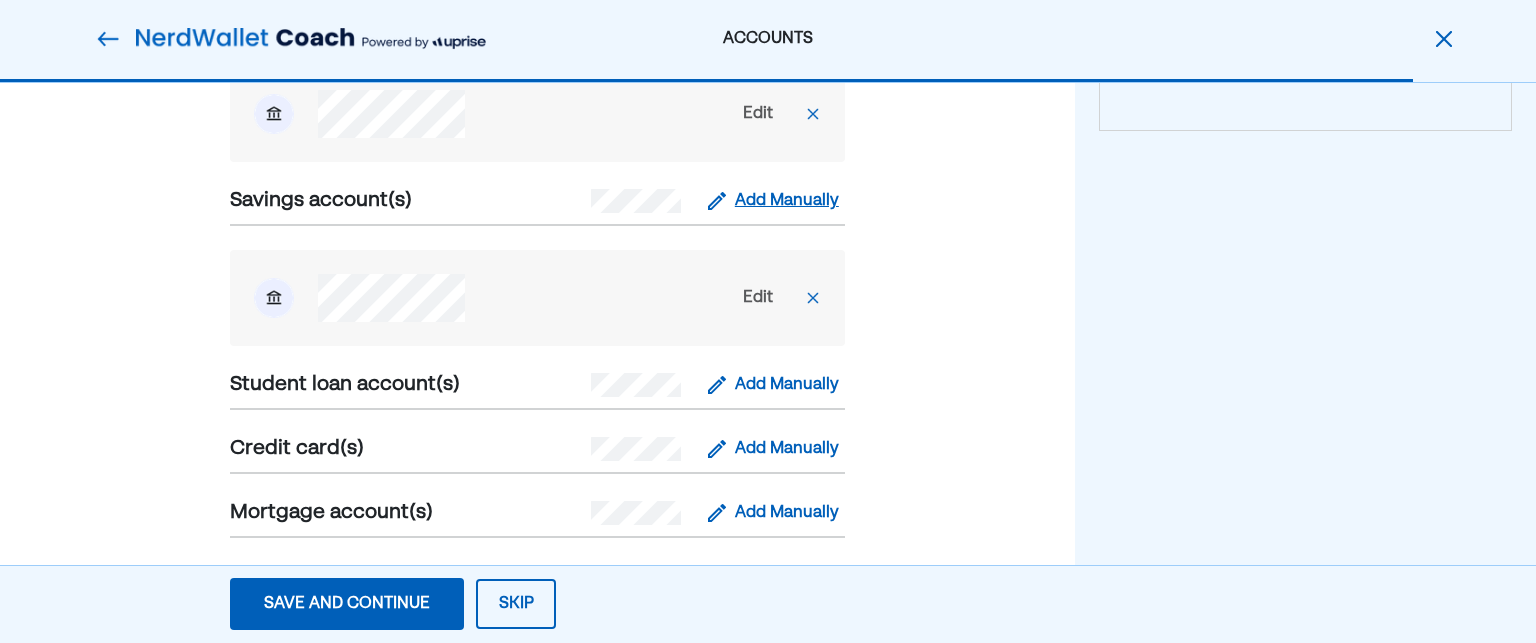 click on "Add Manually" at bounding box center [787, 201] 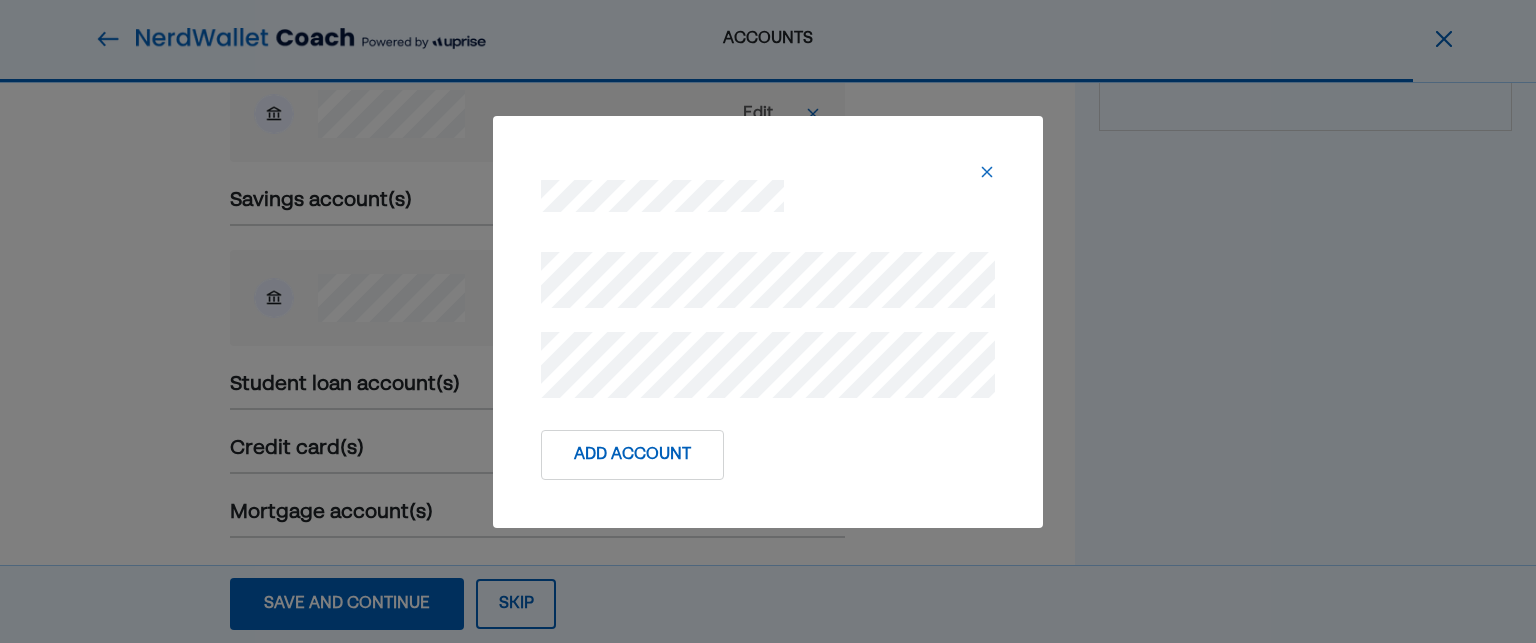 click on "Add Account" at bounding box center (632, 455) 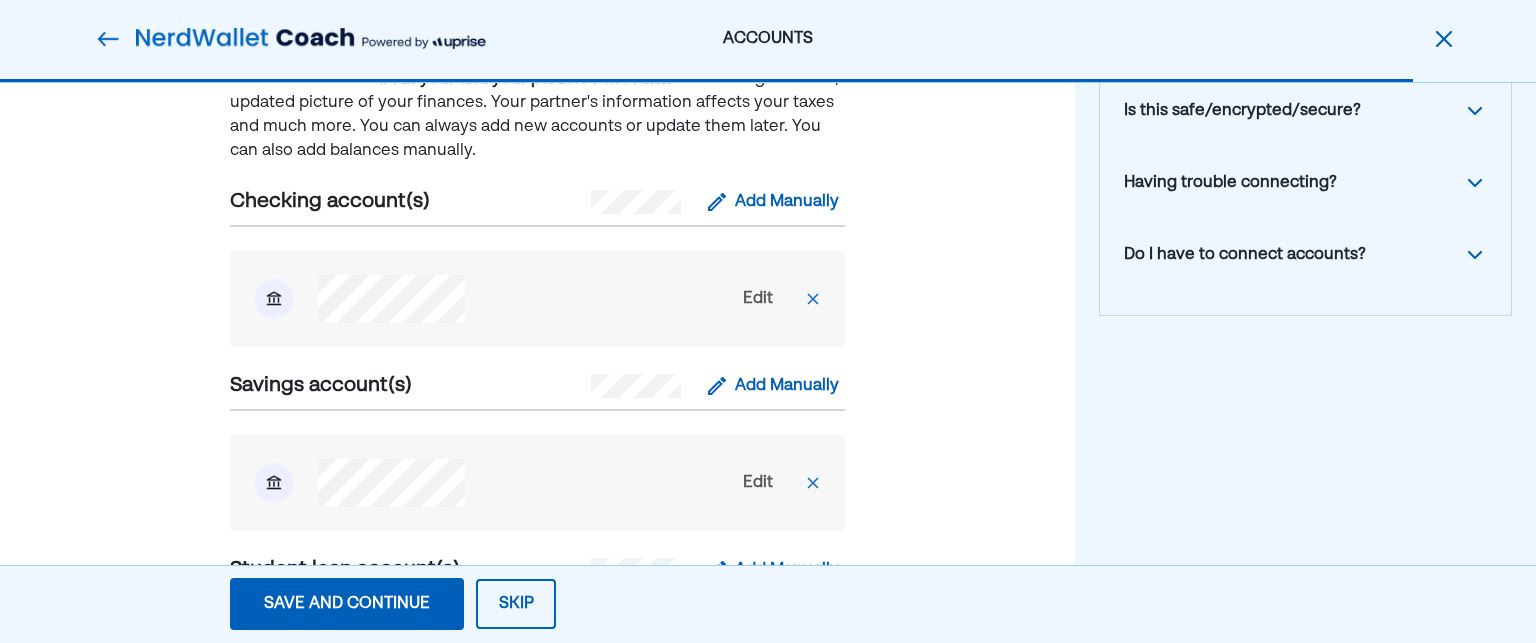 scroll, scrollTop: 293, scrollLeft: 0, axis: vertical 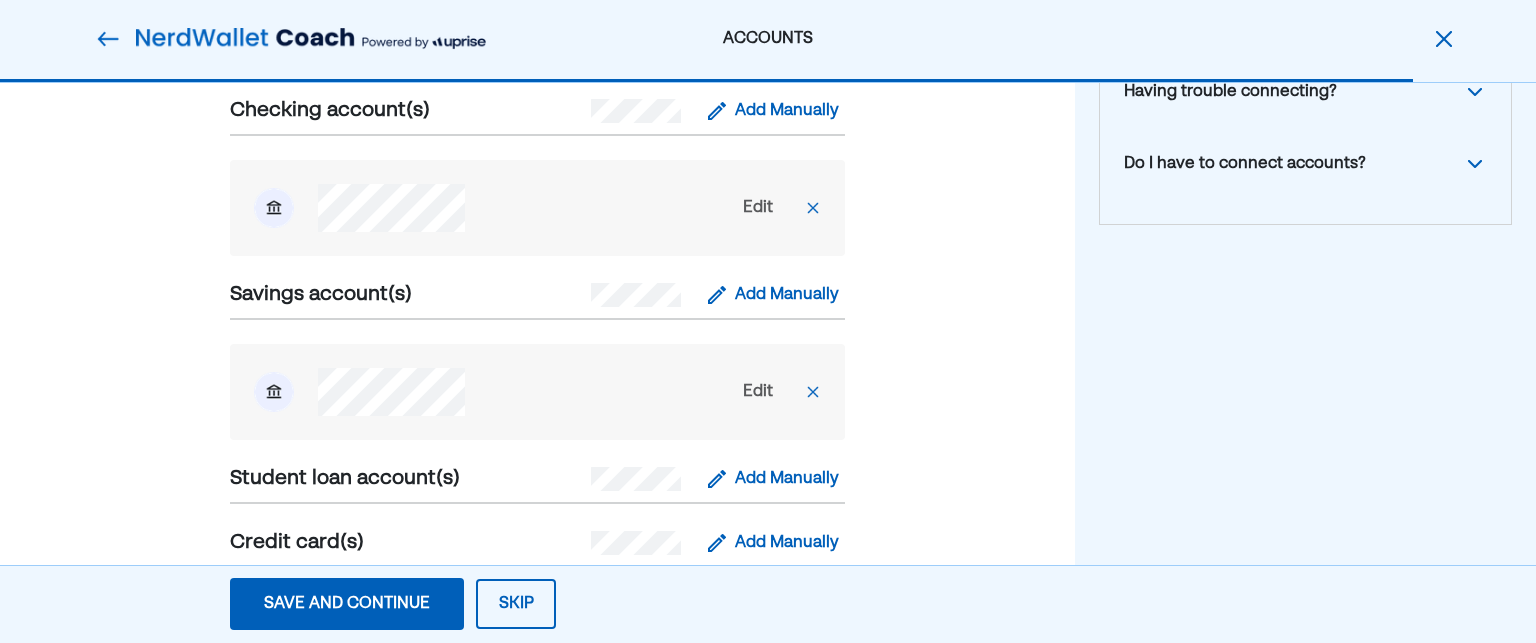 click on "Savings account(s) Add Manually Edit" at bounding box center [537, 360] 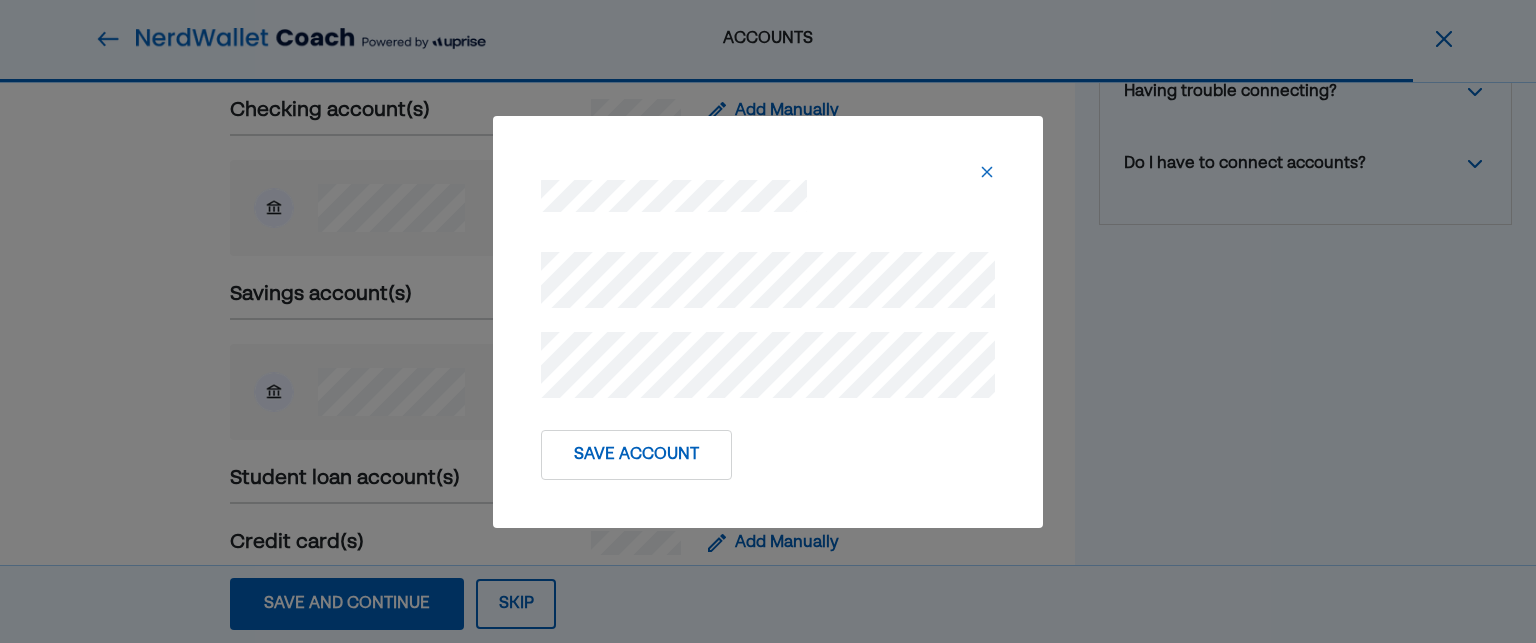 click on "Save Account" at bounding box center [768, 322] 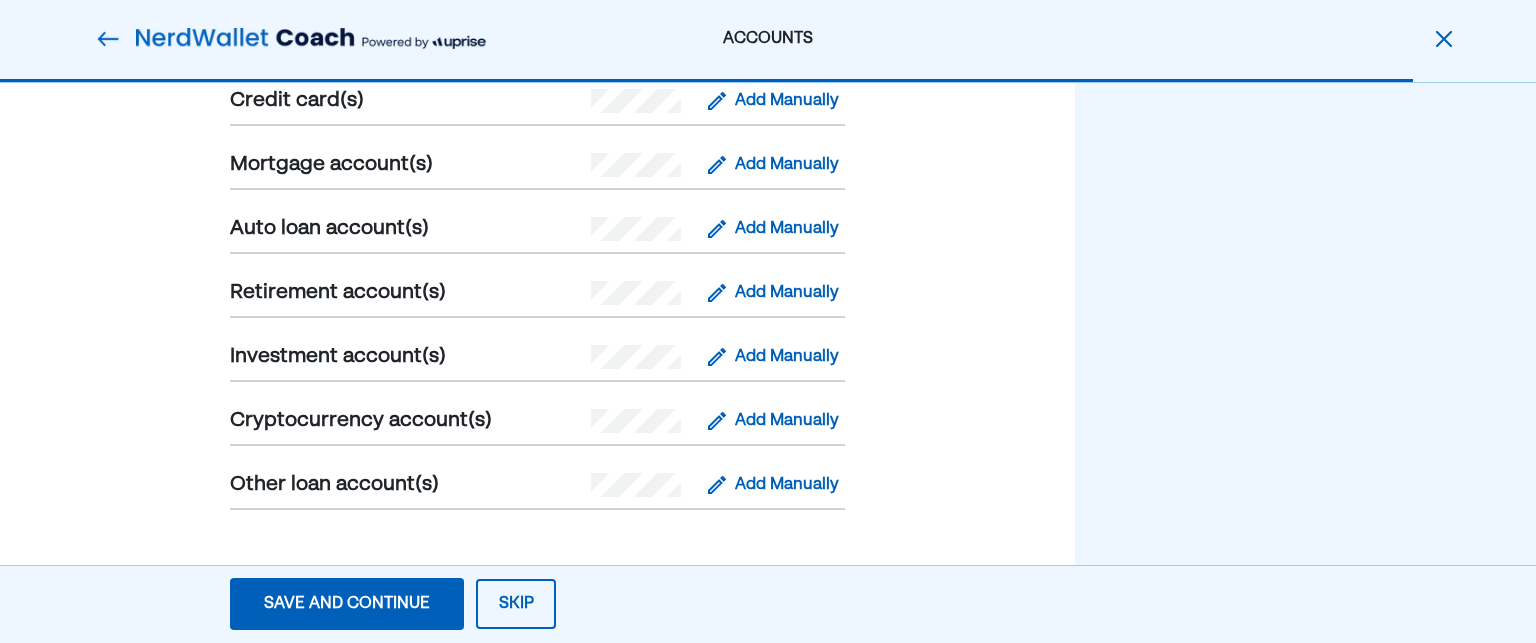 scroll, scrollTop: 741, scrollLeft: 0, axis: vertical 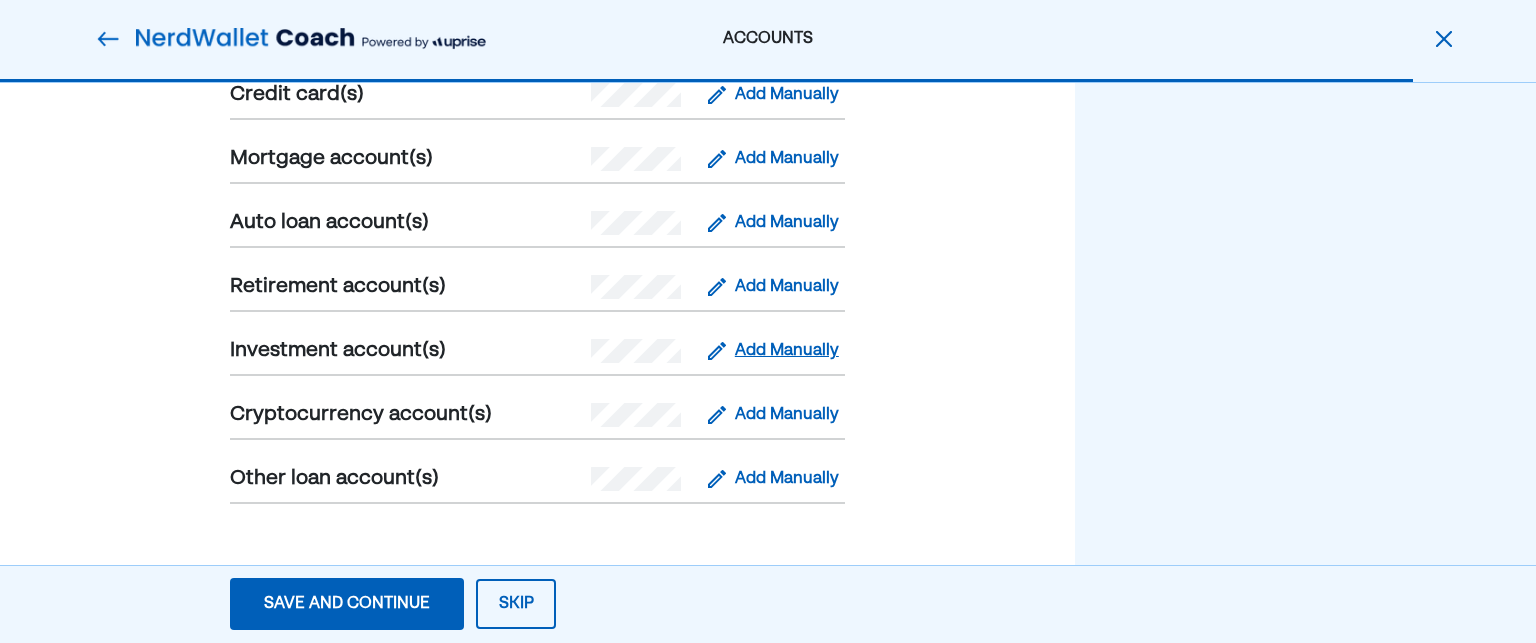 click on "Add Manually" at bounding box center (787, 351) 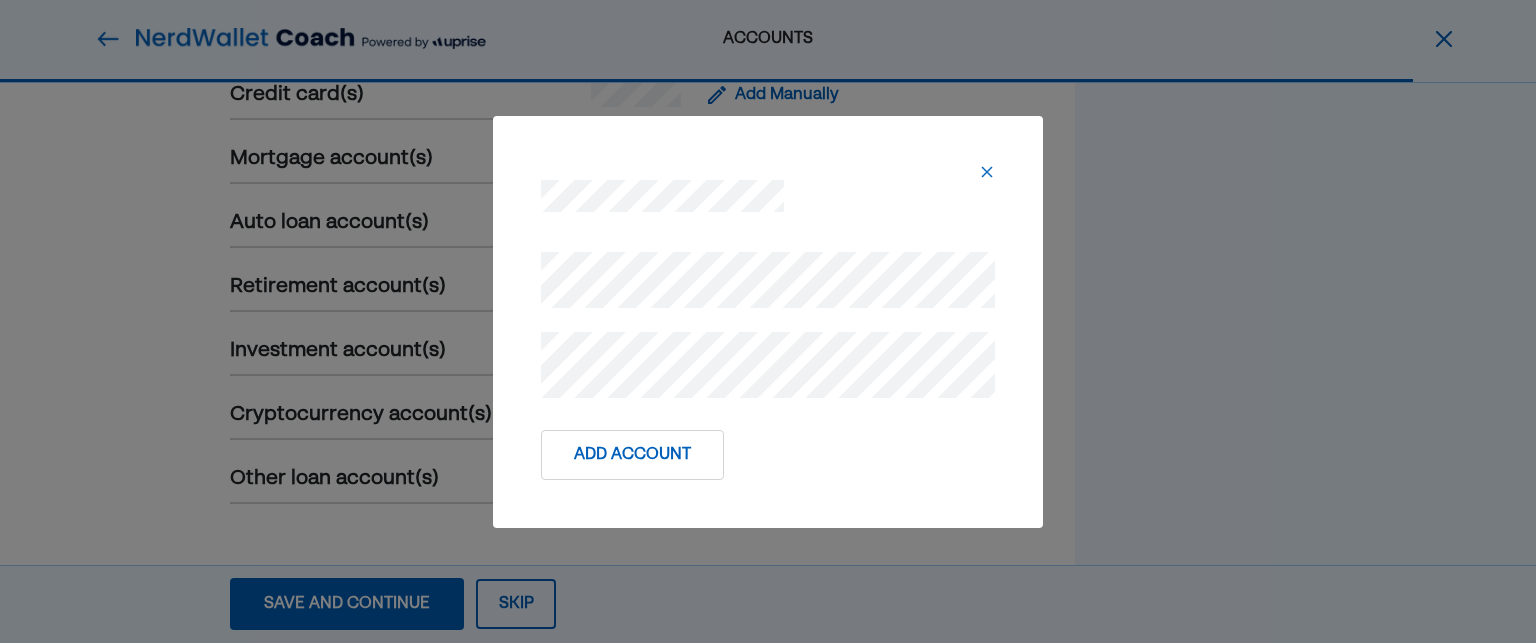 click on "Add Account" at bounding box center [632, 455] 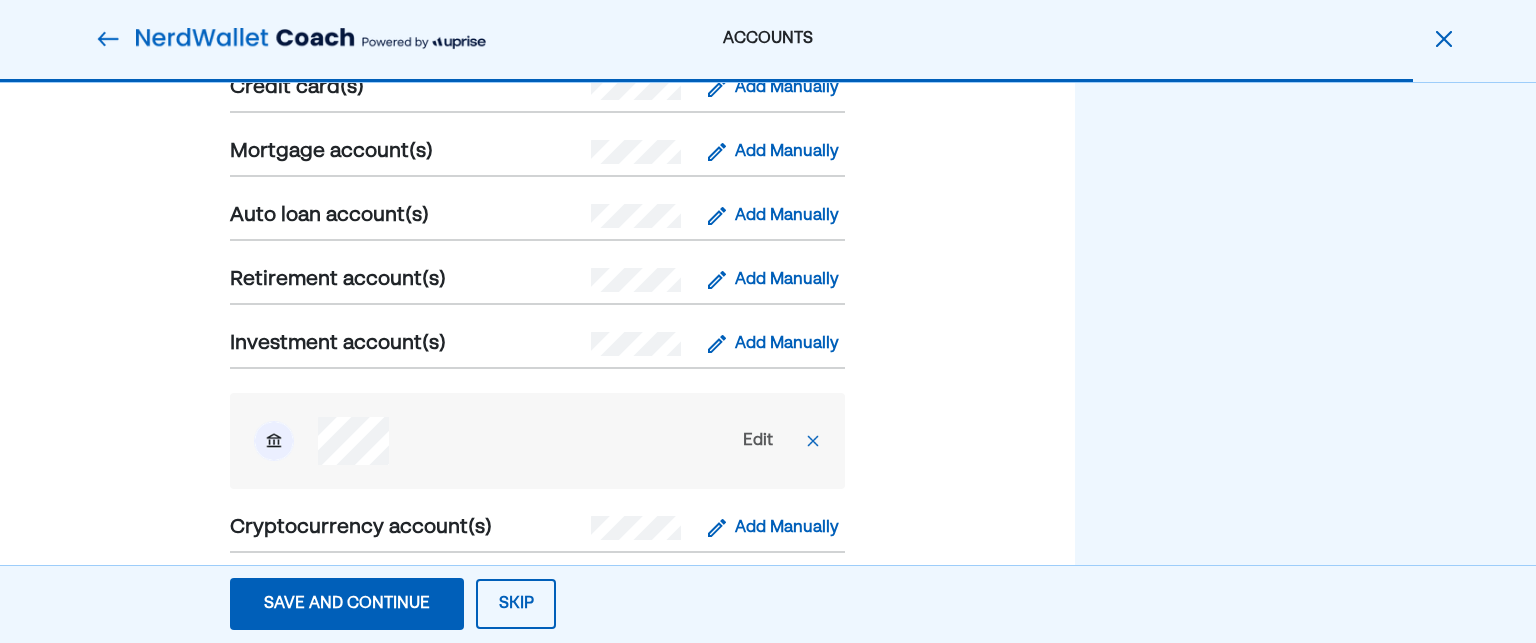 scroll, scrollTop: 861, scrollLeft: 0, axis: vertical 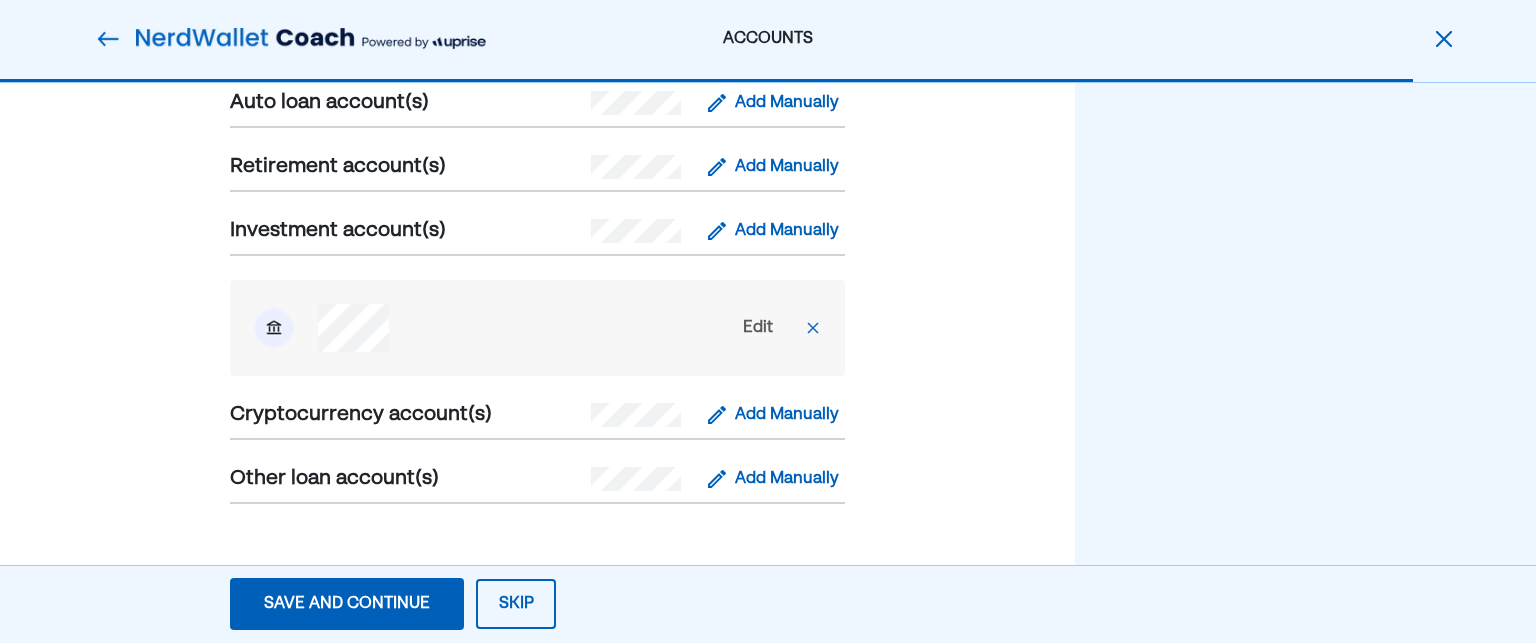 click on "Save and continue" at bounding box center (347, 604) 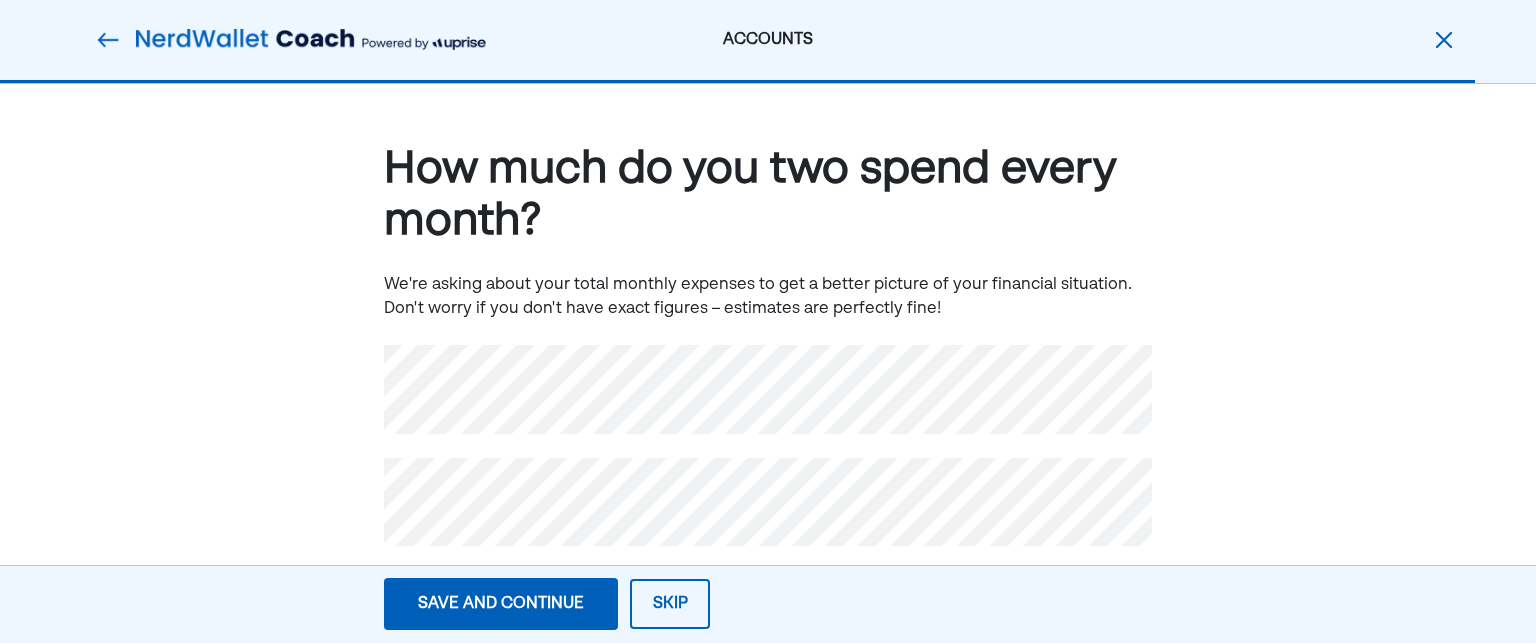 scroll, scrollTop: 22, scrollLeft: 0, axis: vertical 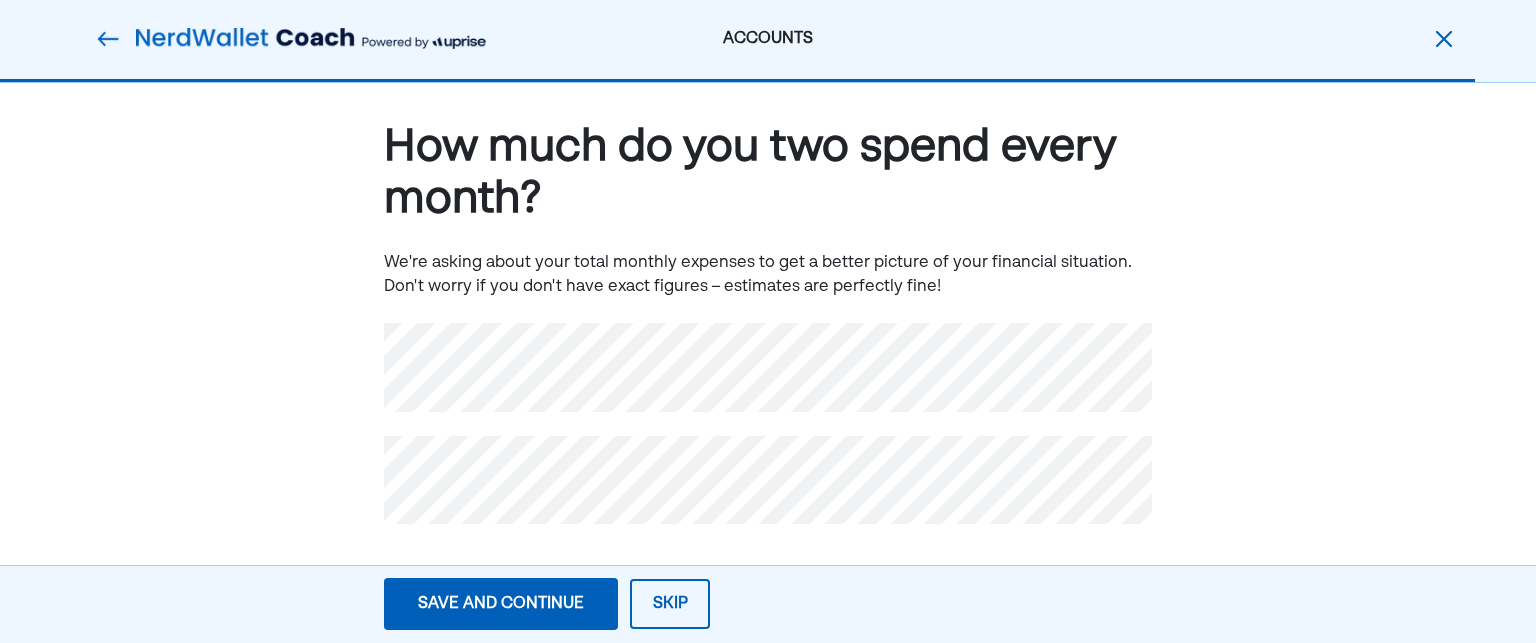 click on "Save and continue Save Save and continue" at bounding box center (501, 604) 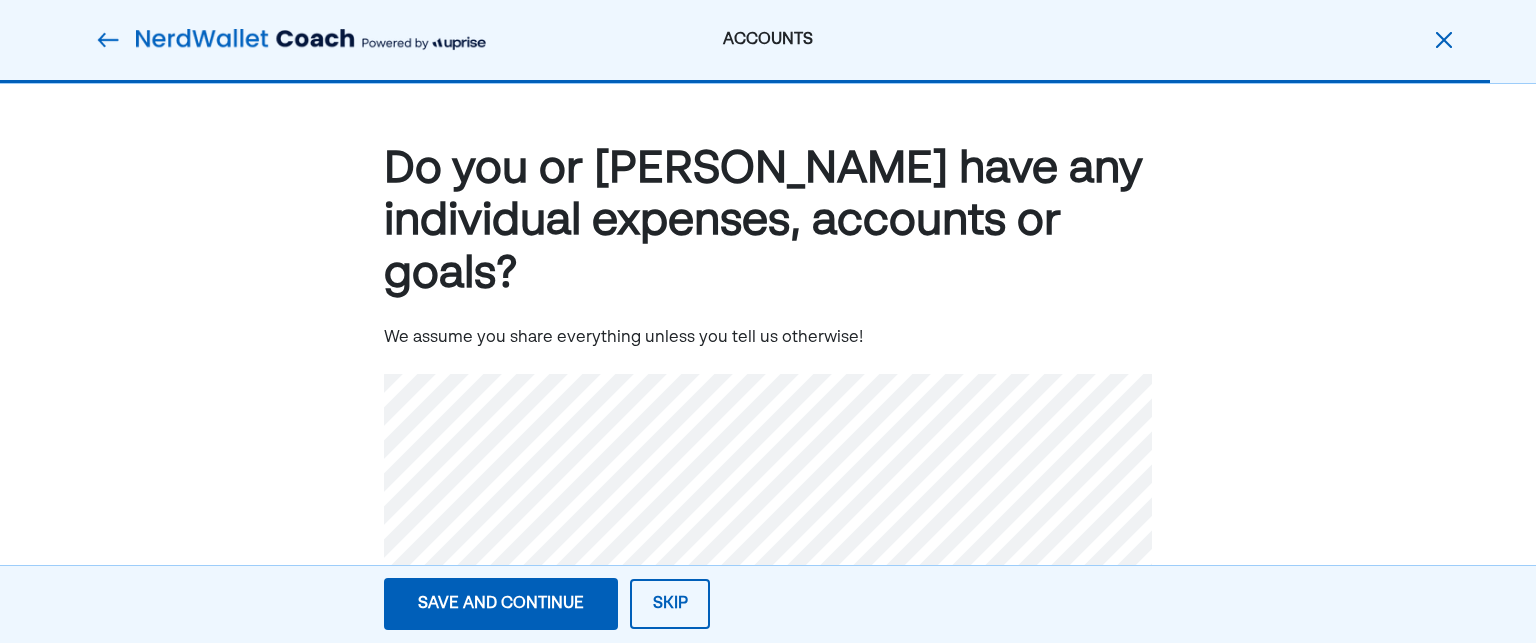 scroll, scrollTop: 132, scrollLeft: 0, axis: vertical 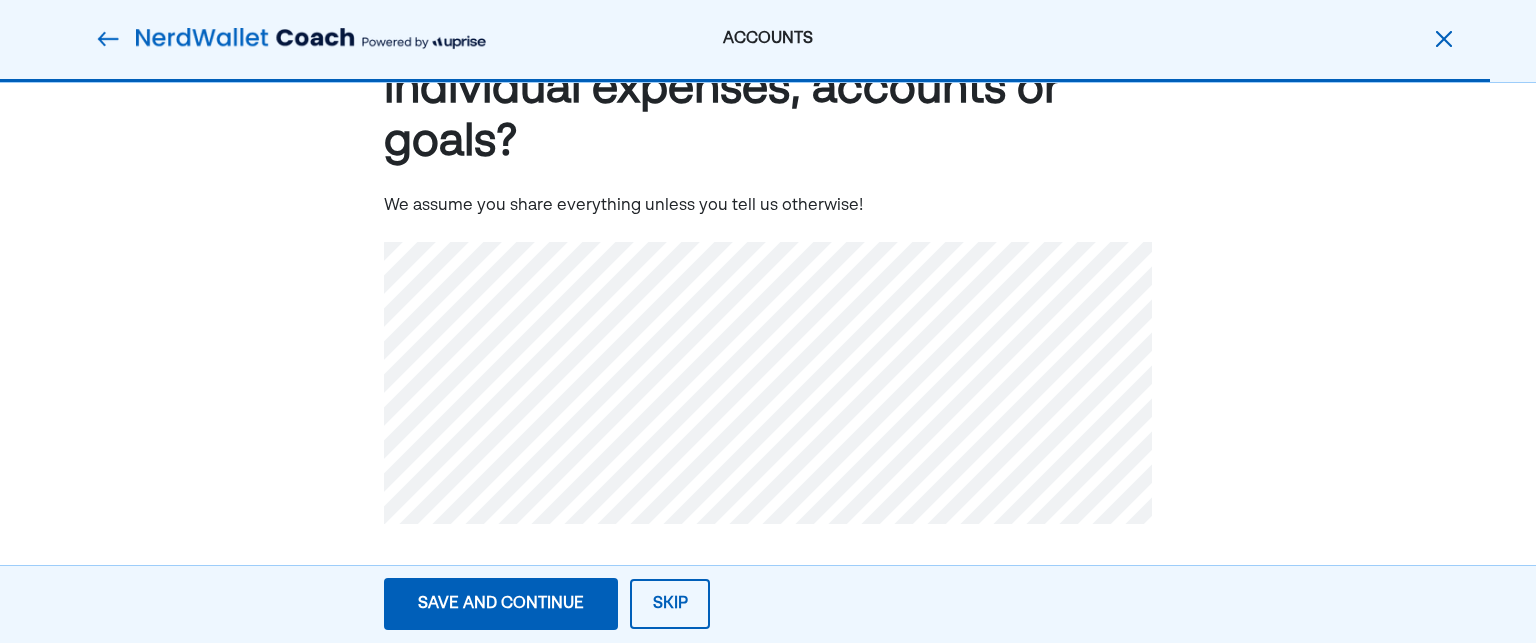 click on "Save and continue Save Save and continue" at bounding box center [501, 604] 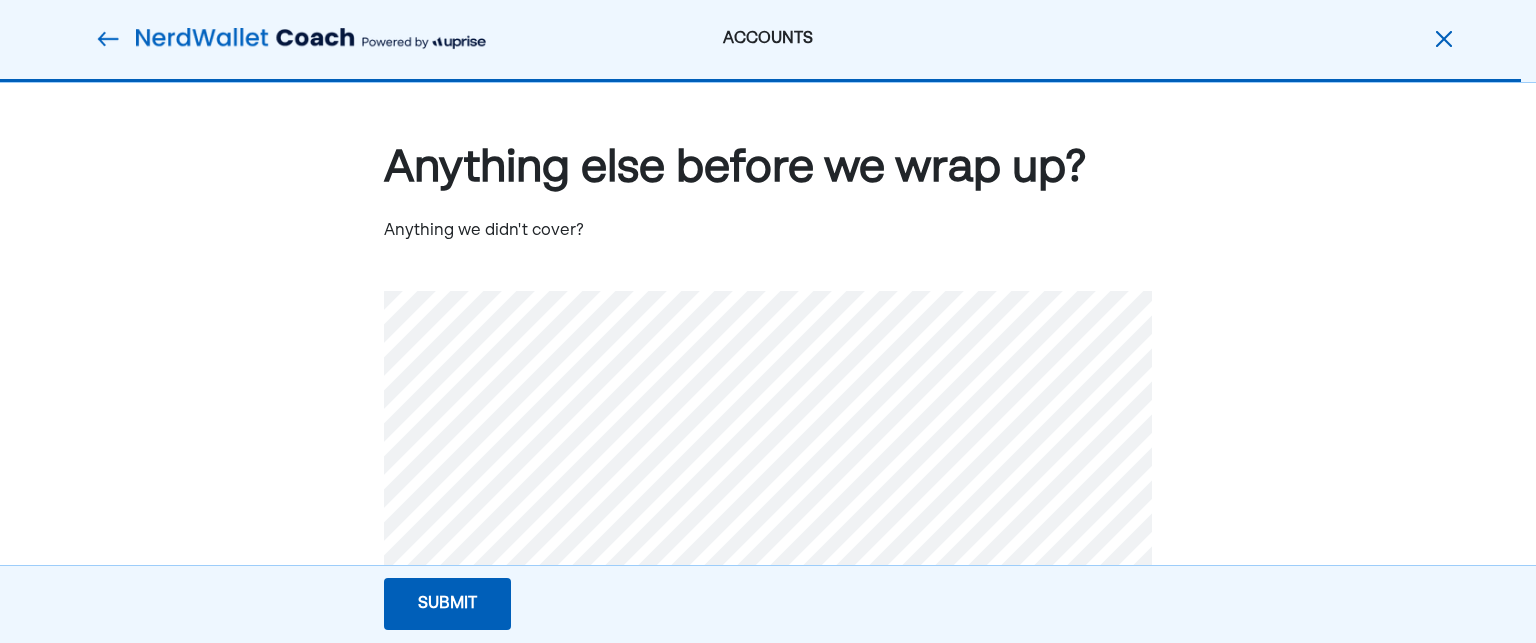scroll, scrollTop: 0, scrollLeft: 0, axis: both 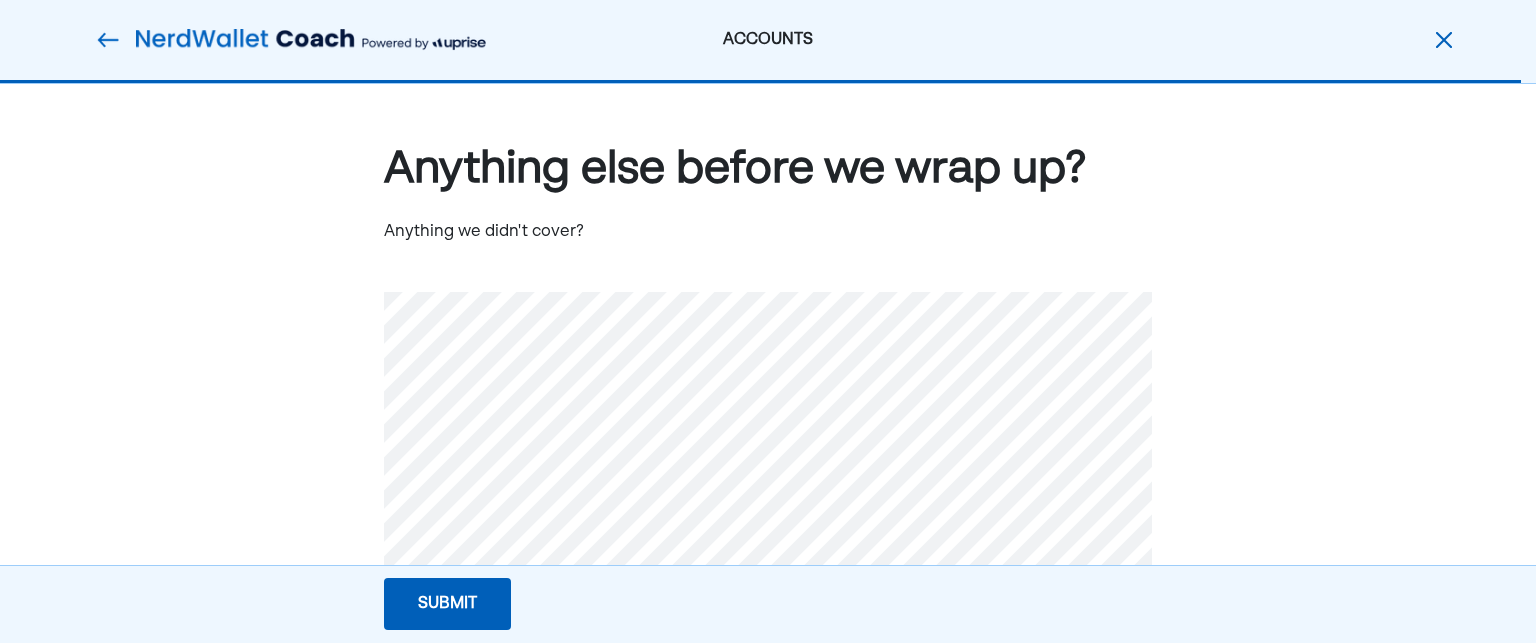 click on "Submit Submit Submit" at bounding box center [447, 604] 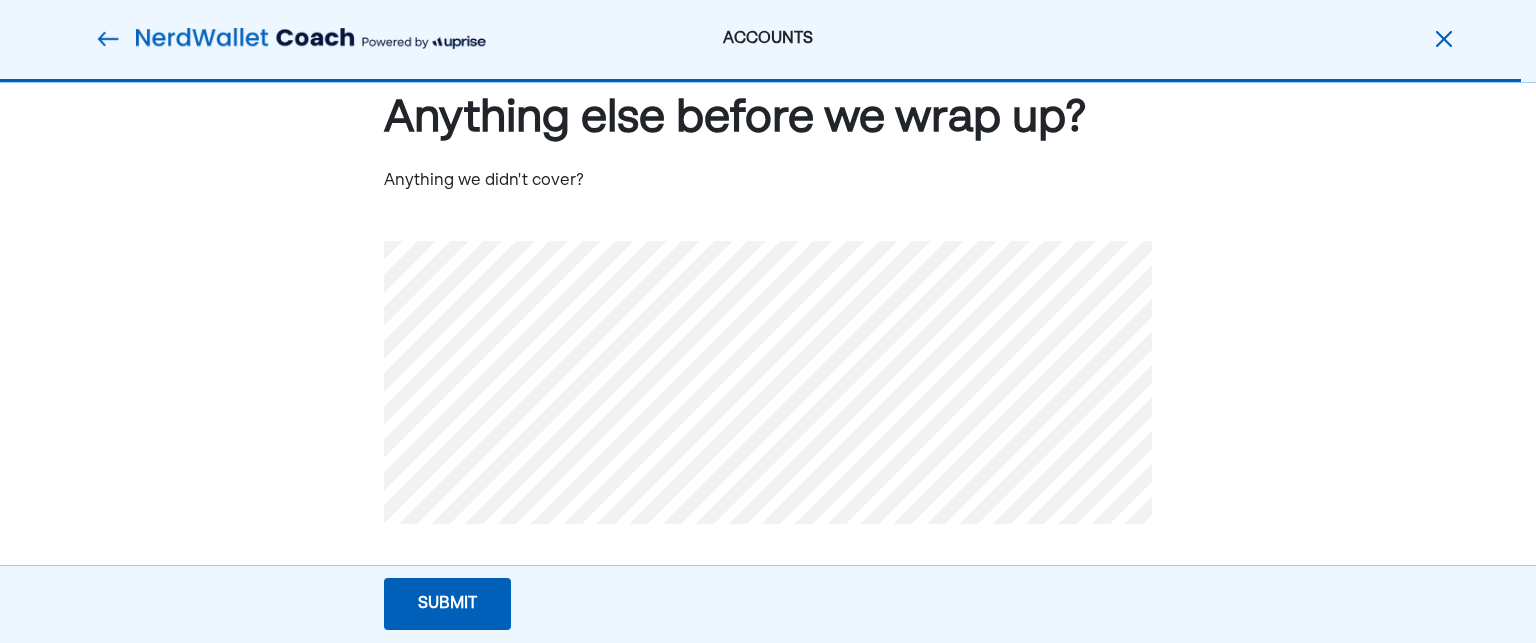 click on "Anything else before we wrap up? Anything we didn't cover?" at bounding box center [768, 338] 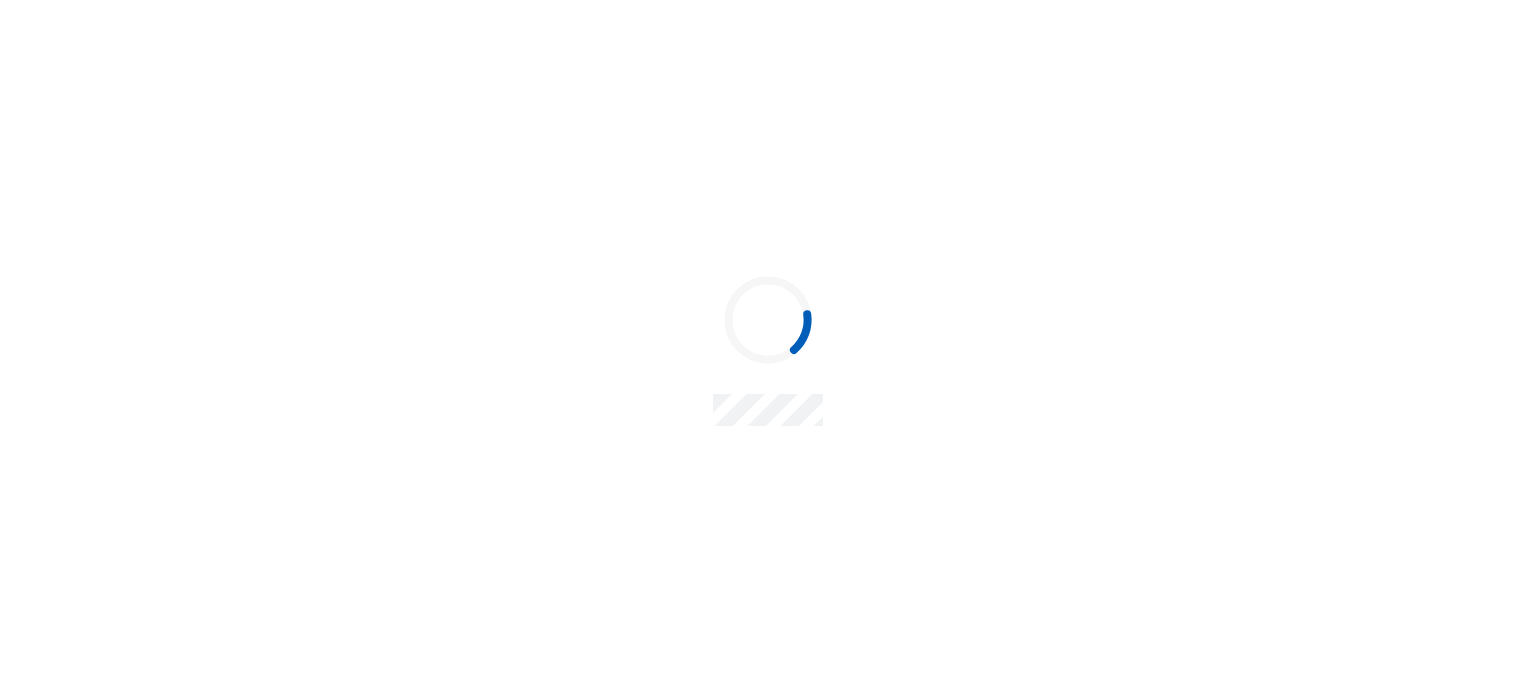 scroll, scrollTop: 0, scrollLeft: 0, axis: both 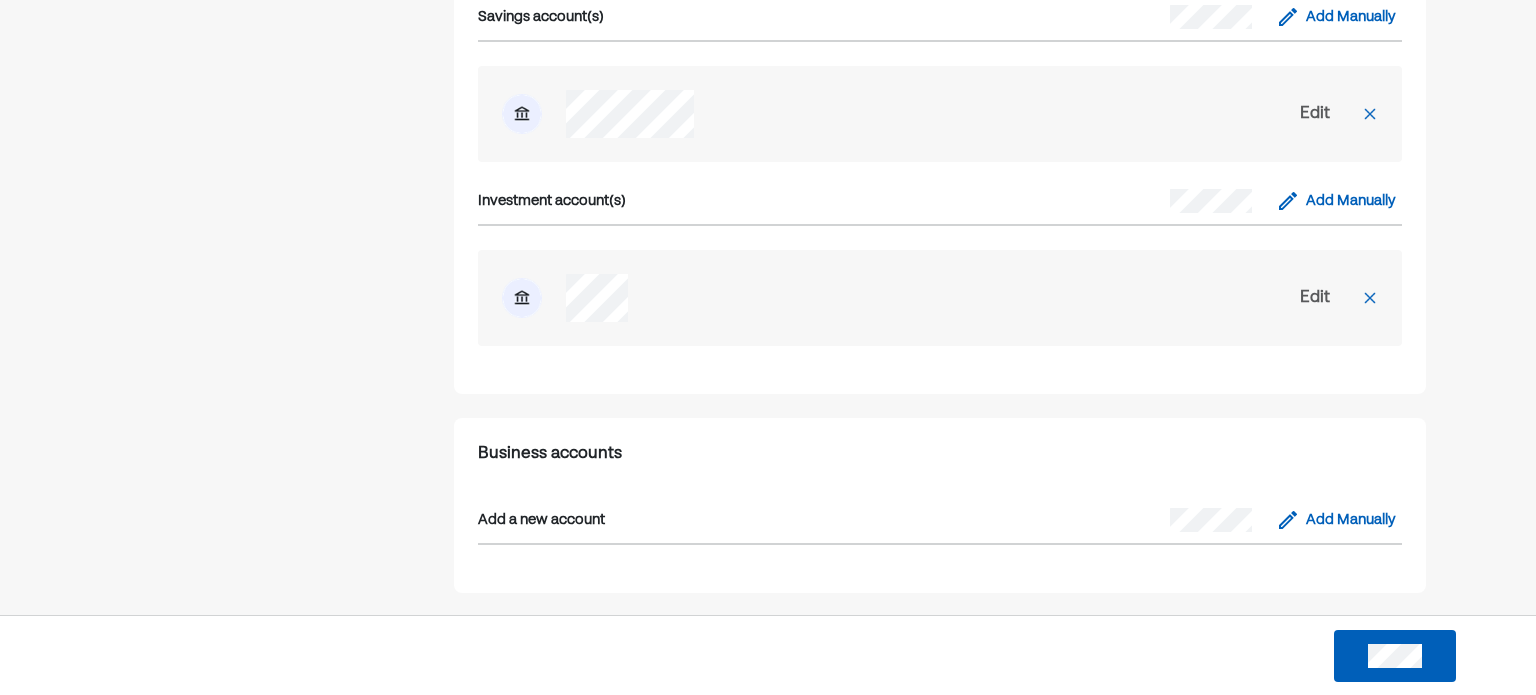 click at bounding box center [1395, 656] 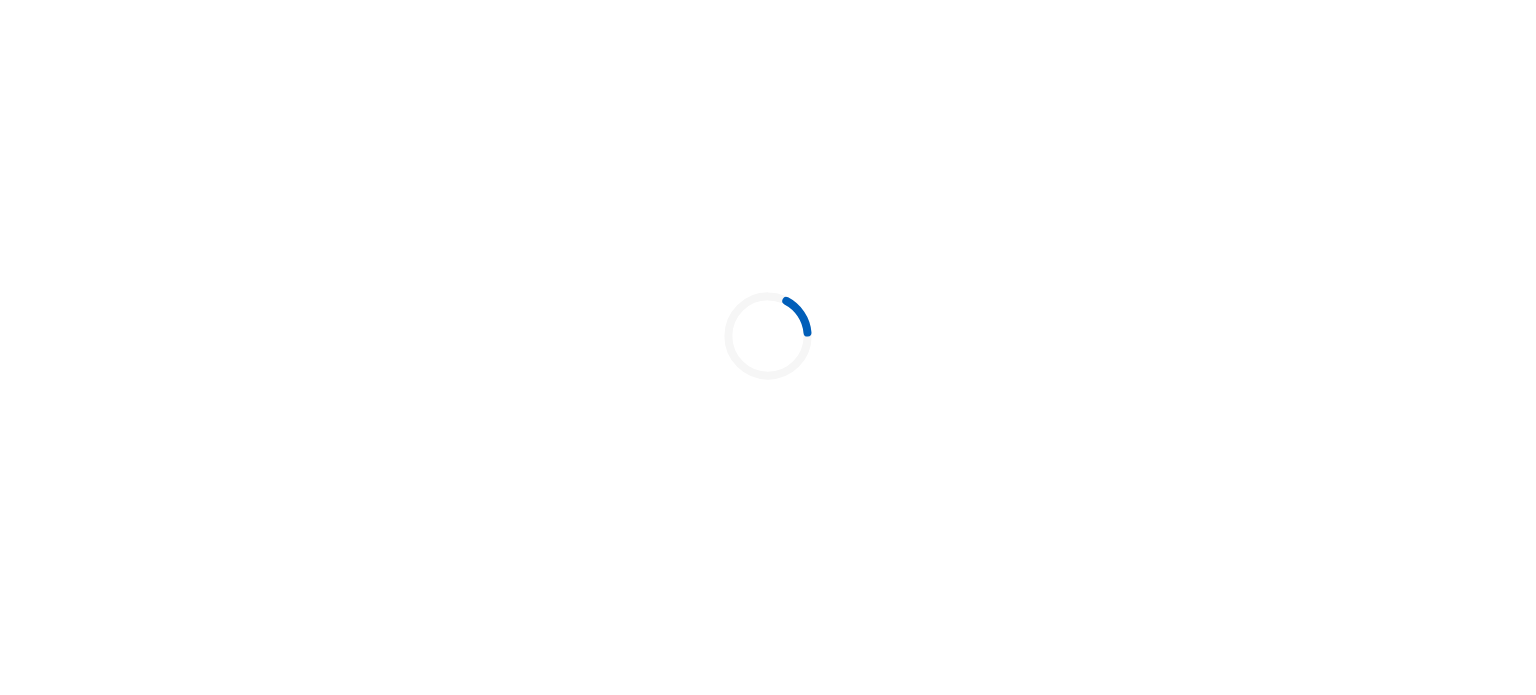 scroll, scrollTop: 0, scrollLeft: 0, axis: both 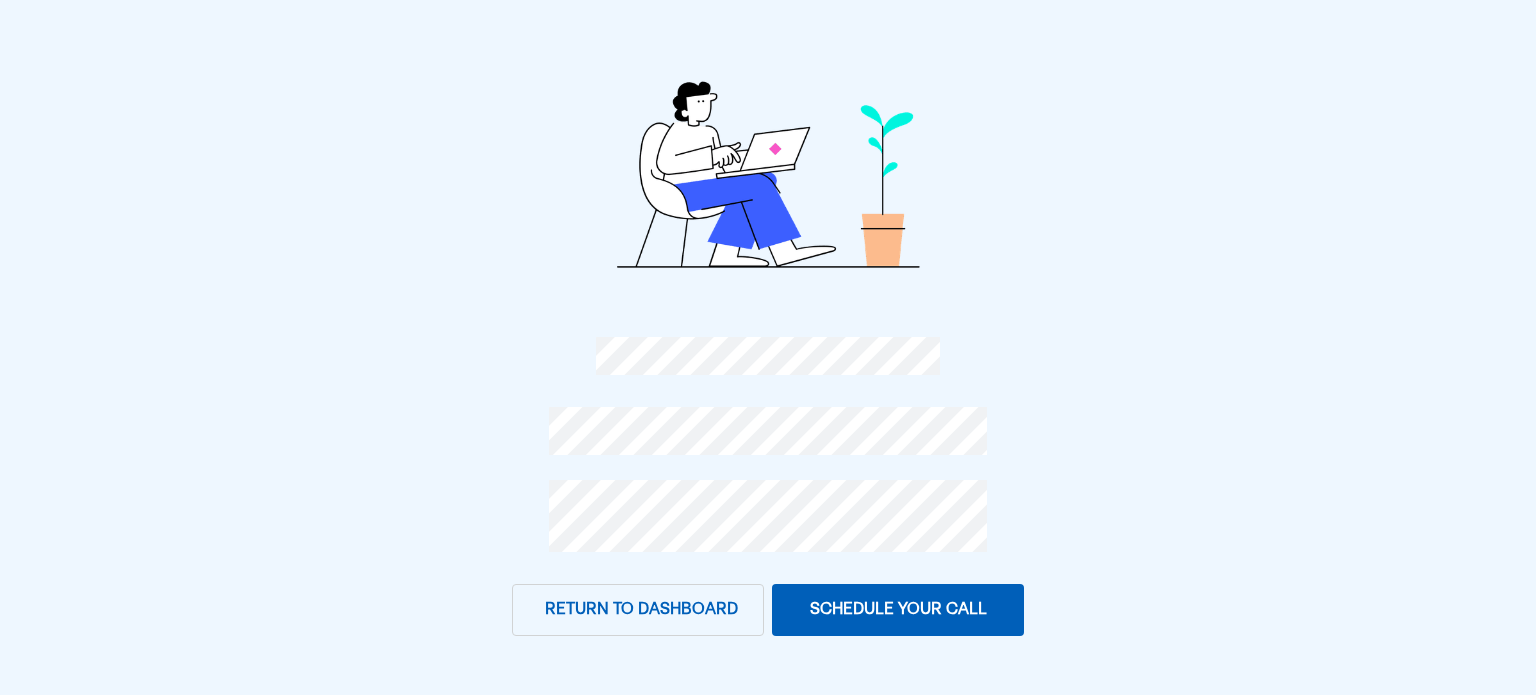 click on "Schedule your call" at bounding box center [898, 610] 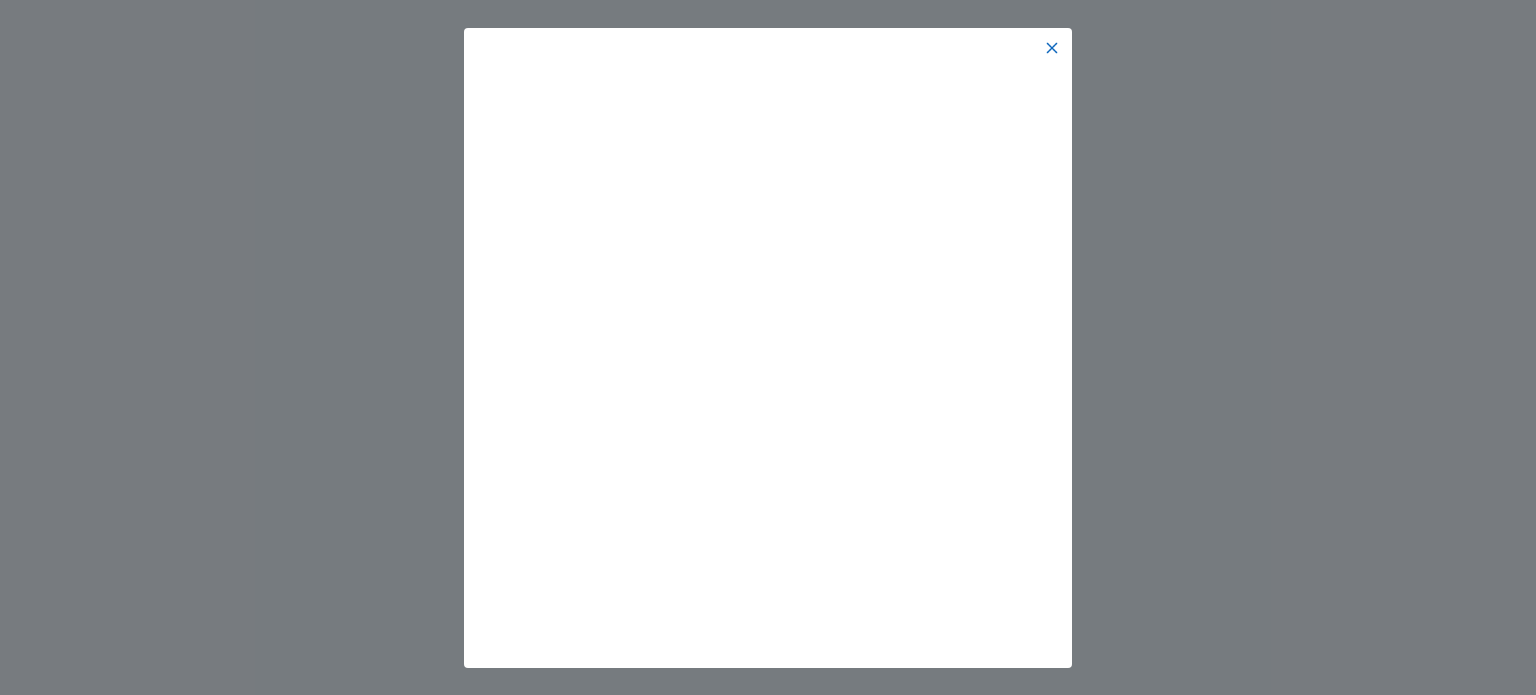 click at bounding box center (1052, 48) 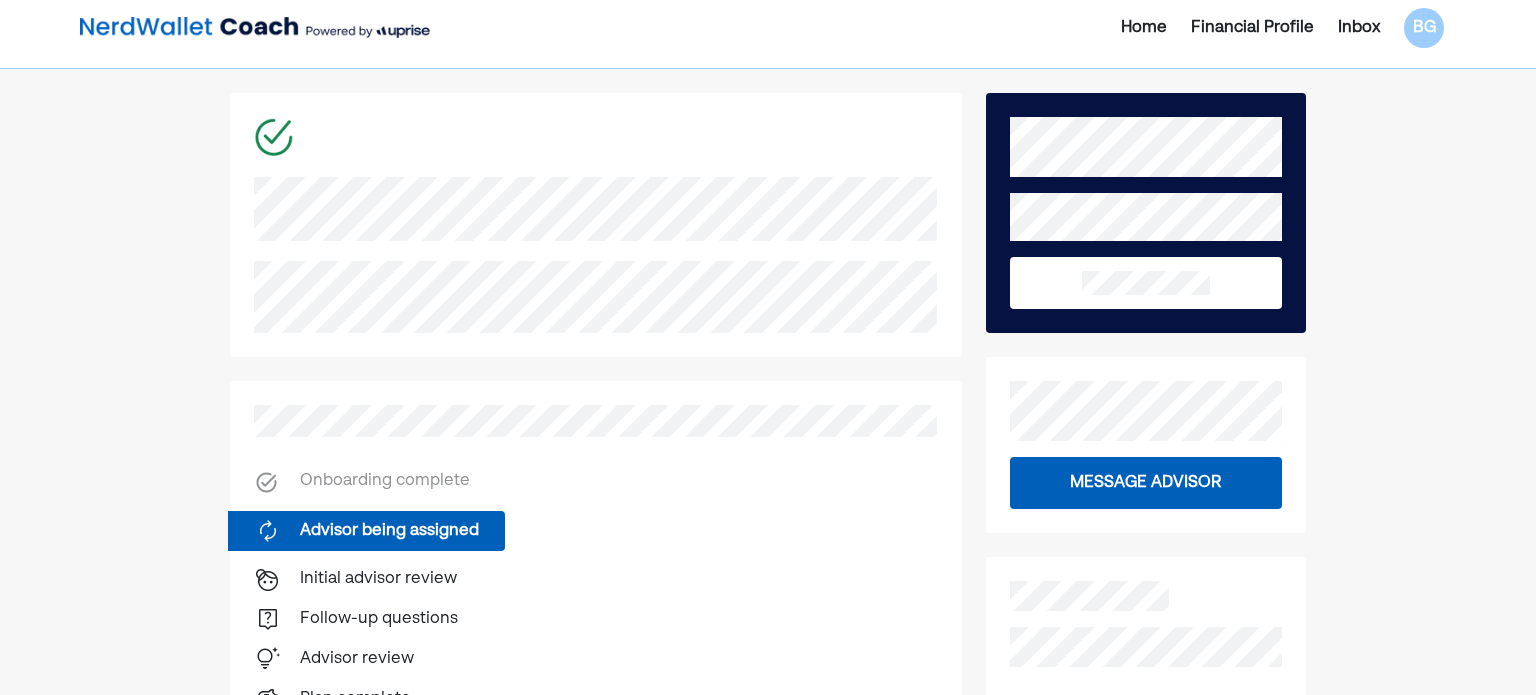scroll, scrollTop: 0, scrollLeft: 0, axis: both 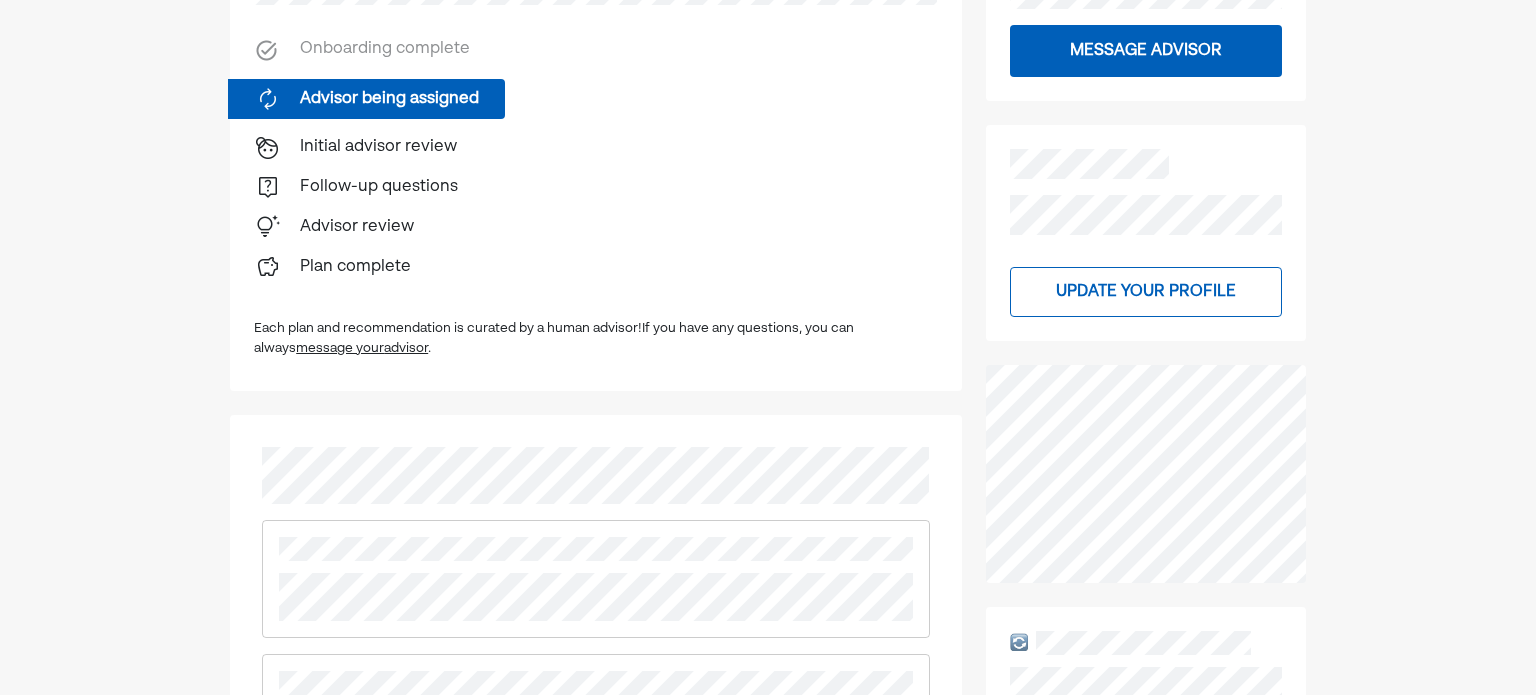 click on "Home Financial Profile Inbox BG Onboarding complete Advisor being assigned Initial advisor review Follow-up questions Advisor review Plan complete Each plan and recommendation is curated by a human advisor!  If you have any questions, you can always  message your  advisor . Message advisor Update your profile Safe, encrypted, secure.   Uprise Terms of Use Uprise Privacy Policy   NerdWallet Terms of Use NerdWallet Privacy Policy © 2025  All rights reserved" at bounding box center (768, 424) 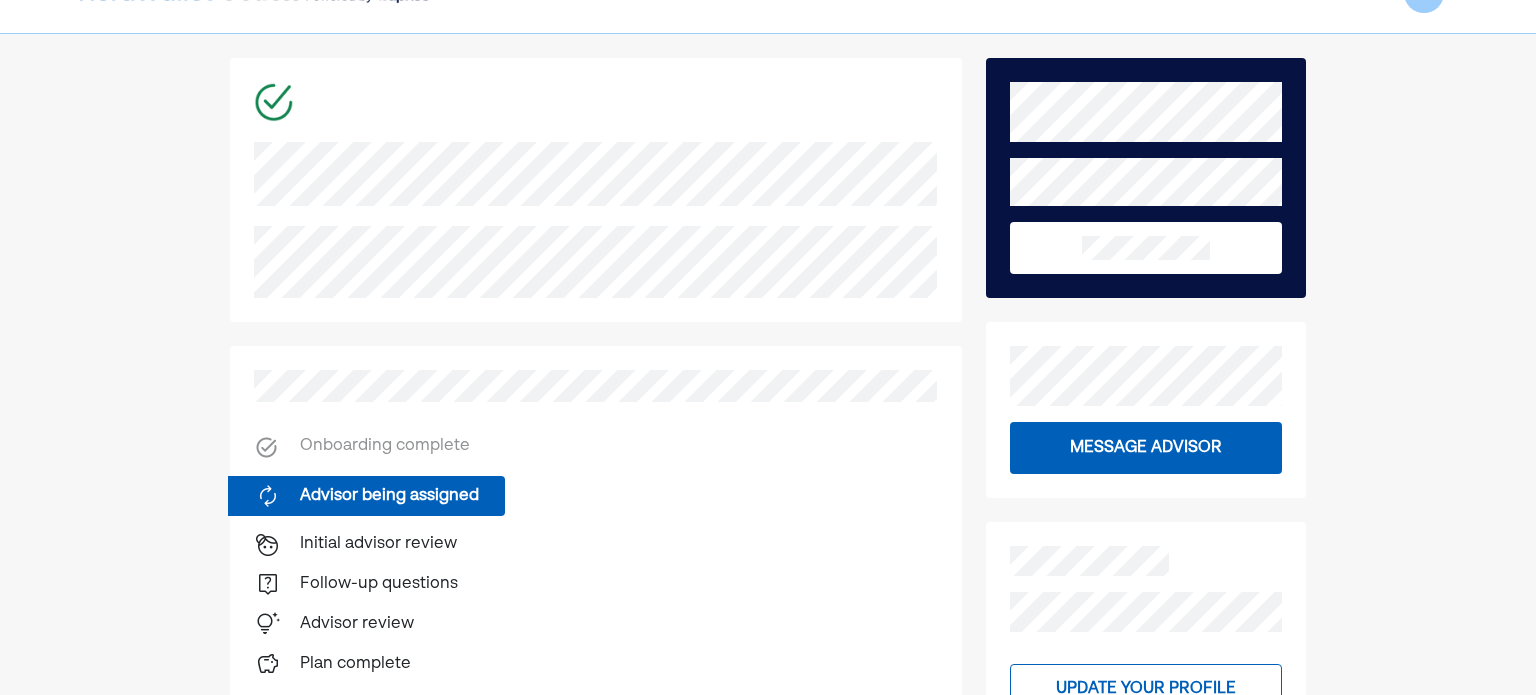 scroll, scrollTop: 0, scrollLeft: 0, axis: both 